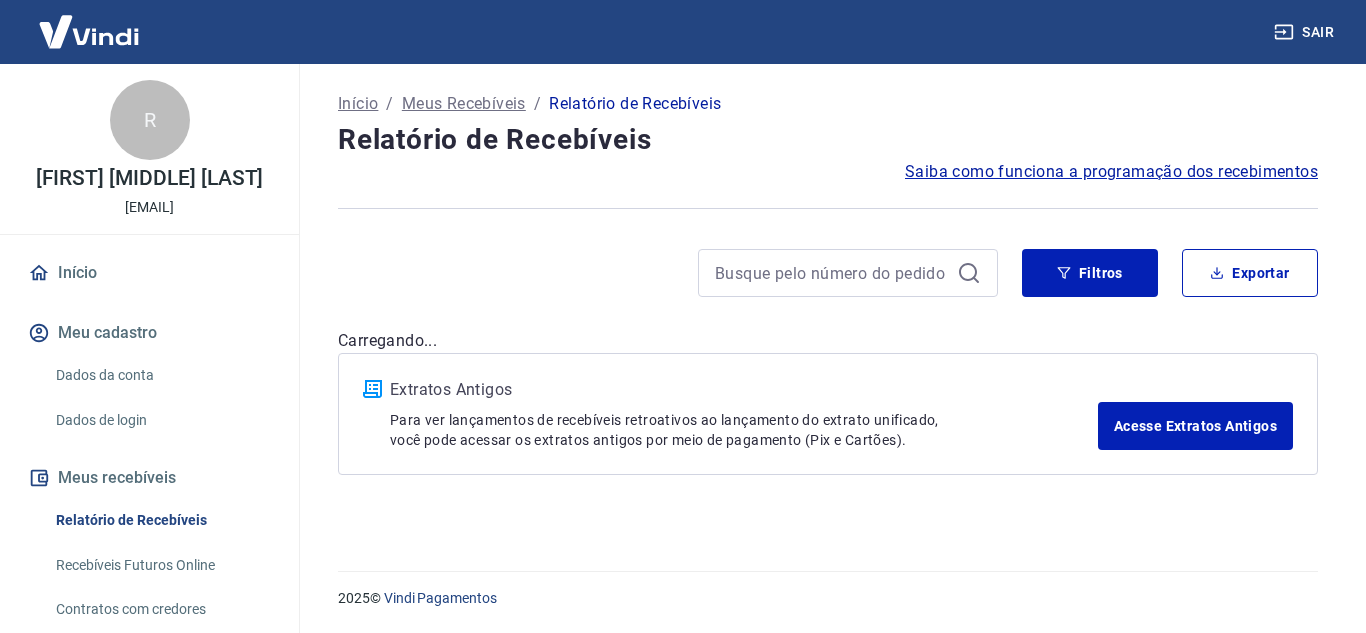 scroll, scrollTop: 0, scrollLeft: 0, axis: both 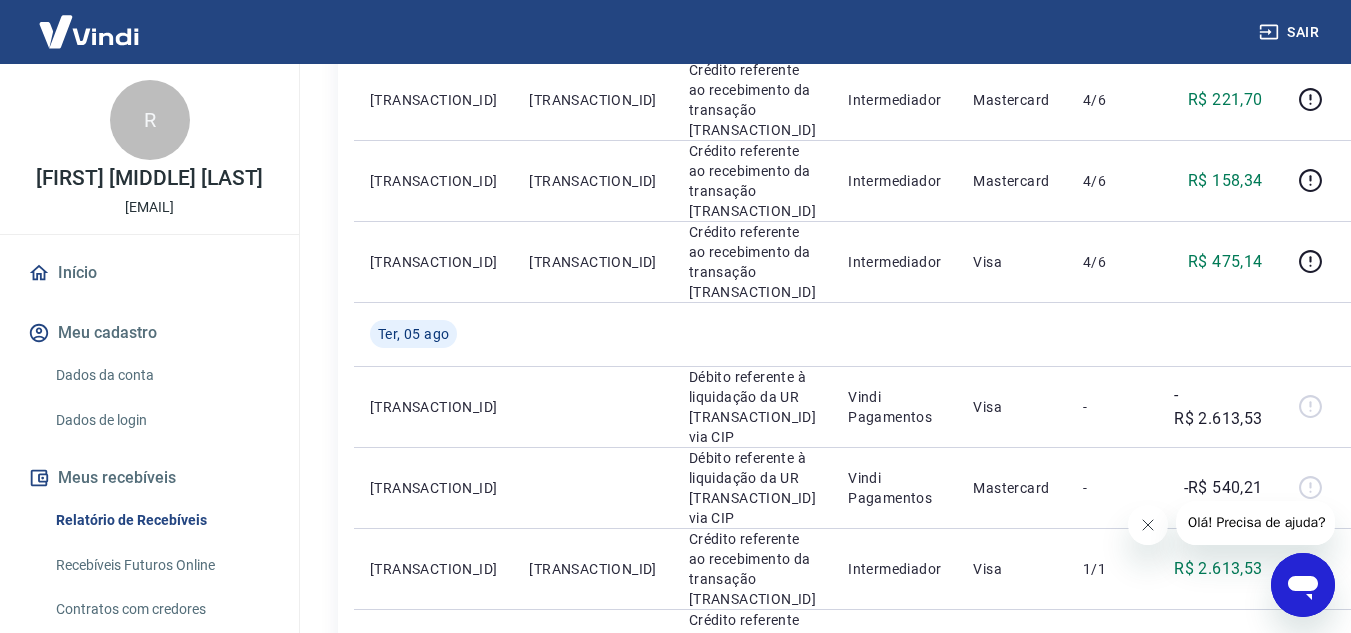 click 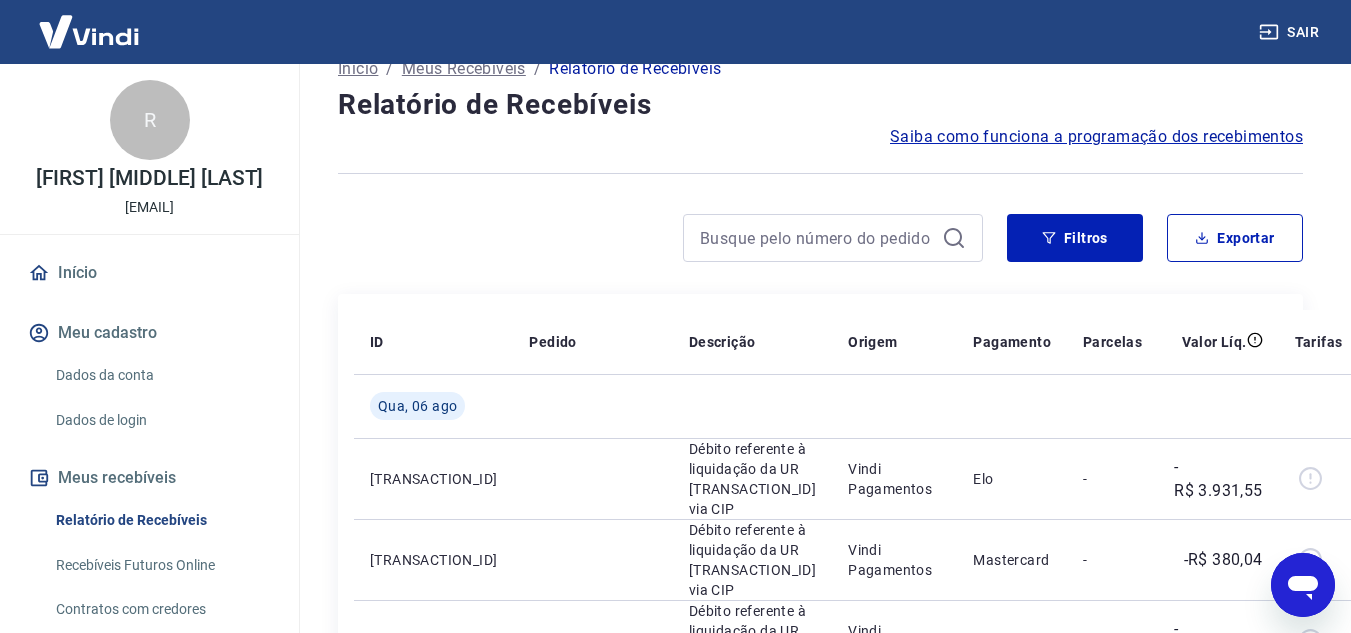 scroll, scrollTop: 0, scrollLeft: 0, axis: both 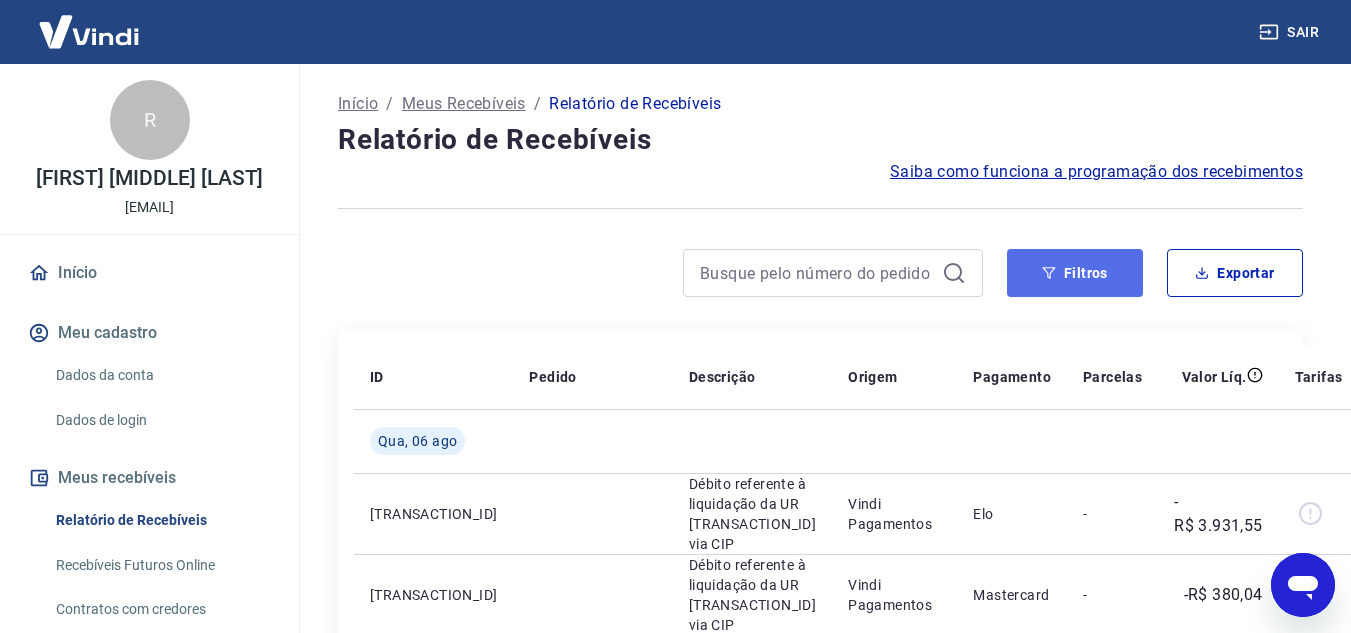 click on "Filtros" at bounding box center [1075, 273] 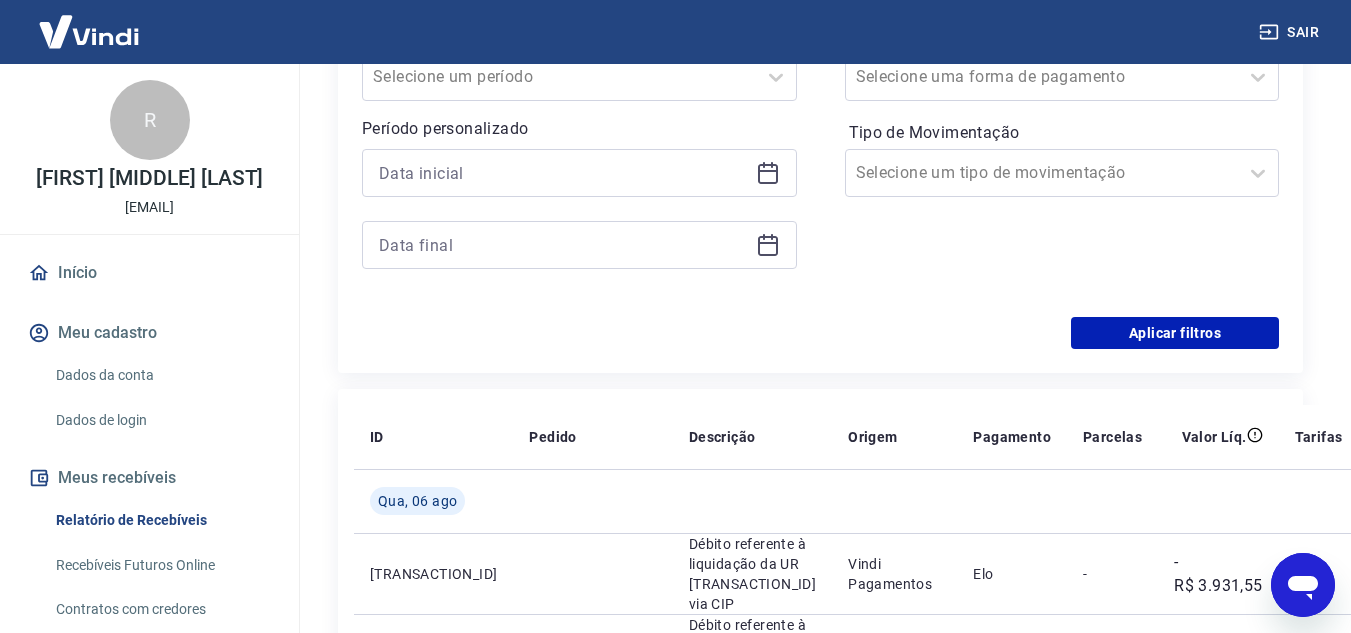 scroll, scrollTop: 400, scrollLeft: 0, axis: vertical 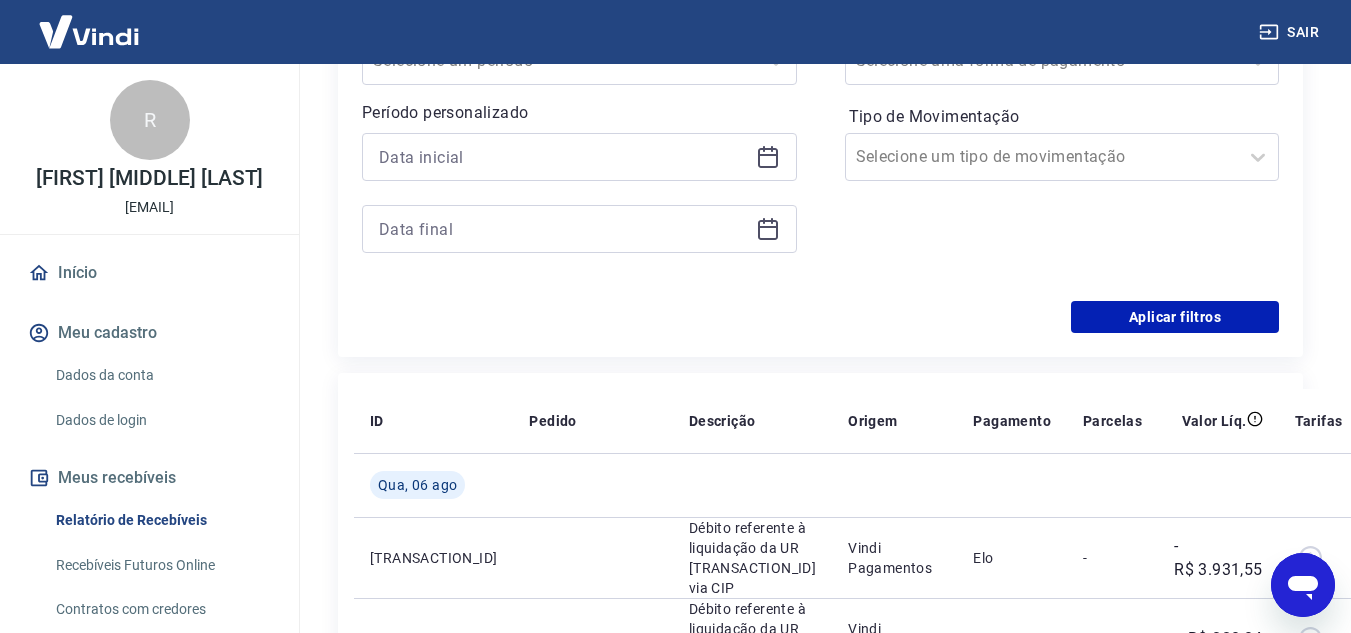 click 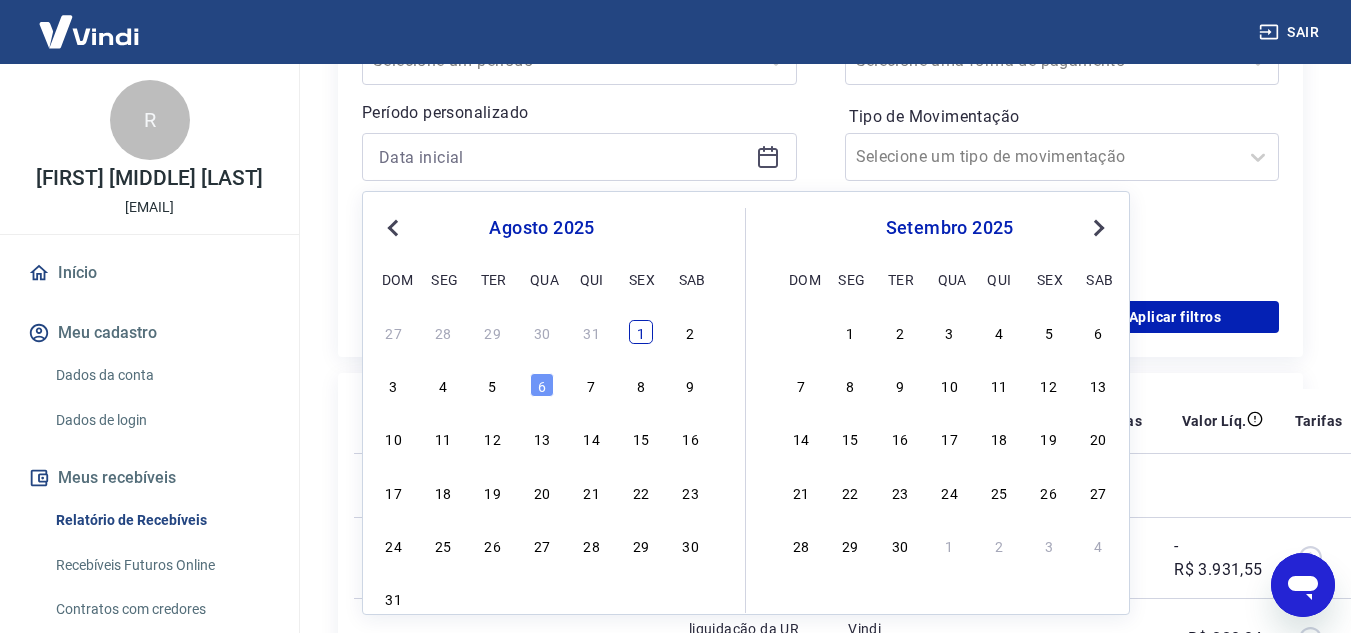 click on "1" at bounding box center [641, 332] 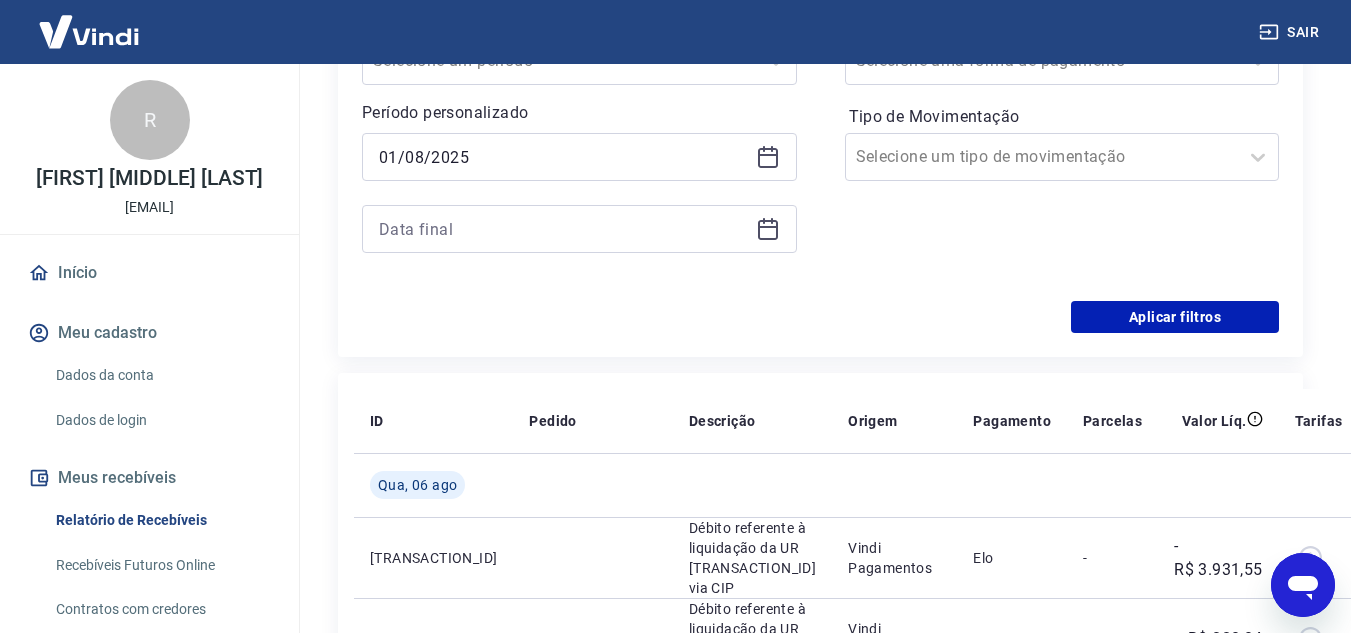 click 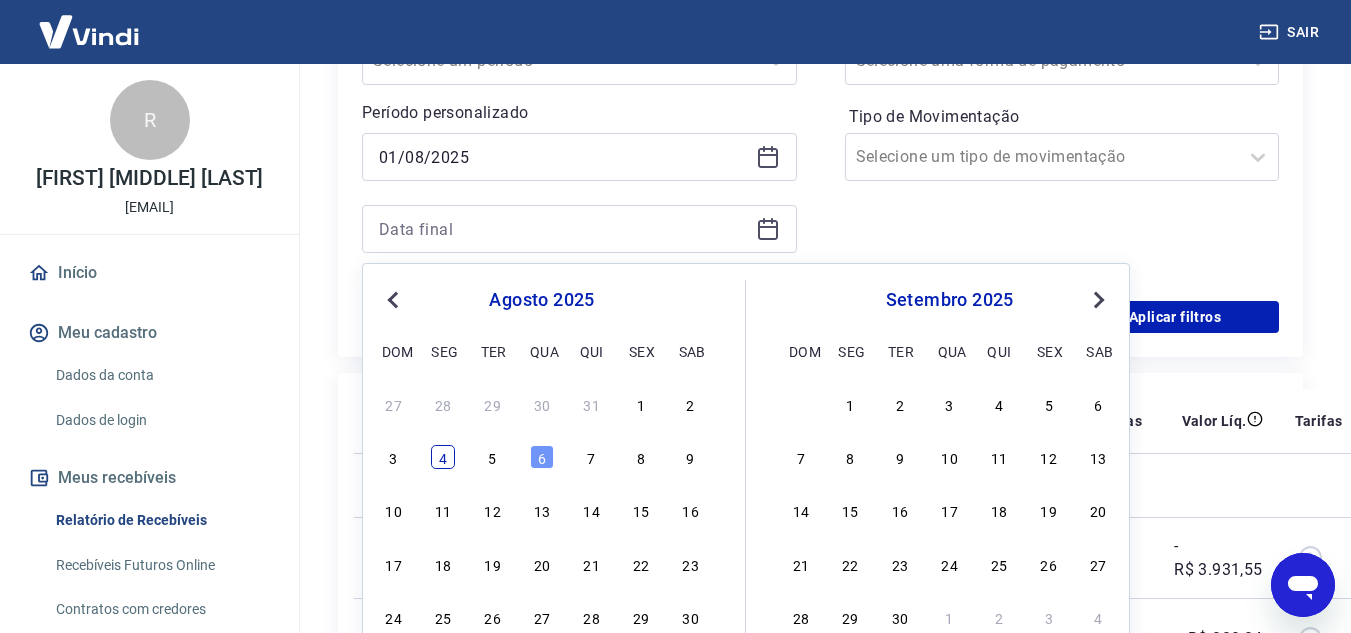 click on "4" at bounding box center [443, 457] 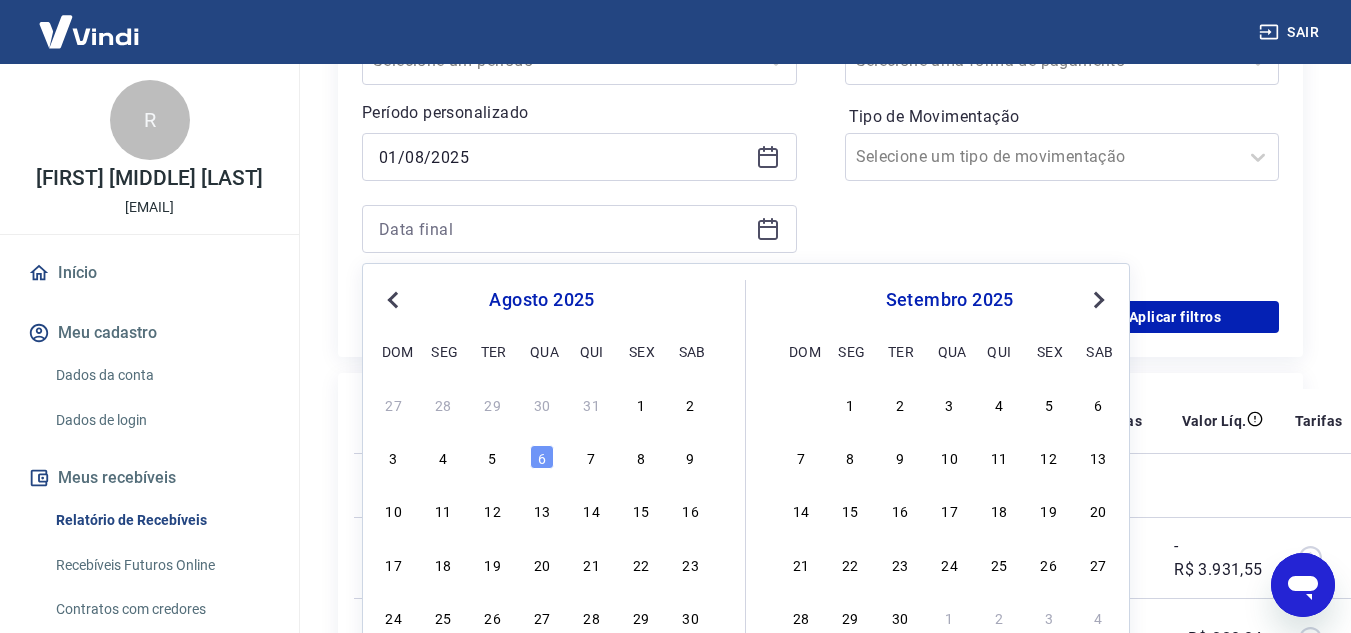 type on "04/08/2025" 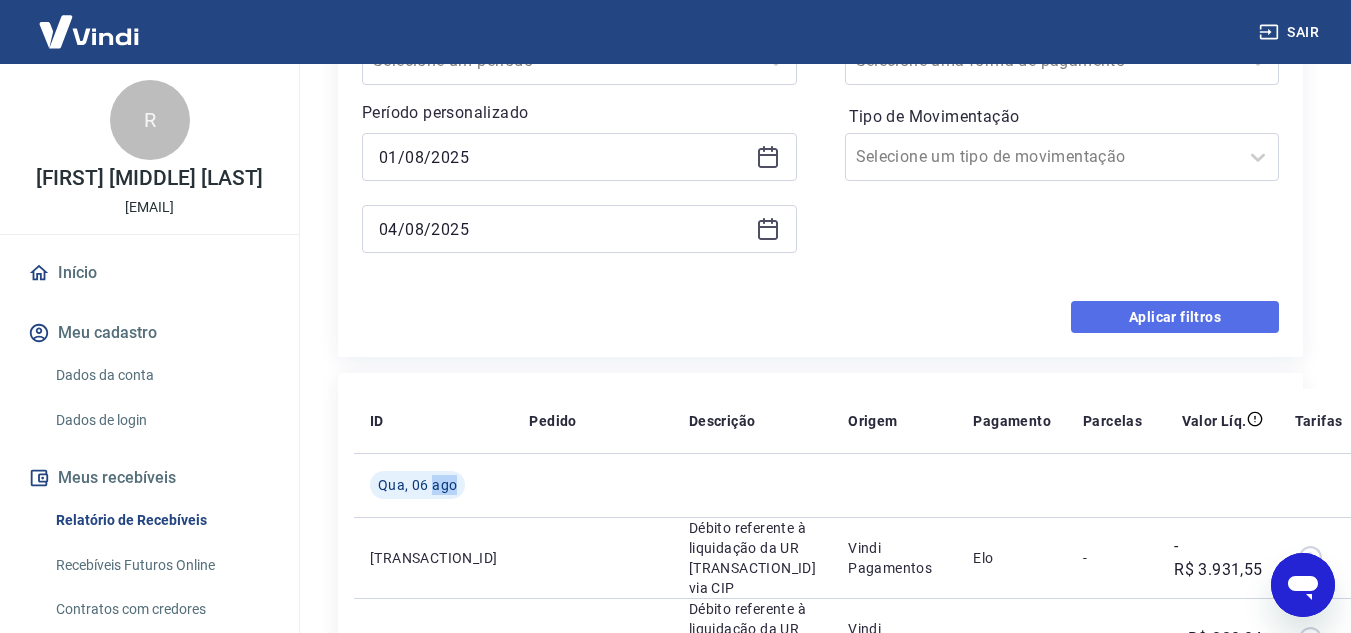 click on "Aplicar filtros" at bounding box center (1175, 317) 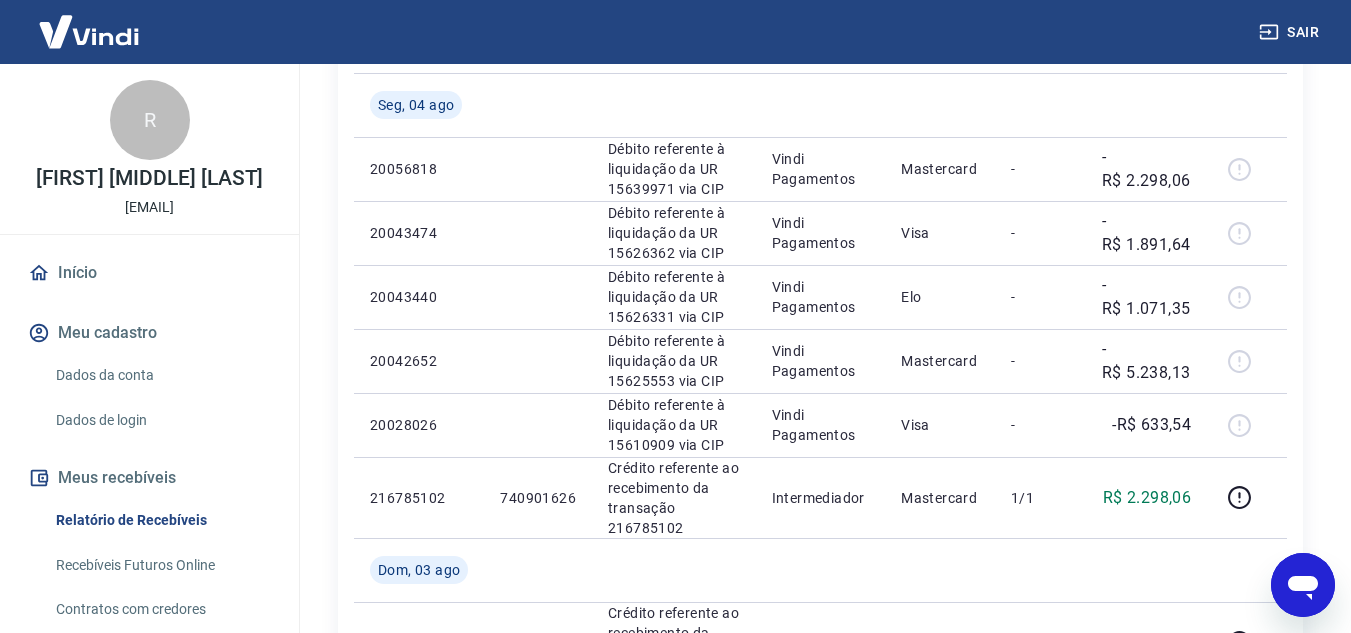 scroll, scrollTop: 300, scrollLeft: 0, axis: vertical 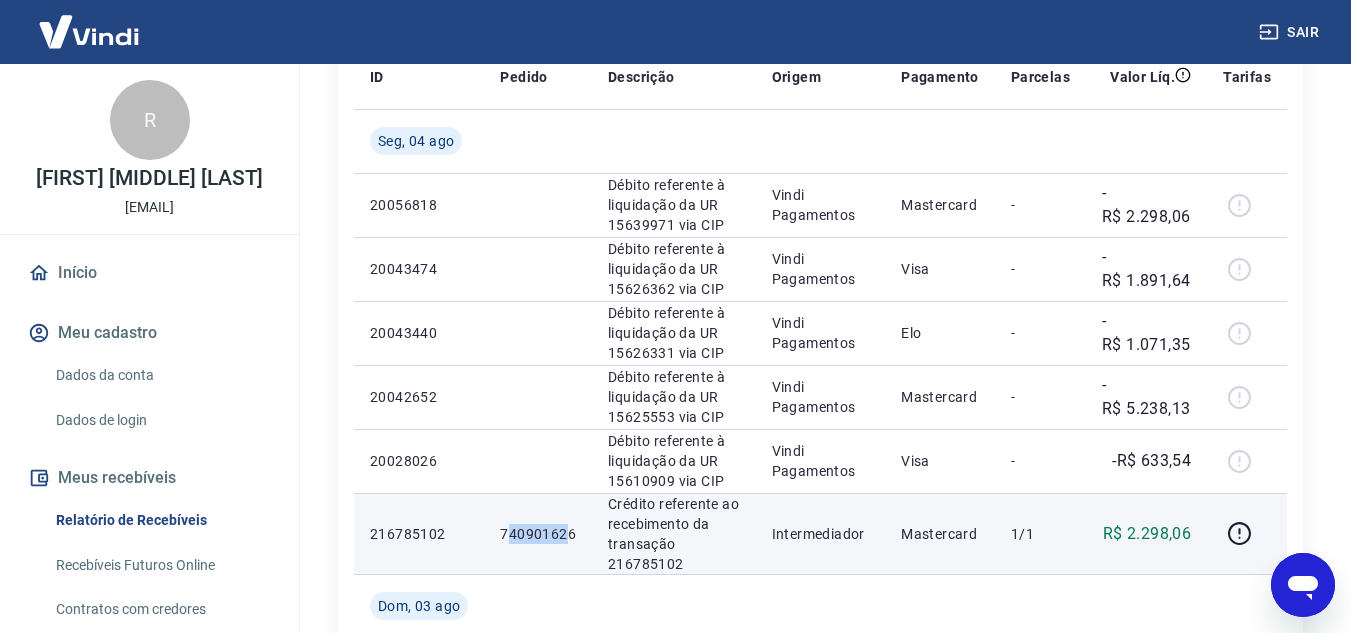drag, startPoint x: 505, startPoint y: 530, endPoint x: 570, endPoint y: 524, distance: 65.27634 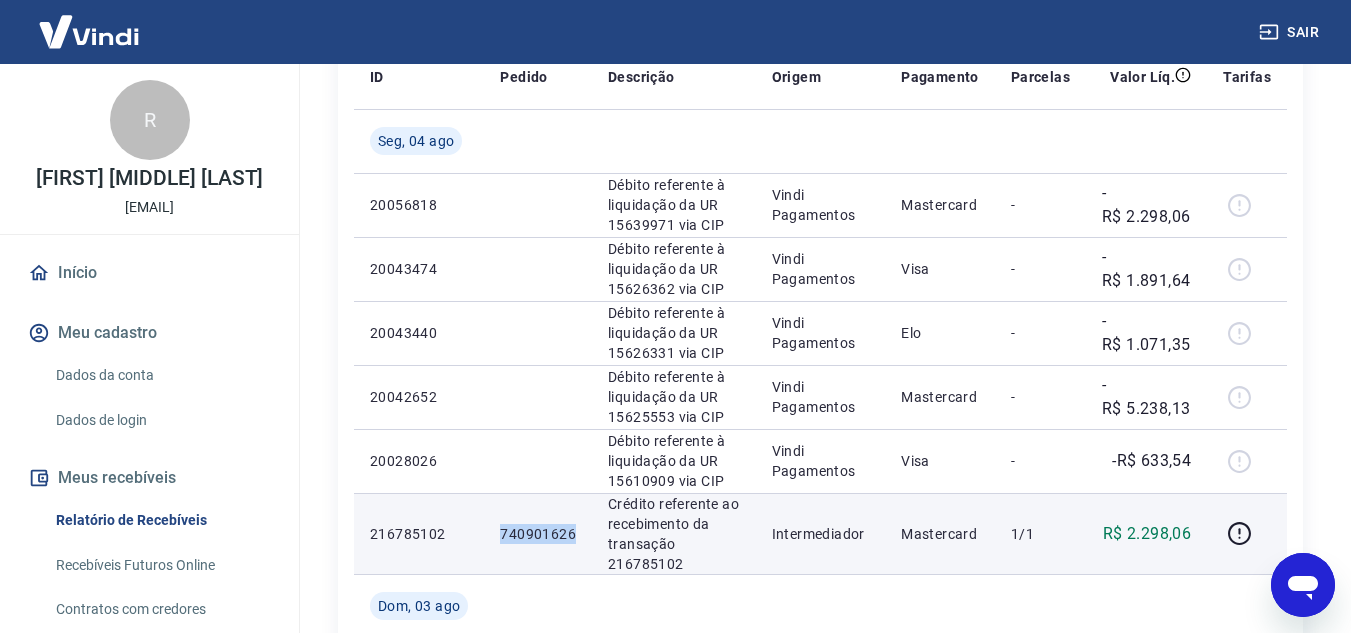 drag, startPoint x: 497, startPoint y: 536, endPoint x: 577, endPoint y: 534, distance: 80.024994 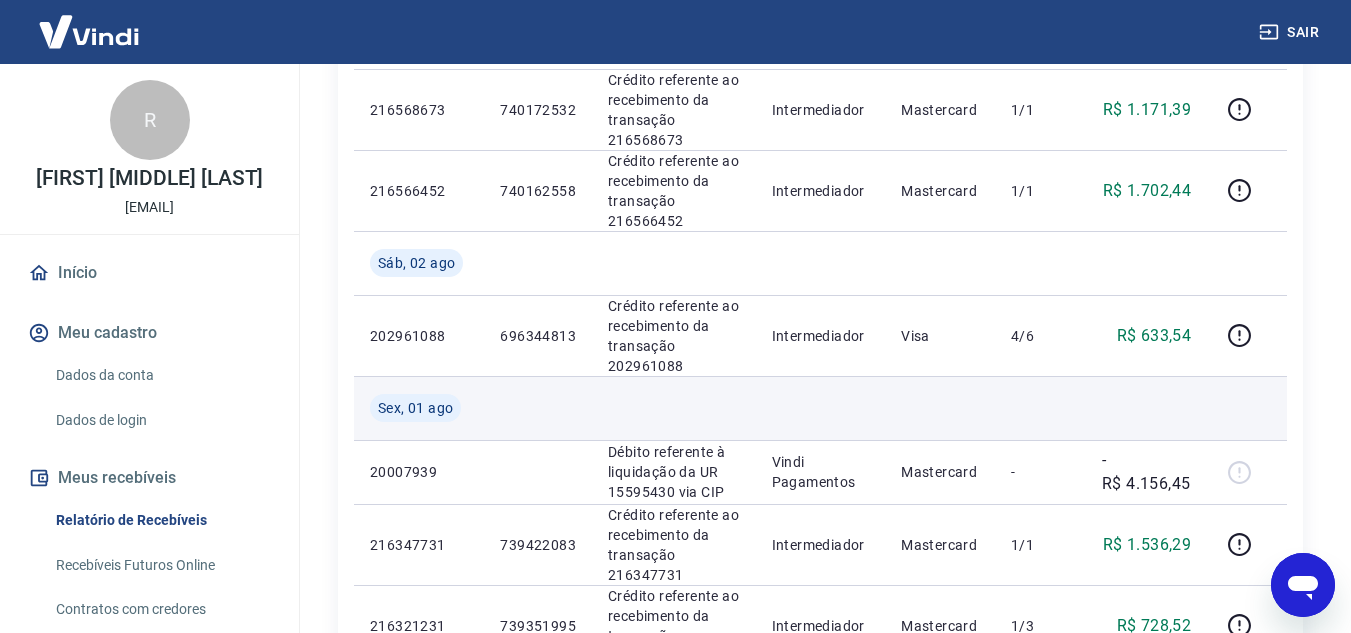 scroll, scrollTop: 1200, scrollLeft: 0, axis: vertical 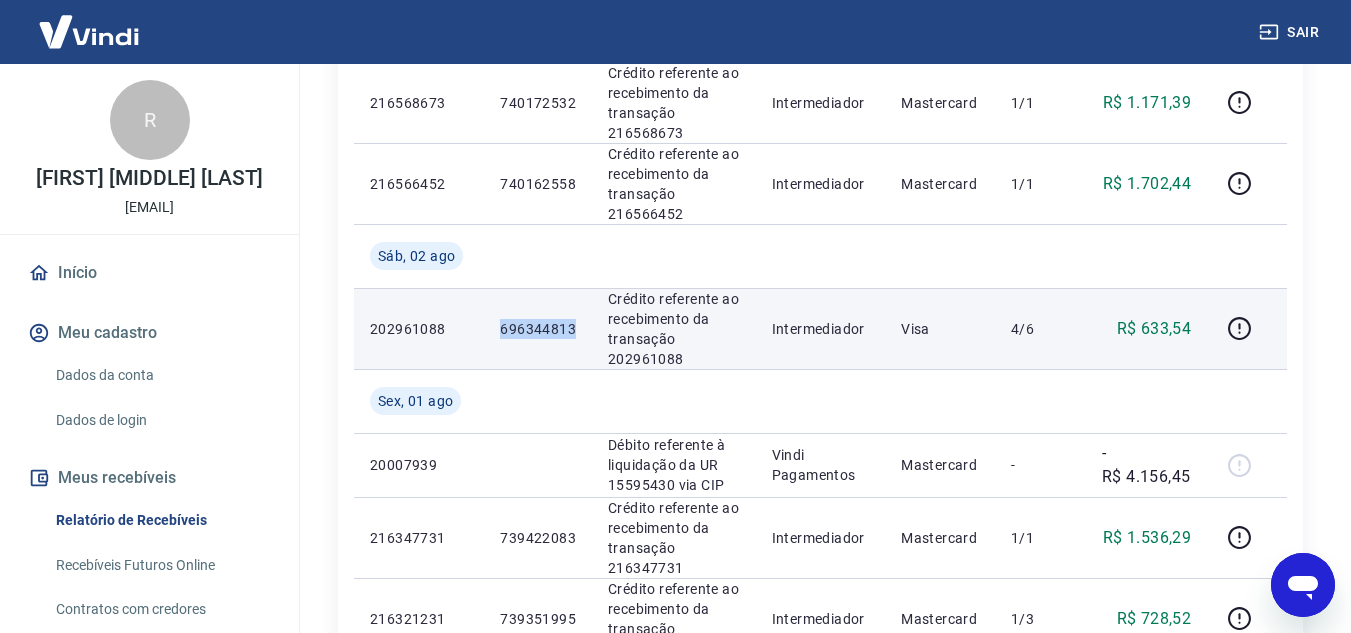 drag, startPoint x: 500, startPoint y: 325, endPoint x: 580, endPoint y: 320, distance: 80.1561 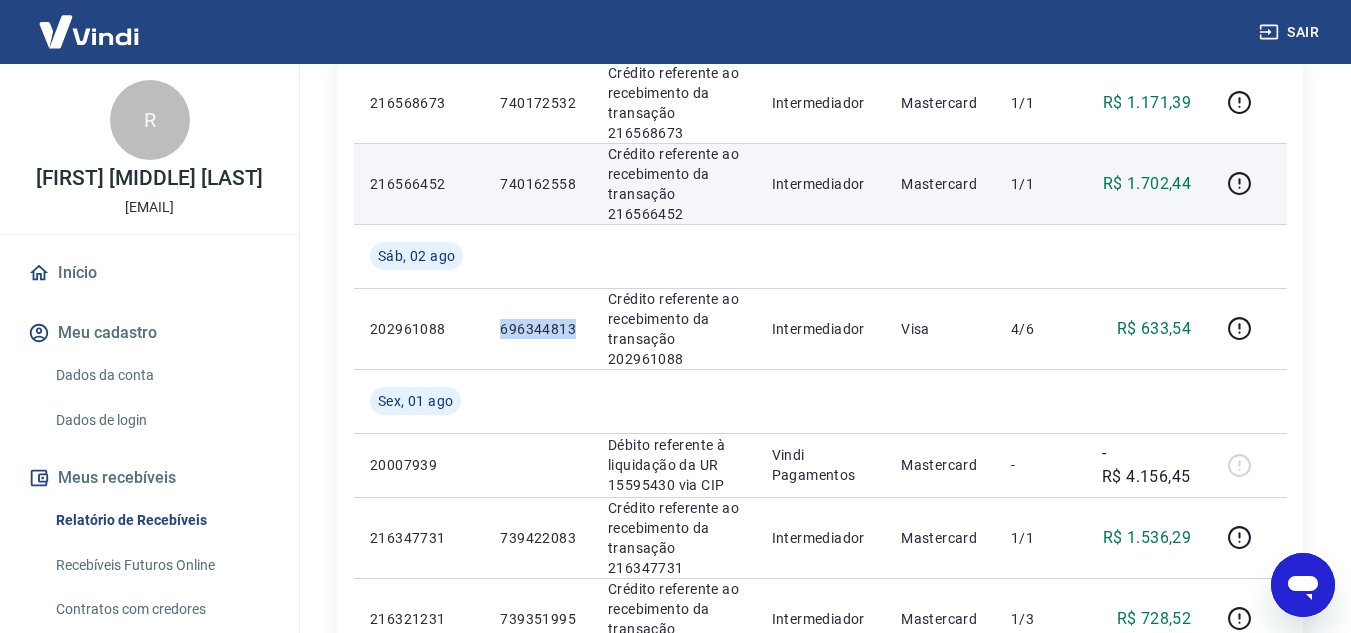 copy on "696344813" 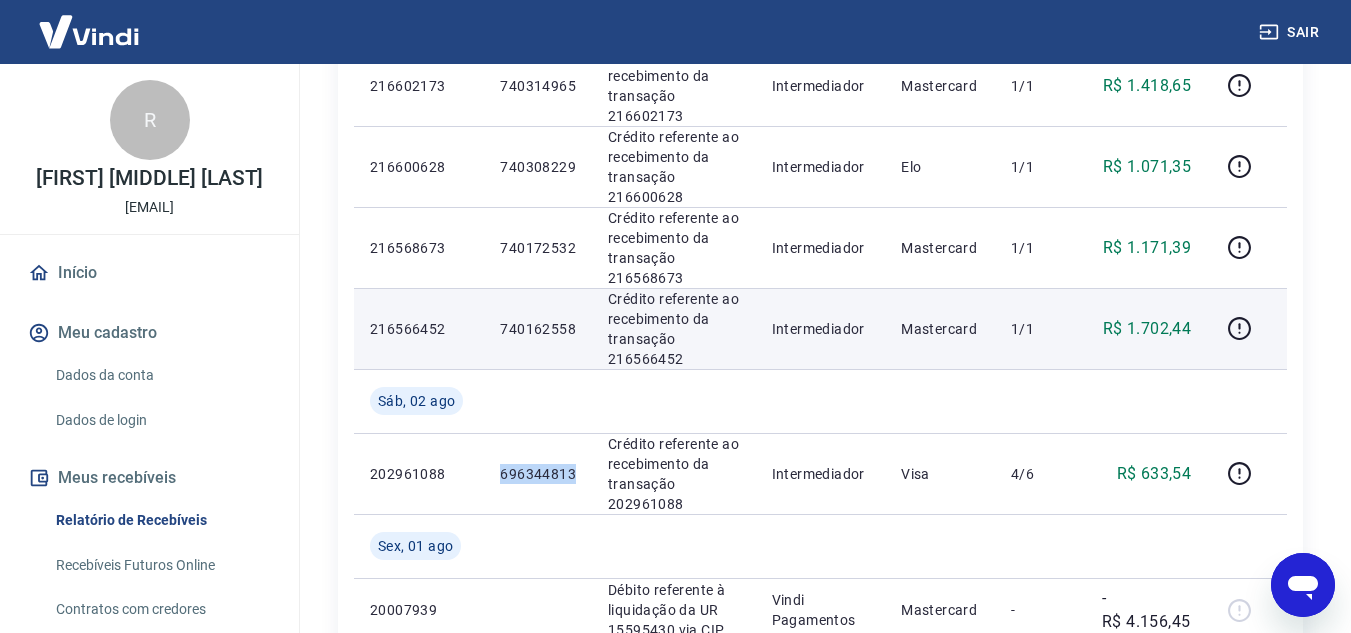scroll, scrollTop: 1000, scrollLeft: 0, axis: vertical 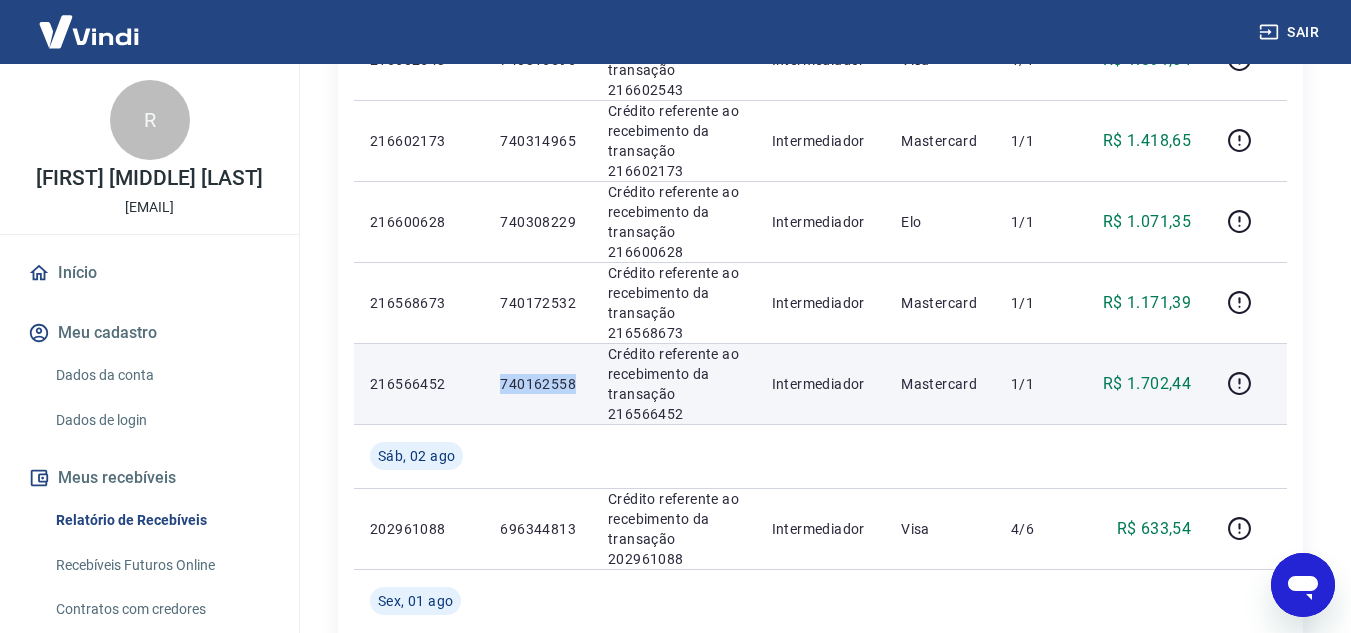 drag, startPoint x: 502, startPoint y: 381, endPoint x: 579, endPoint y: 384, distance: 77.05842 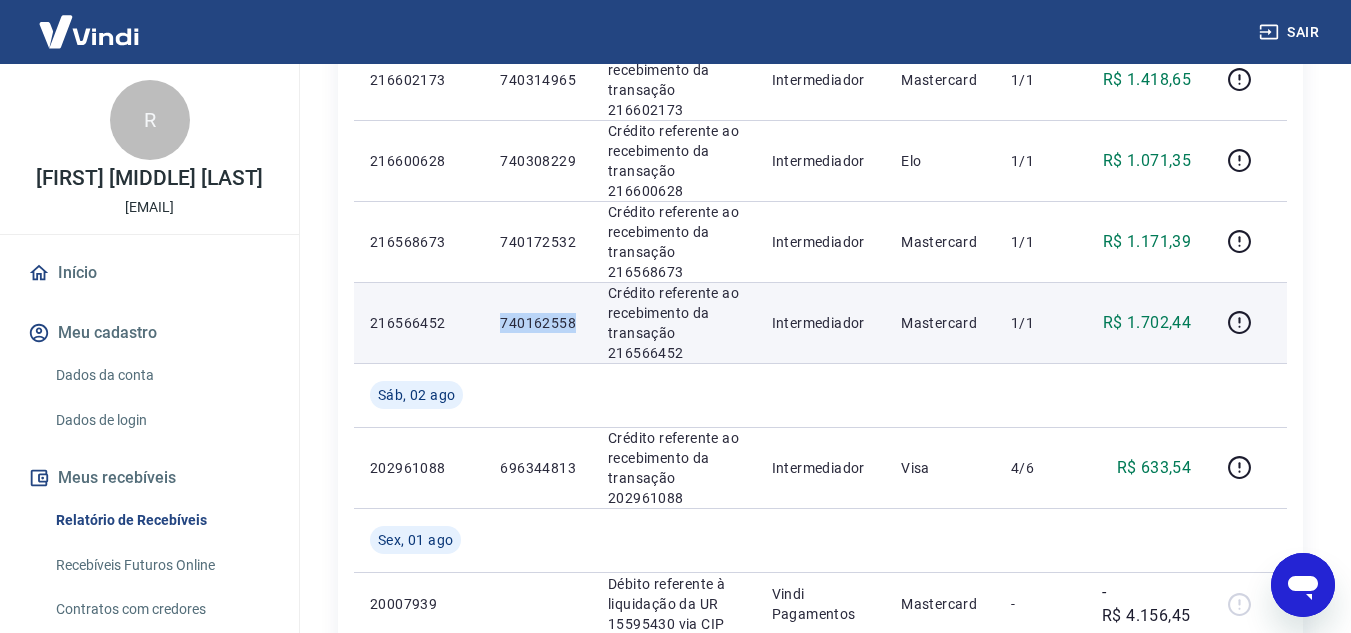 scroll, scrollTop: 1200, scrollLeft: 0, axis: vertical 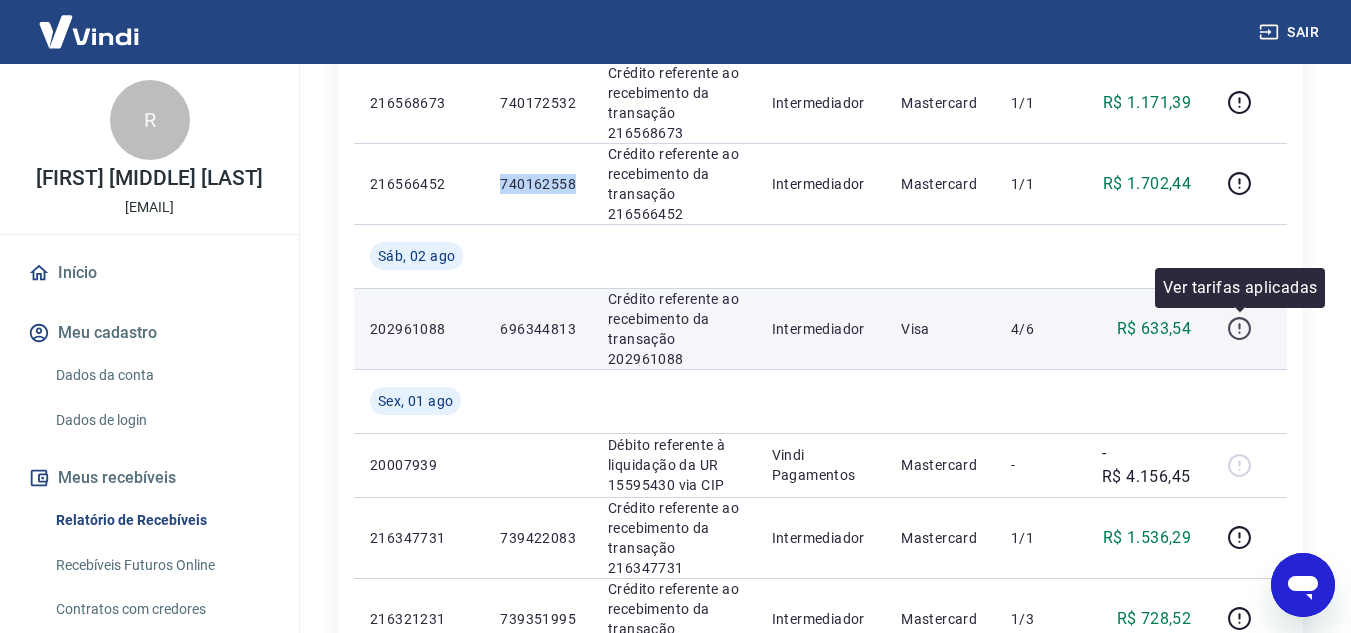 click 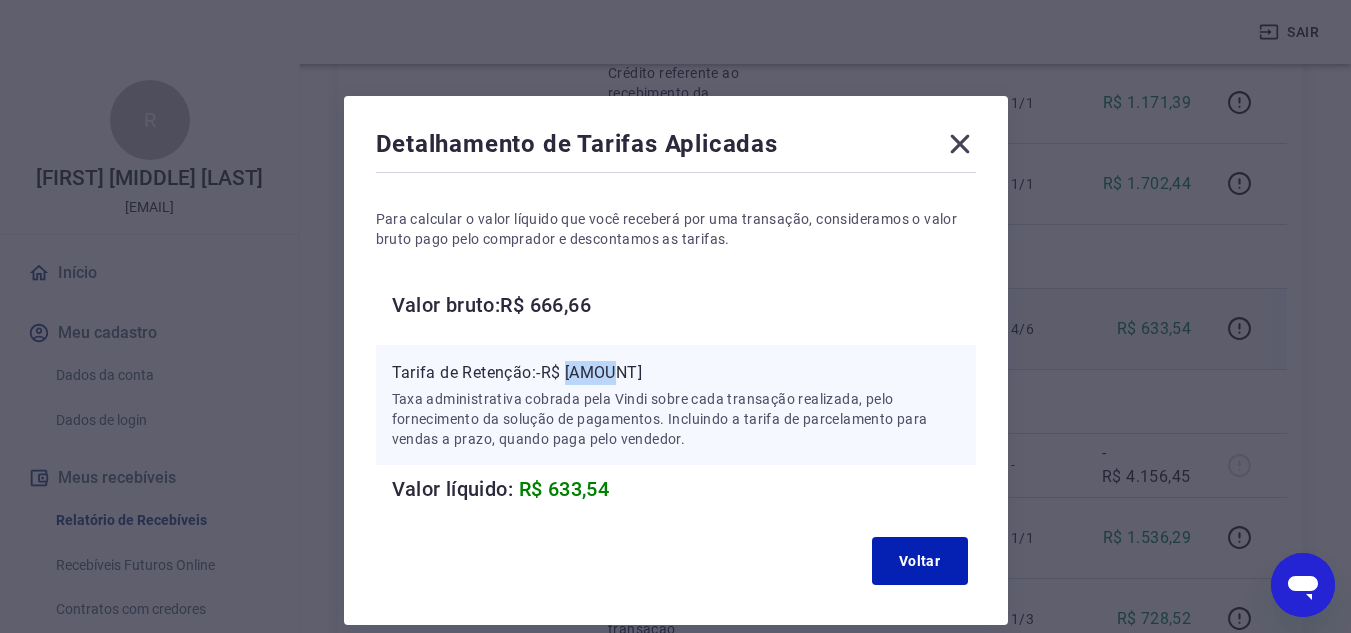 drag, startPoint x: 571, startPoint y: 374, endPoint x: 620, endPoint y: 380, distance: 49.365982 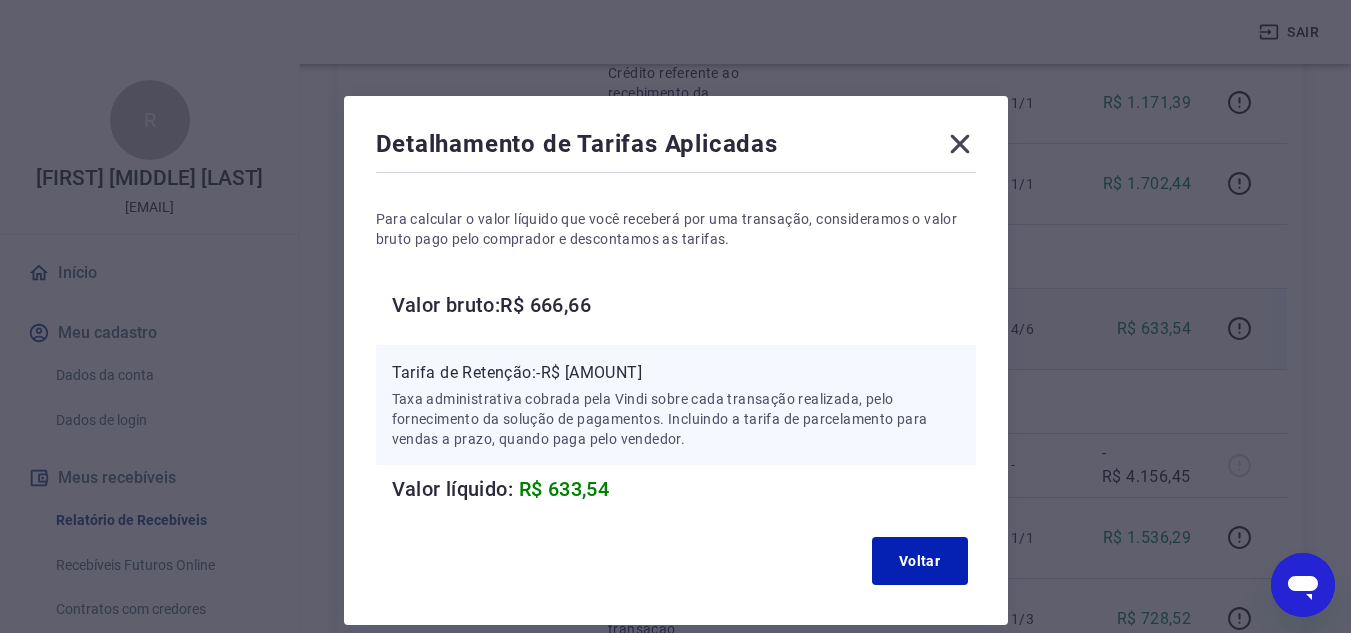 click 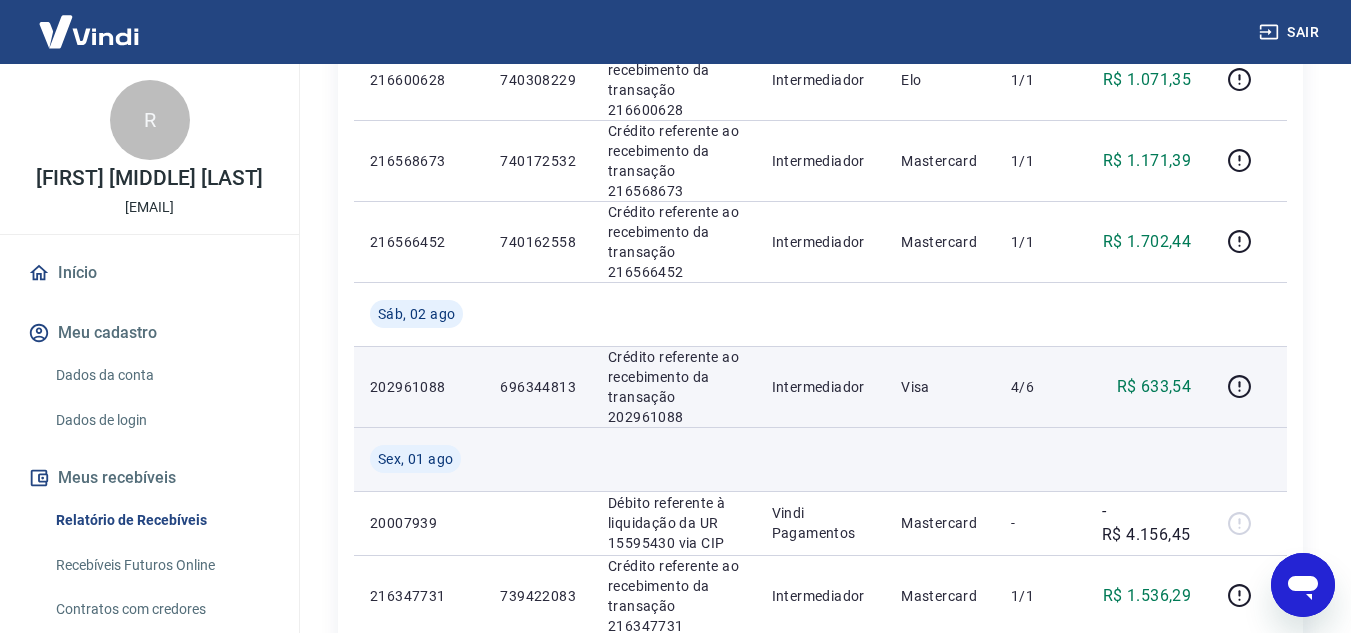 scroll, scrollTop: 1200, scrollLeft: 0, axis: vertical 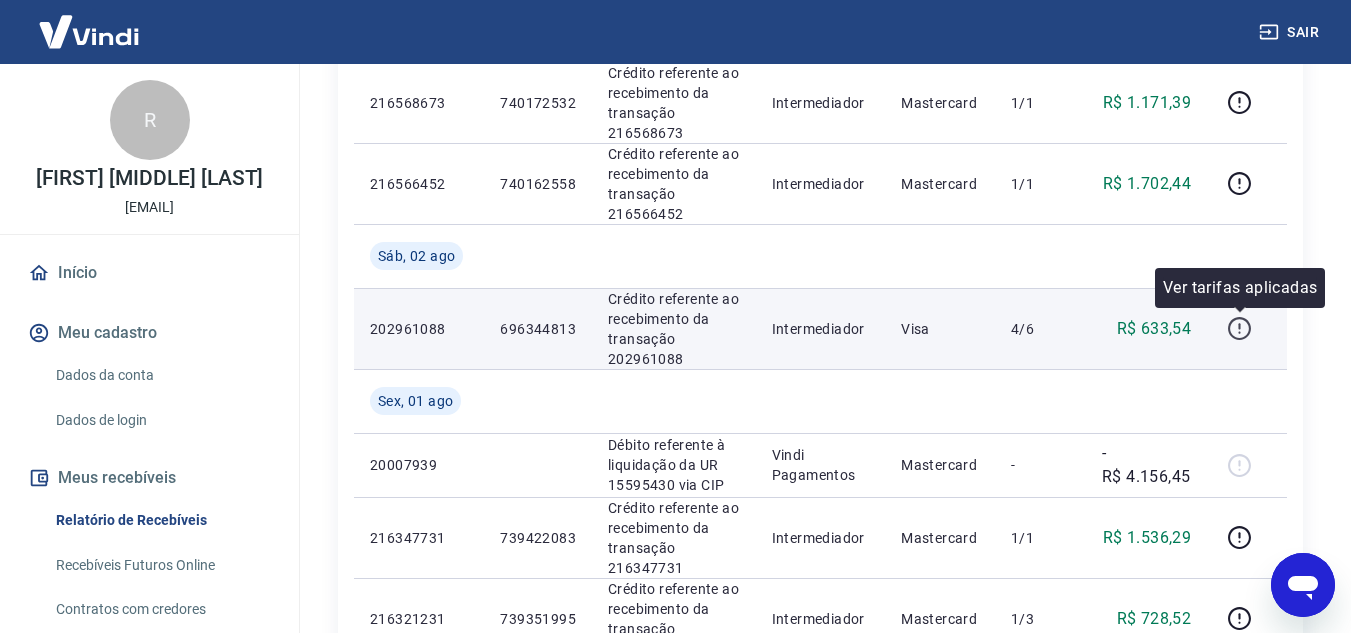 click 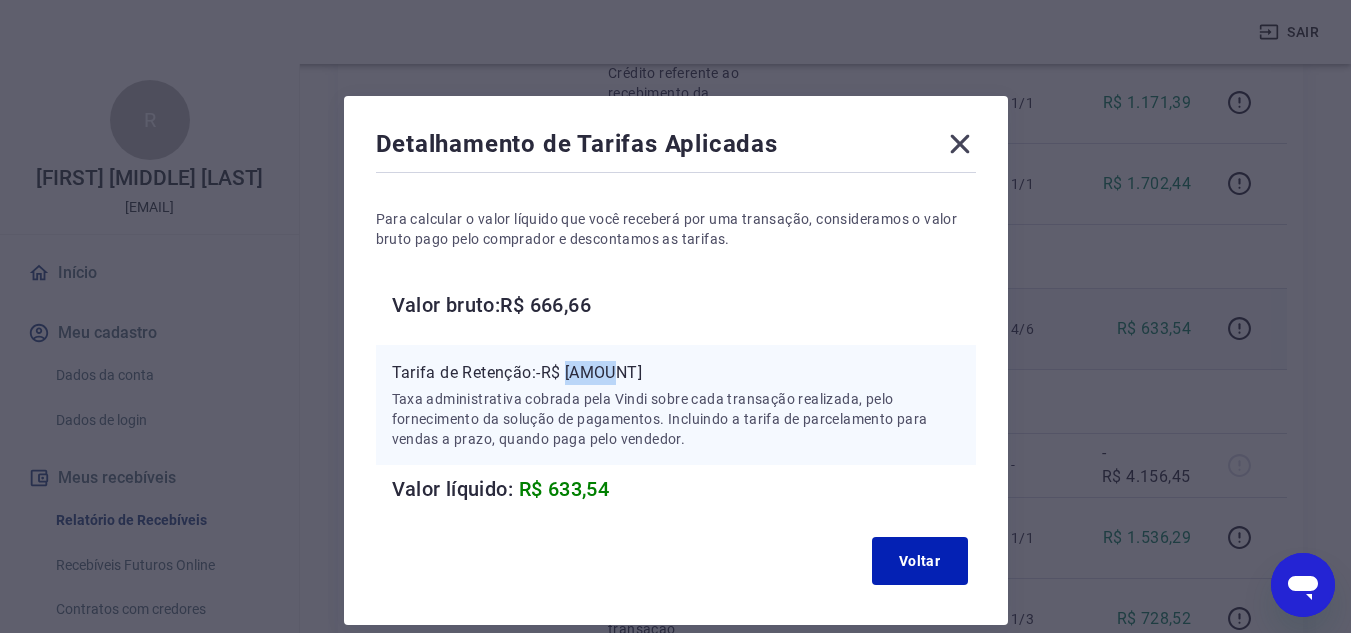 drag, startPoint x: 570, startPoint y: 367, endPoint x: 626, endPoint y: 368, distance: 56.008926 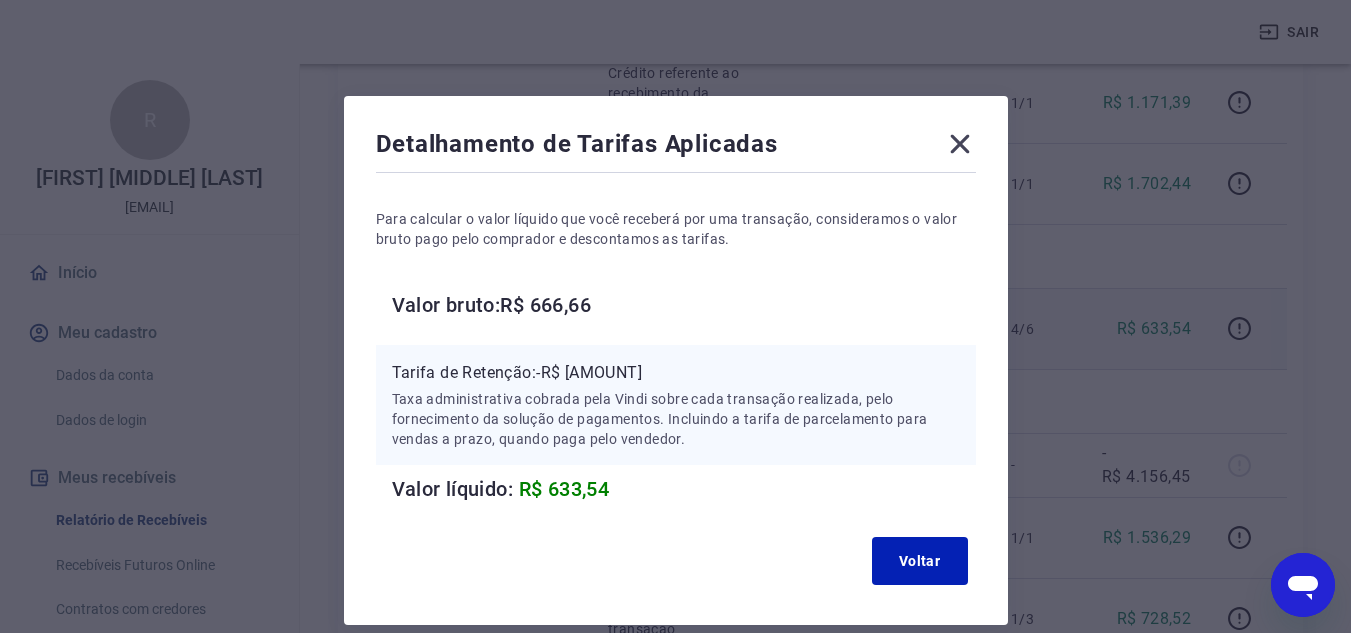 click 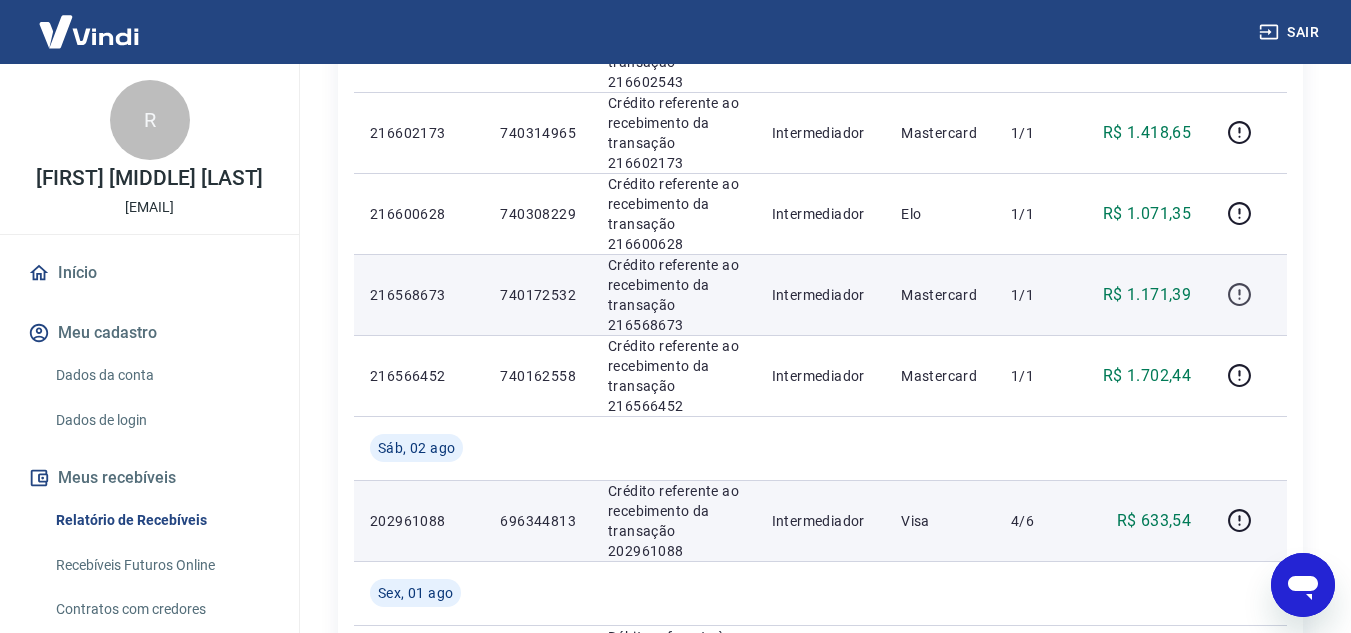 scroll, scrollTop: 1000, scrollLeft: 0, axis: vertical 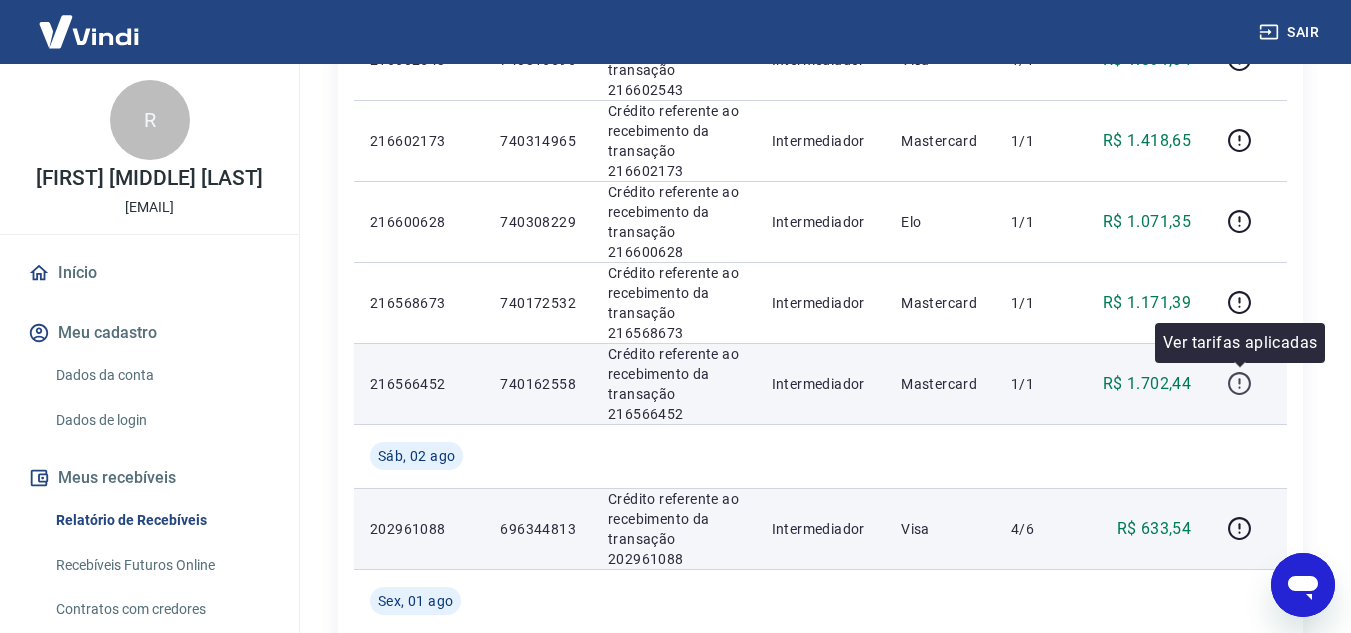 click 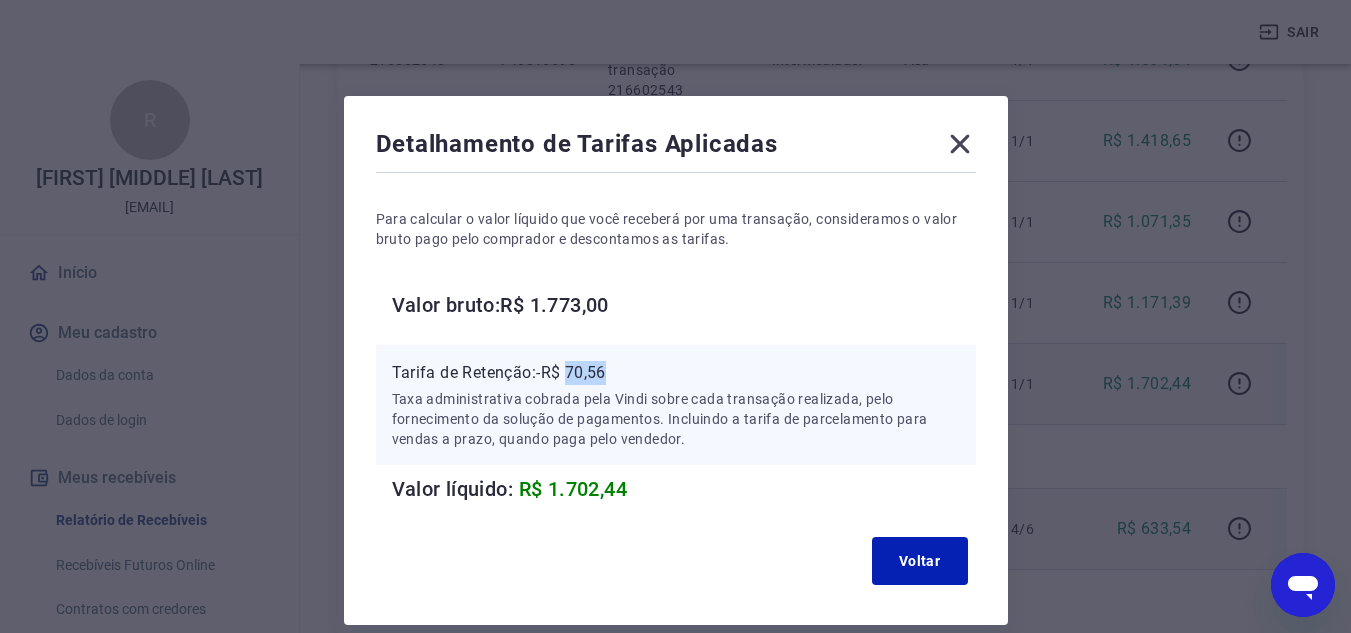 drag, startPoint x: 571, startPoint y: 375, endPoint x: 618, endPoint y: 376, distance: 47.010635 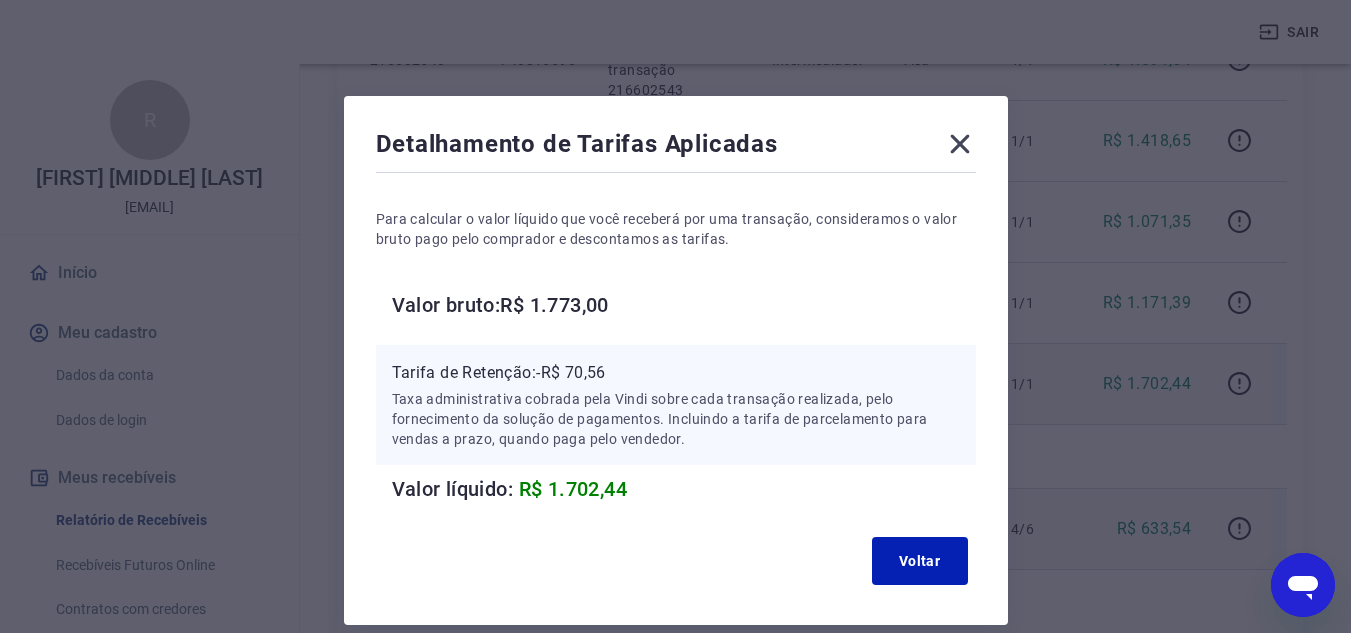 click 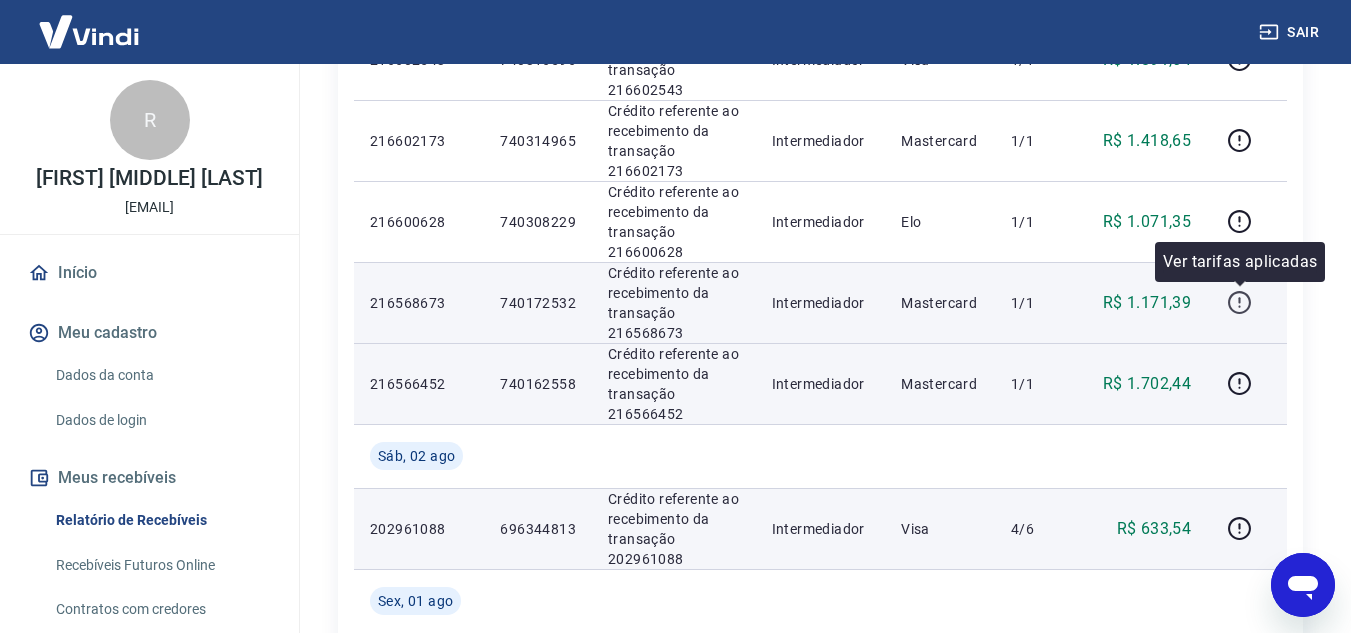 click 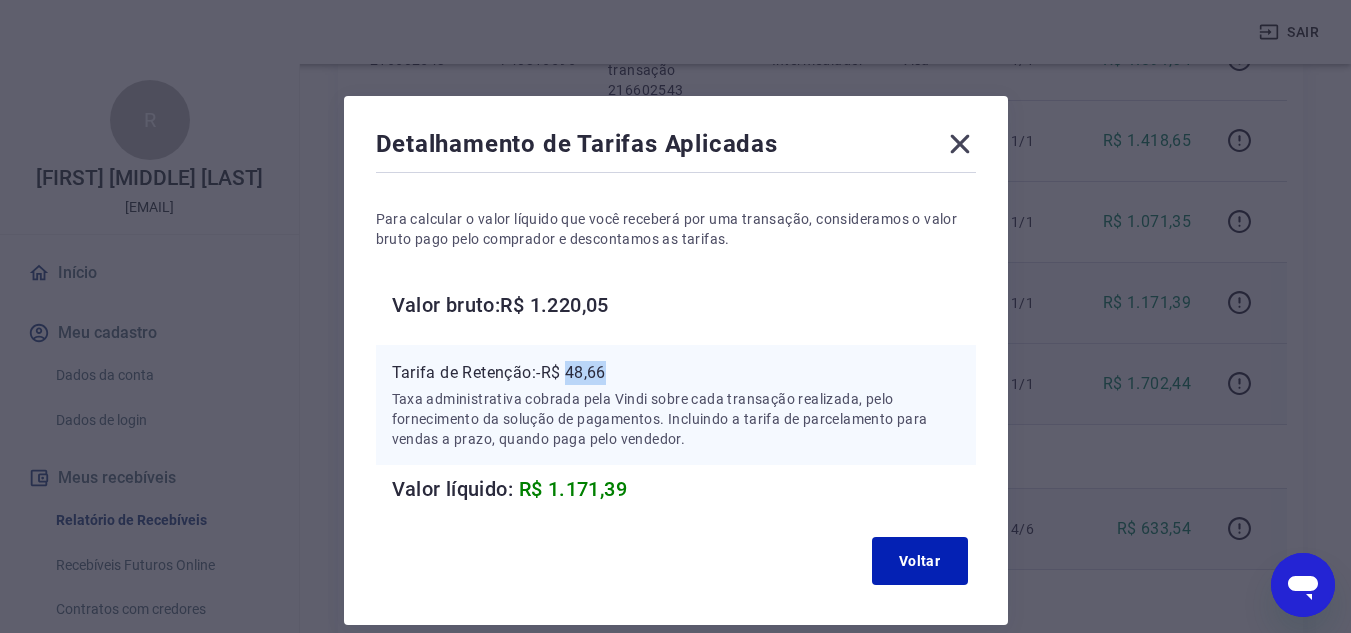 drag, startPoint x: 571, startPoint y: 375, endPoint x: 616, endPoint y: 373, distance: 45.044422 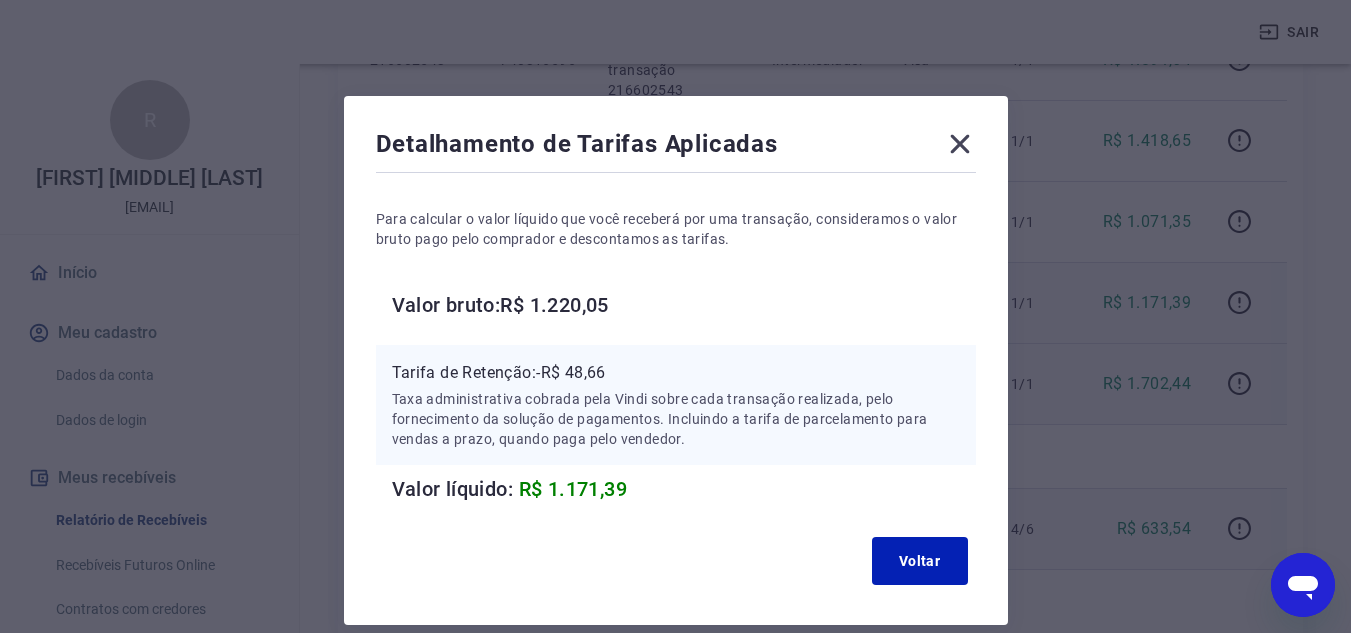 click 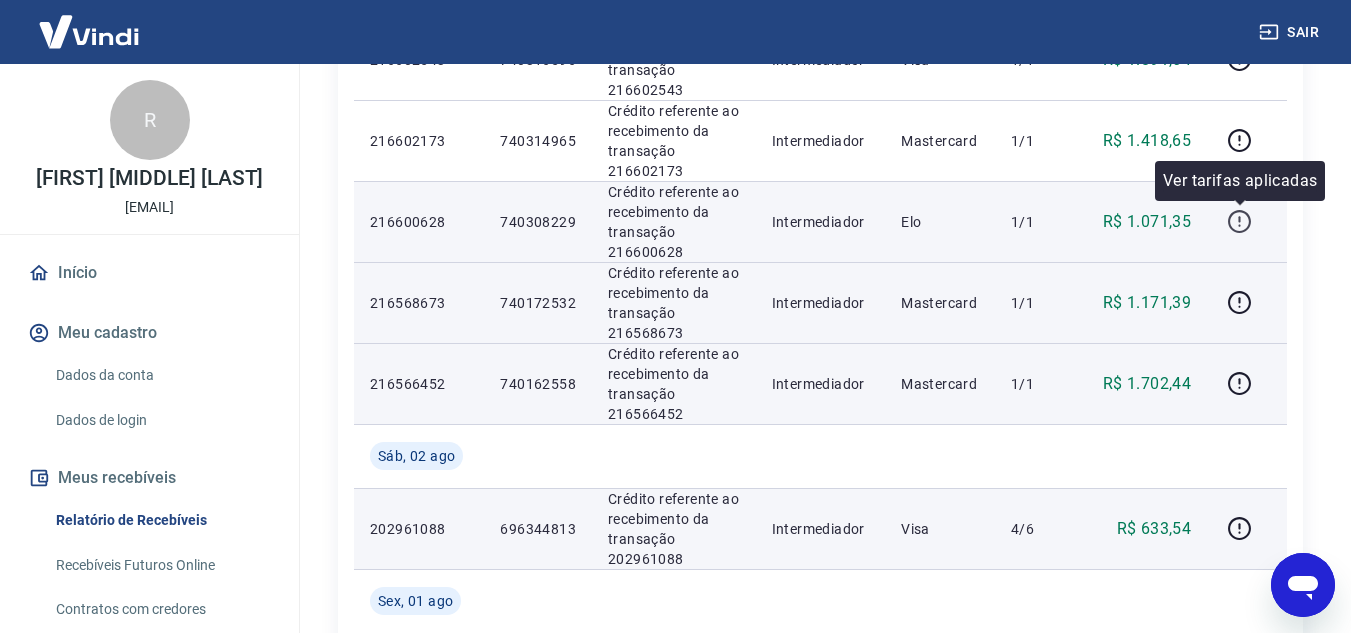 click 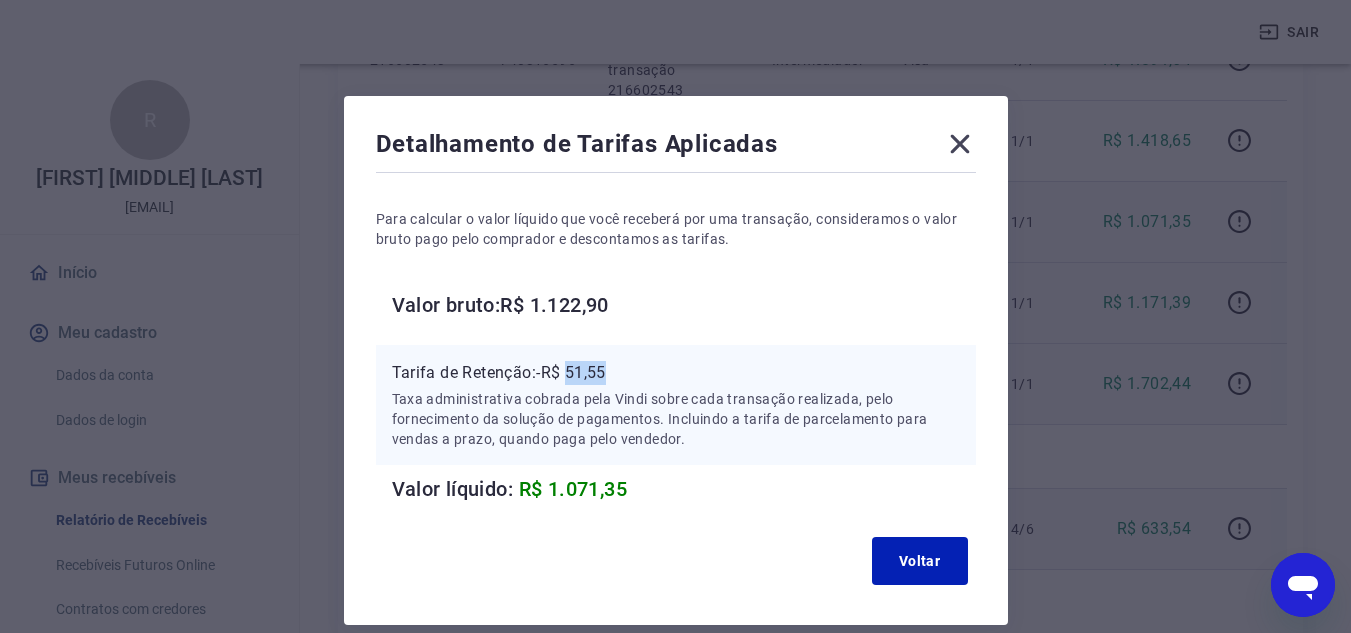 drag, startPoint x: 615, startPoint y: 372, endPoint x: 626, endPoint y: 372, distance: 11 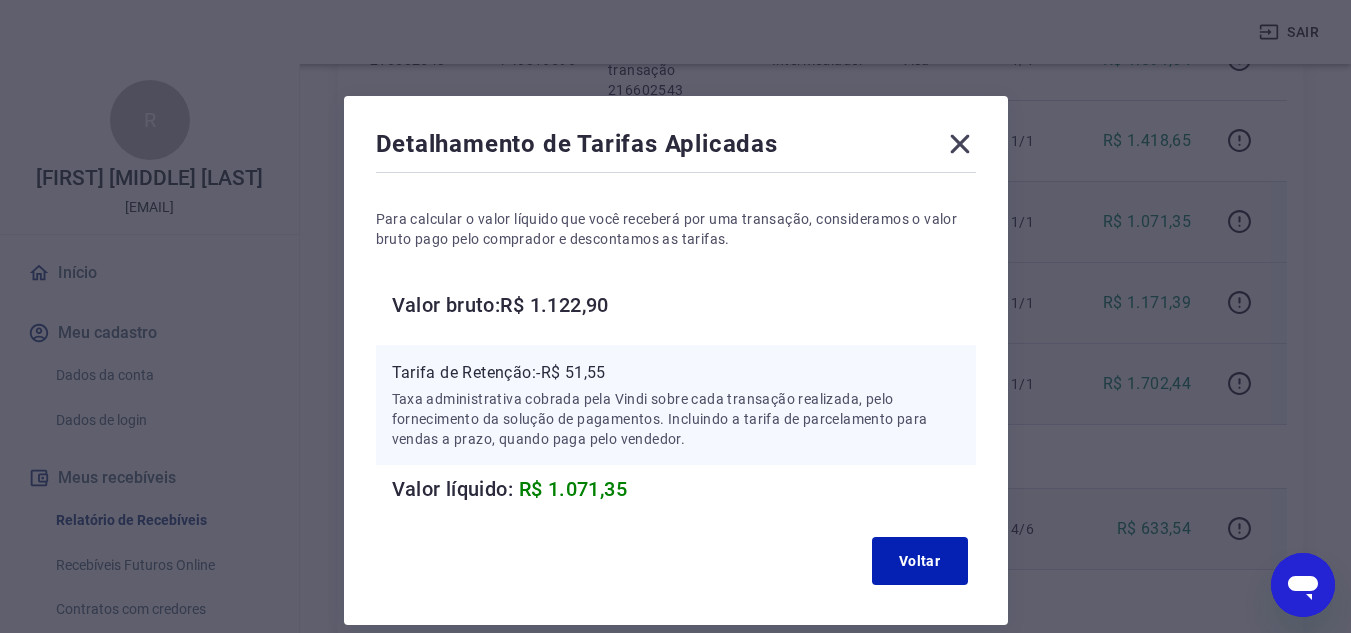 click 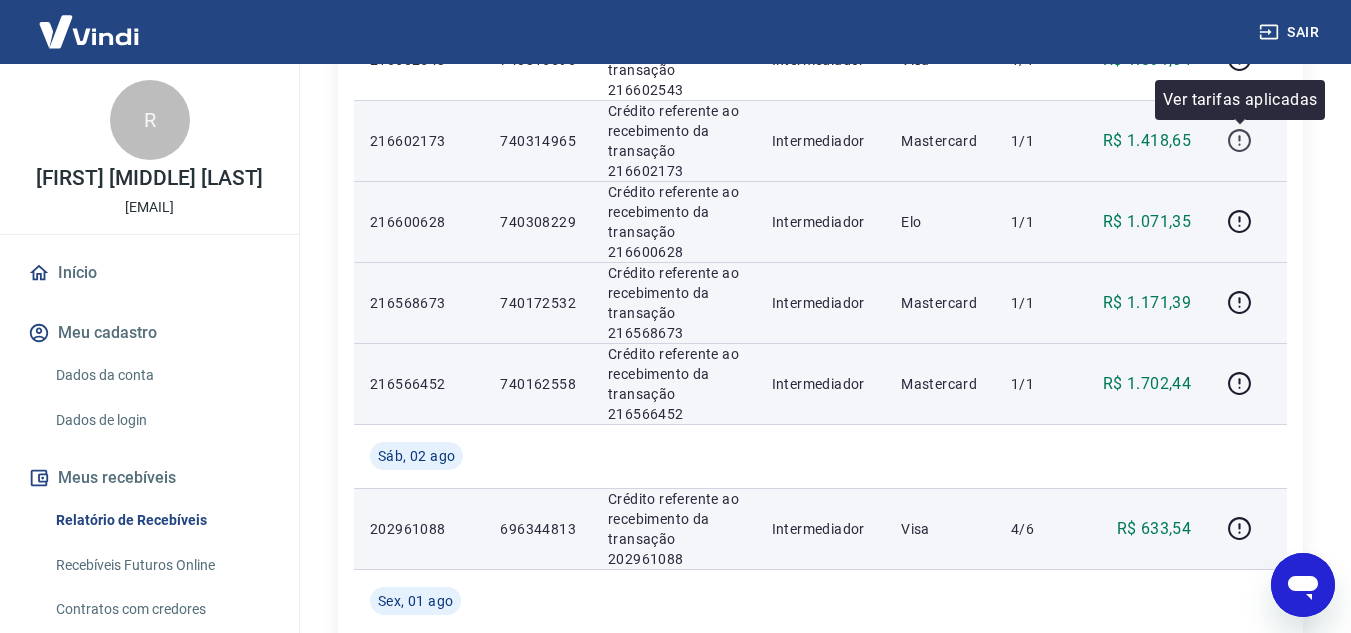 click 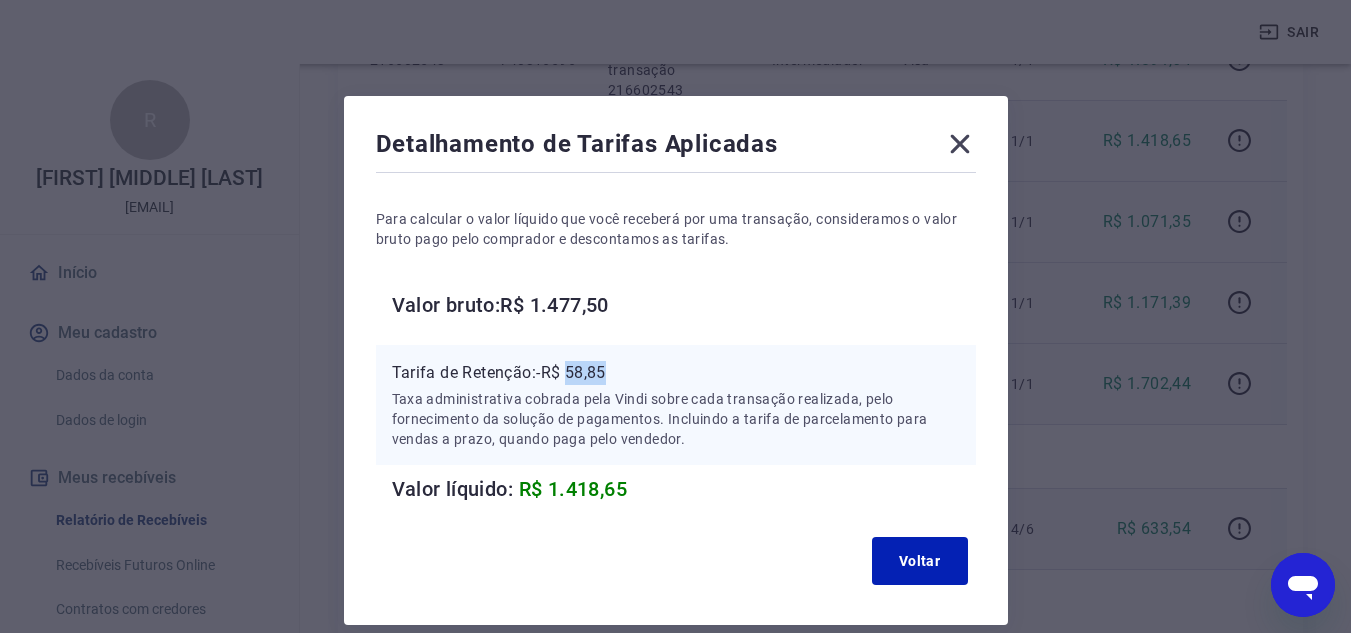 drag, startPoint x: 572, startPoint y: 371, endPoint x: 624, endPoint y: 371, distance: 52 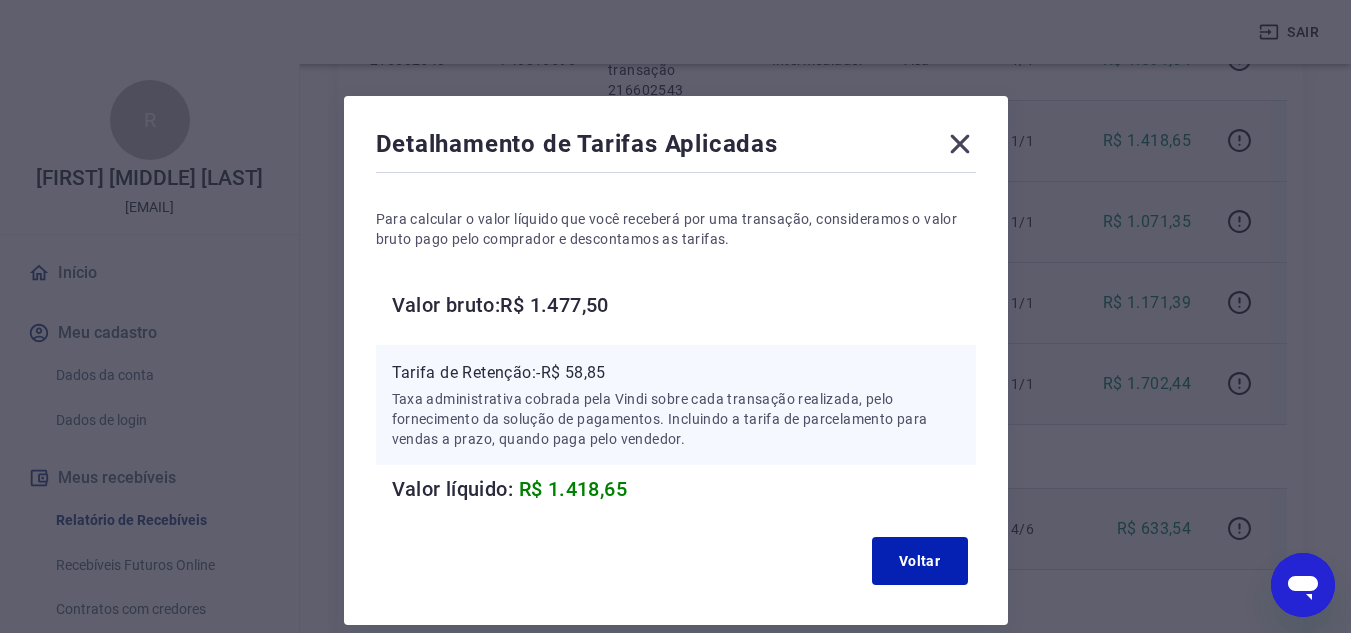 click 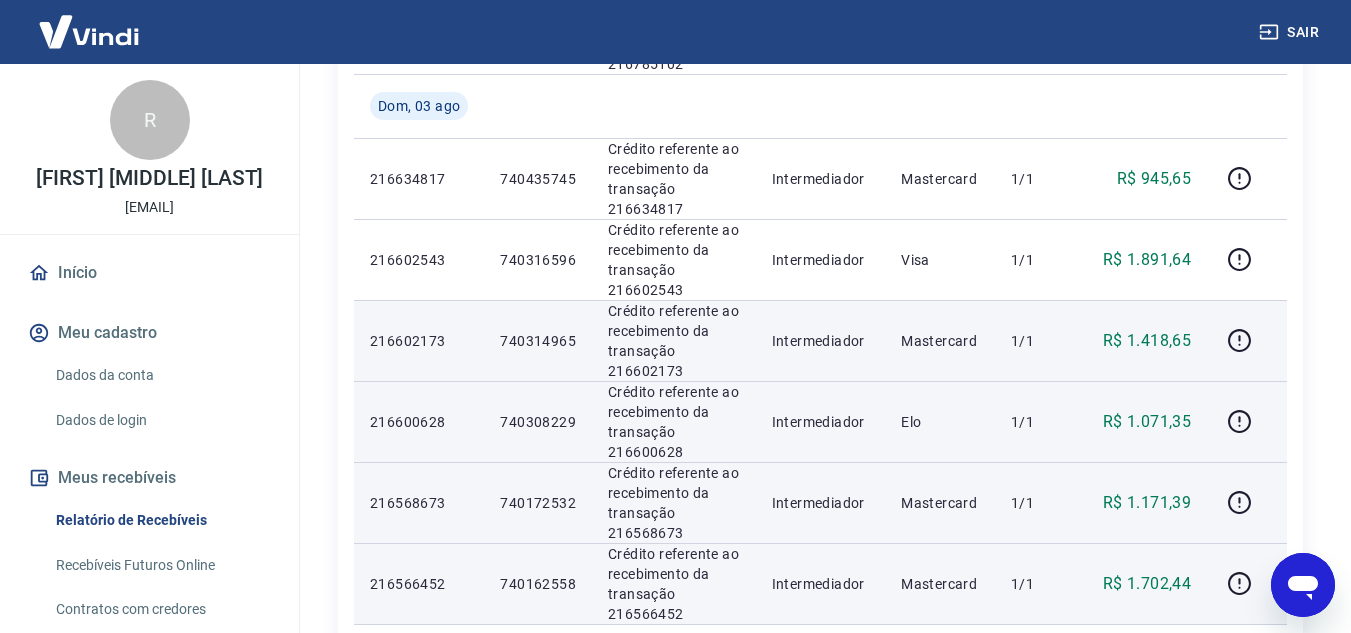 scroll, scrollTop: 700, scrollLeft: 0, axis: vertical 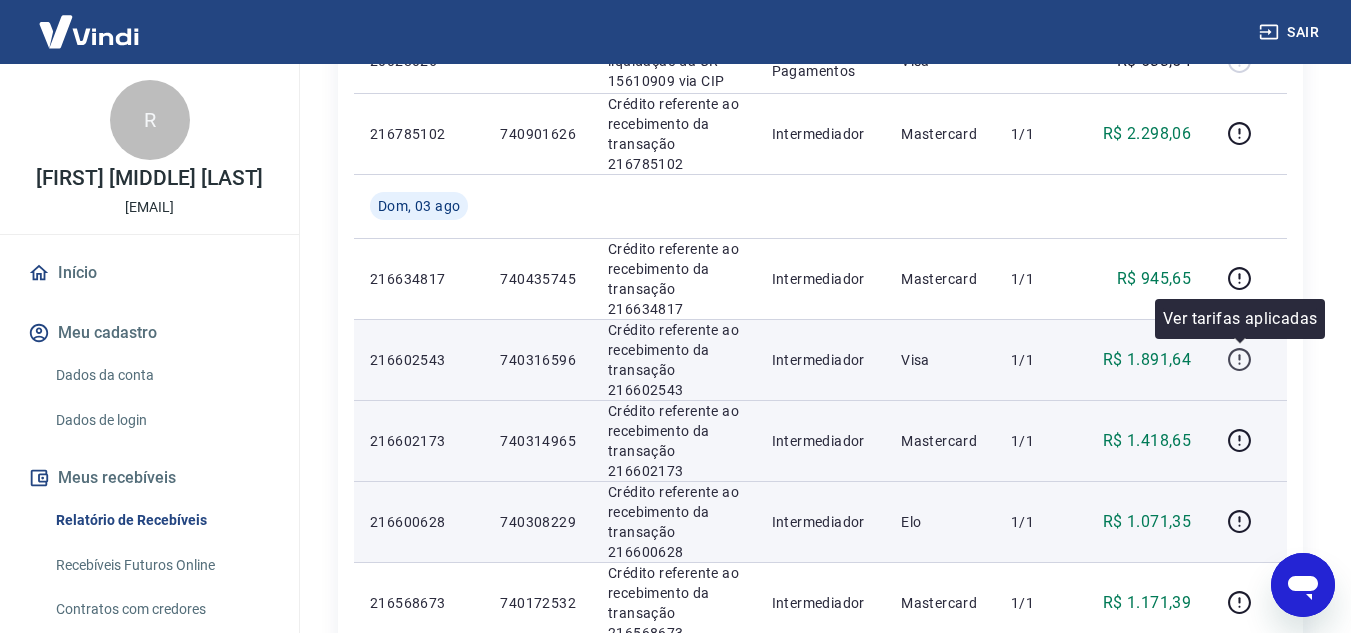 click at bounding box center (1239, 360) 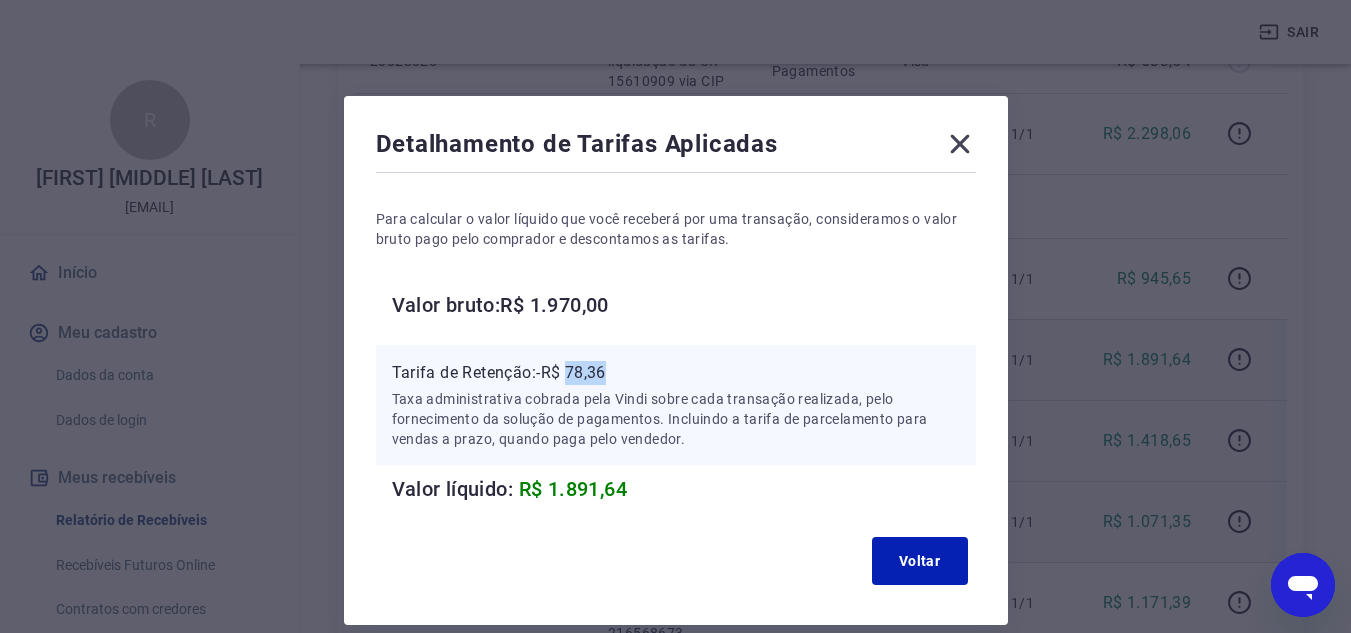 drag, startPoint x: 573, startPoint y: 367, endPoint x: 612, endPoint y: 367, distance: 39 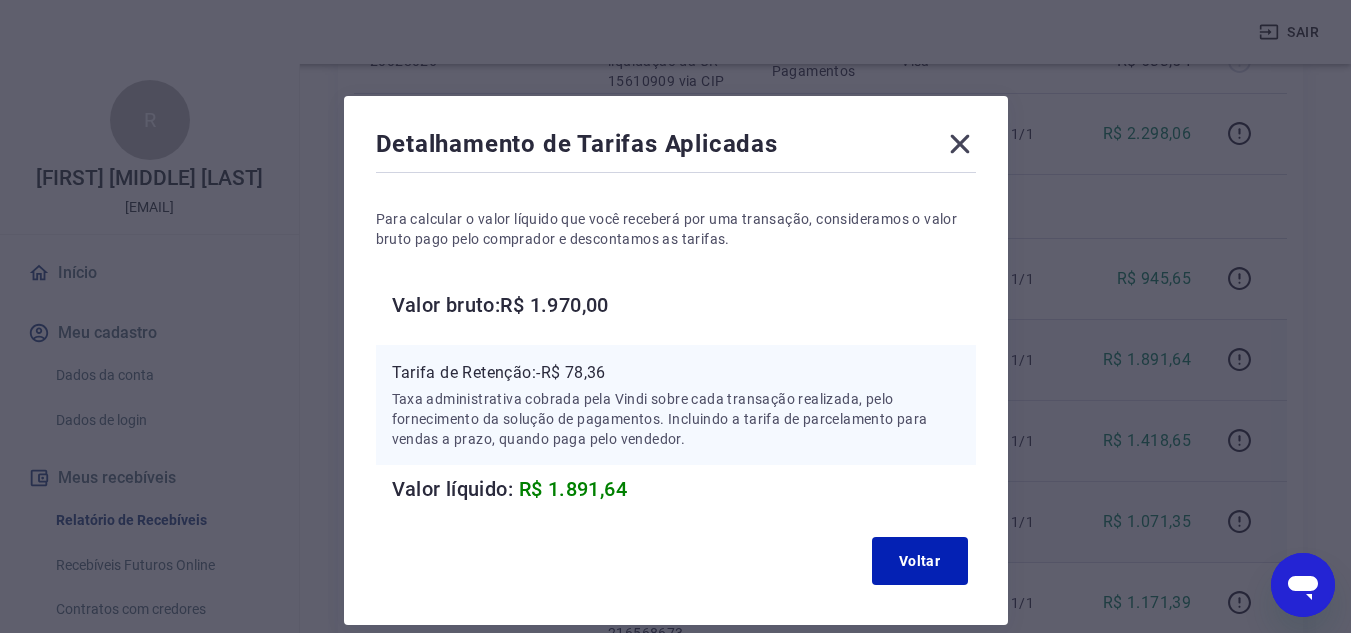 click 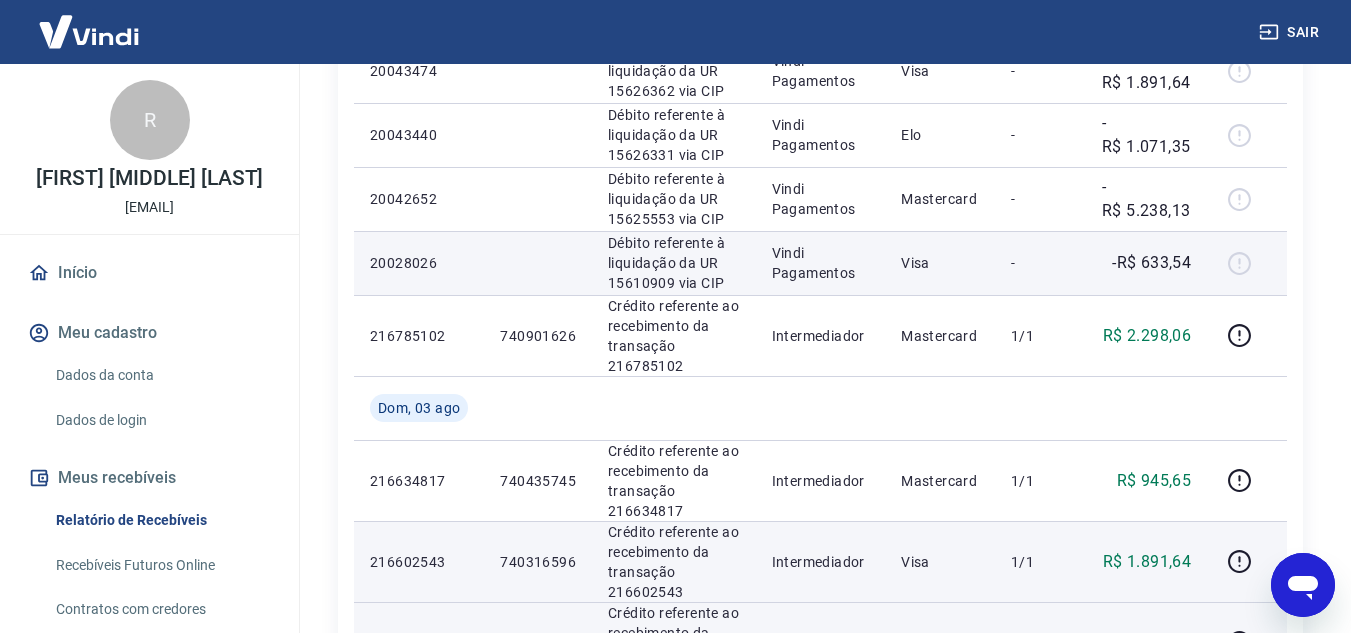 scroll, scrollTop: 700, scrollLeft: 0, axis: vertical 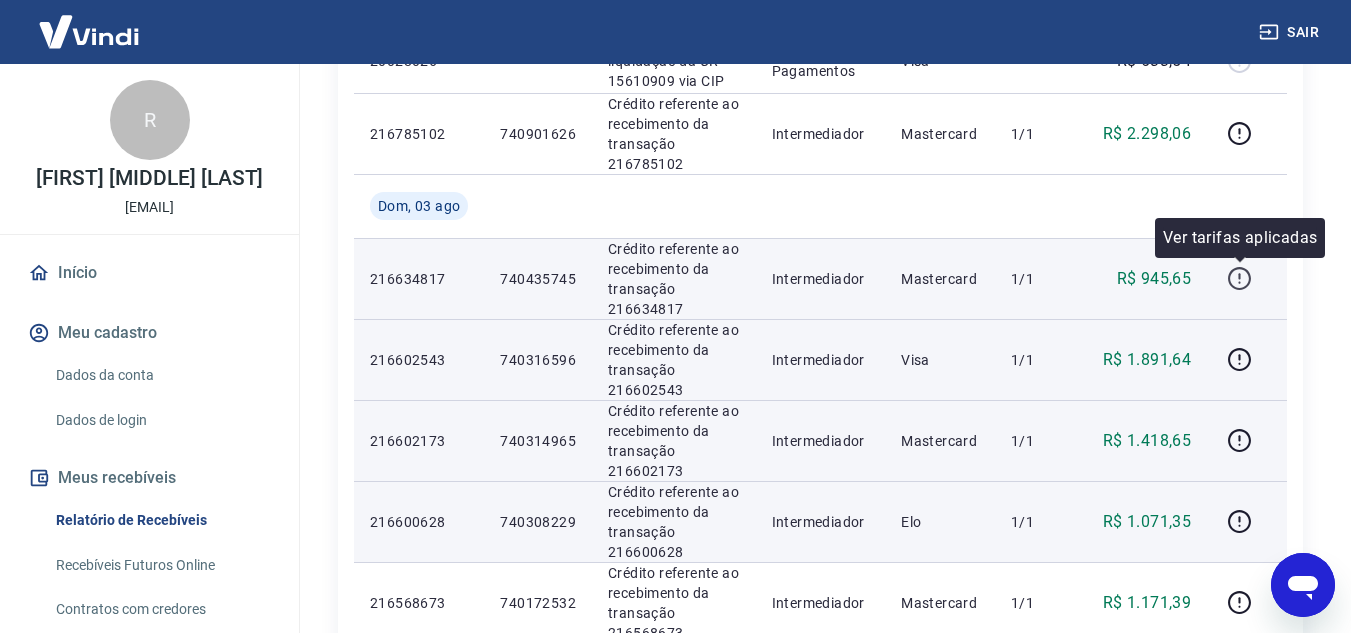 click 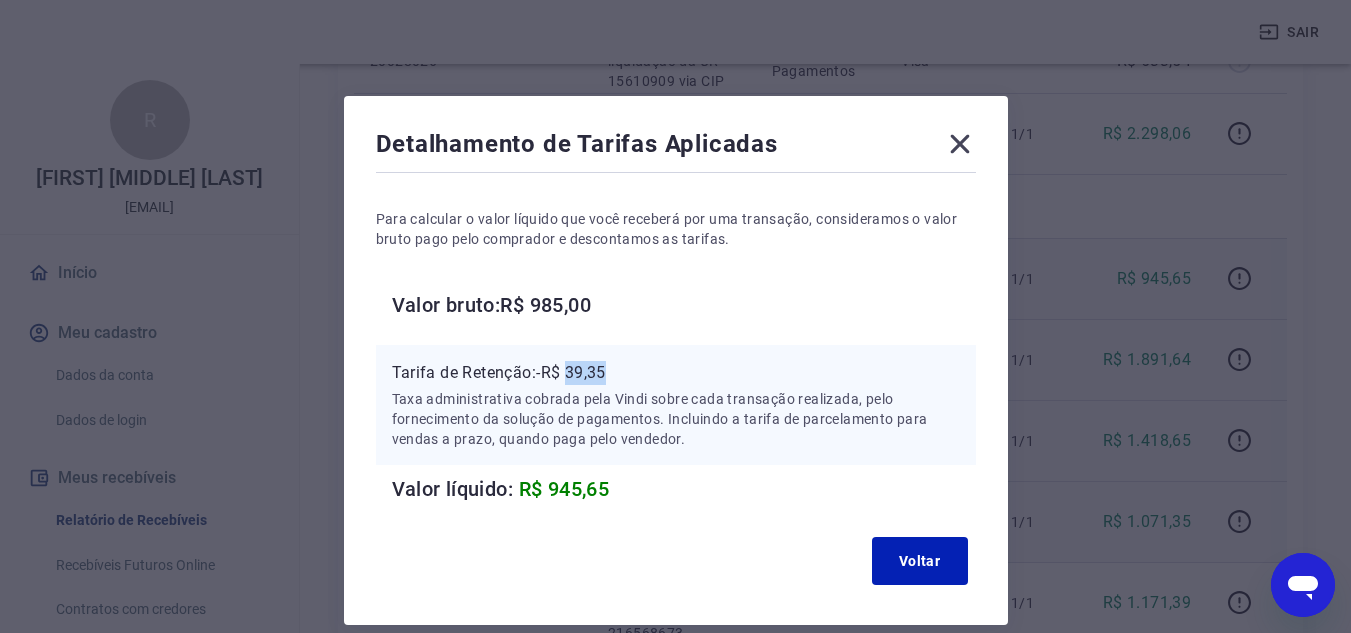 drag, startPoint x: 573, startPoint y: 371, endPoint x: 630, endPoint y: 371, distance: 57 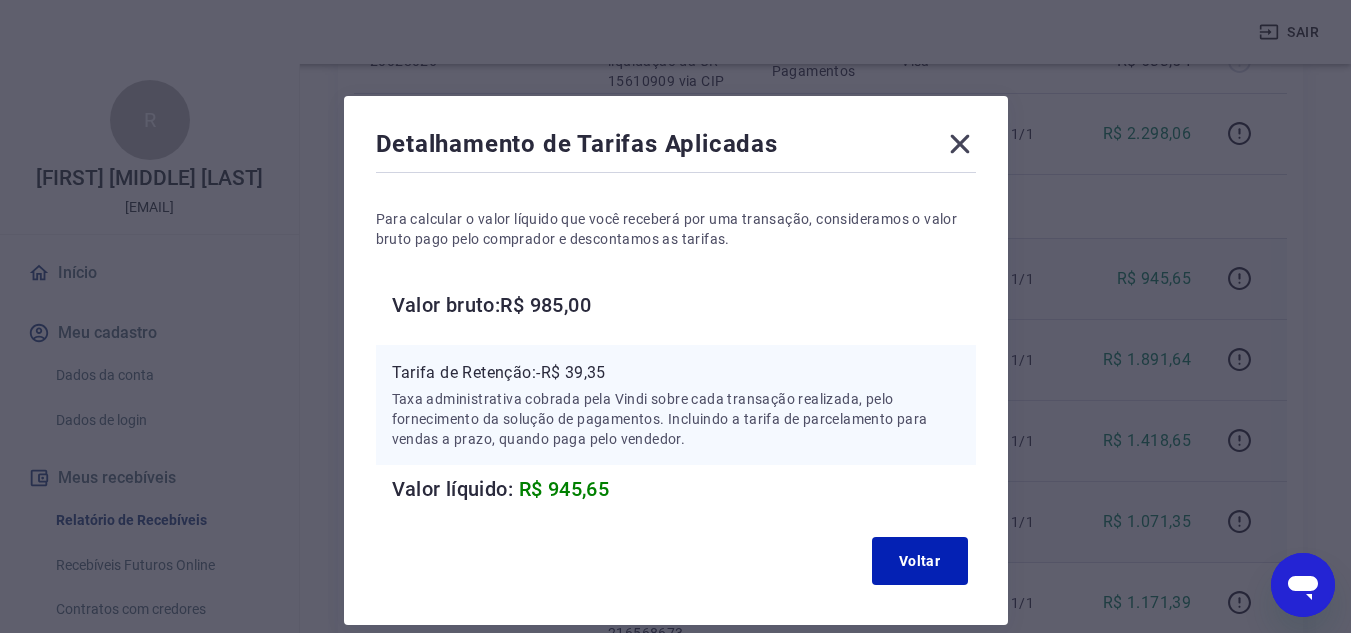 click 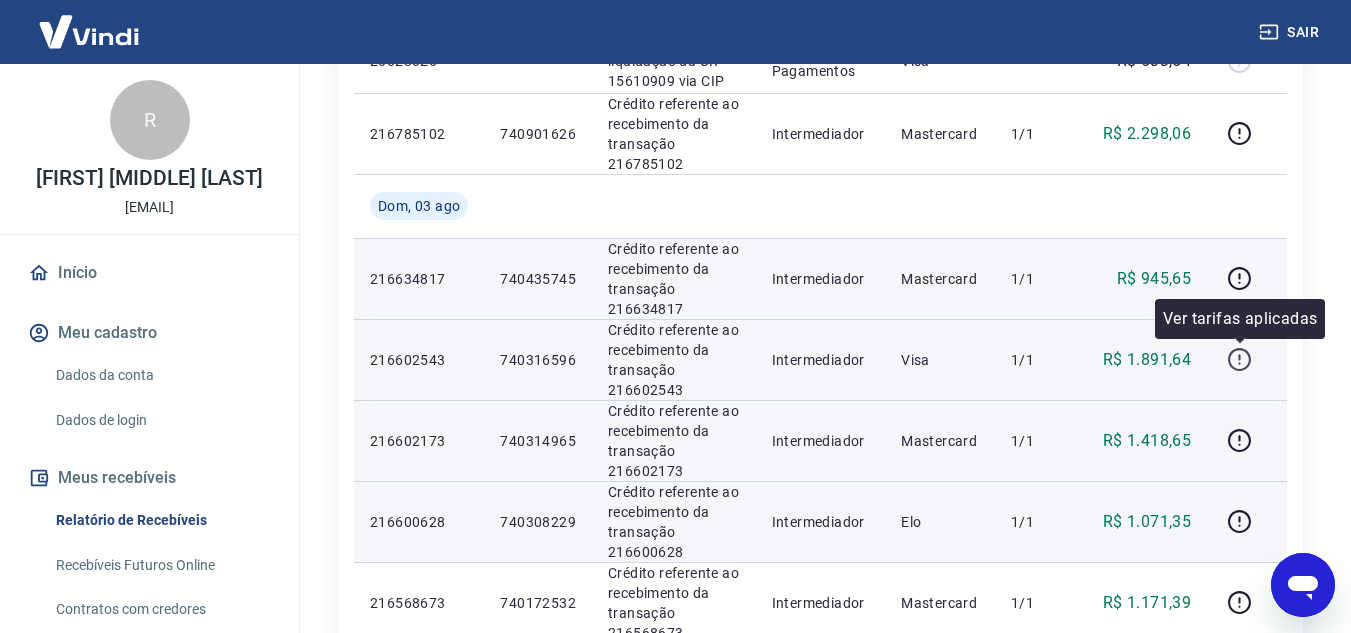 click 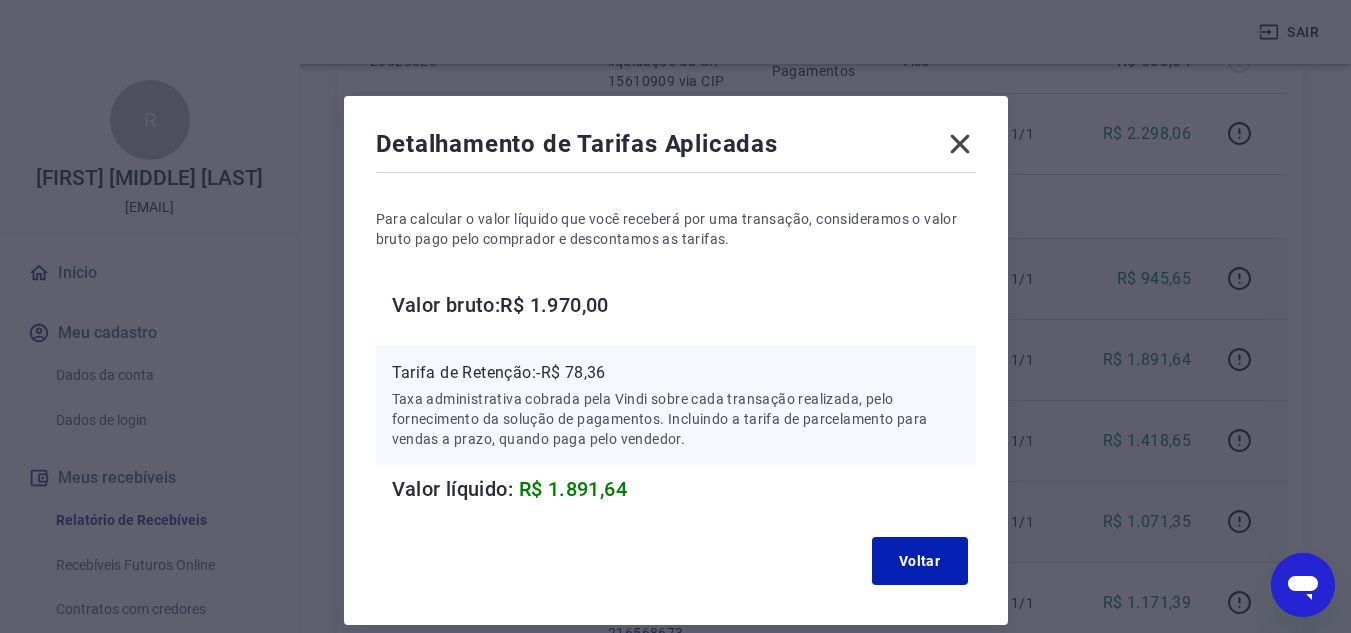 click 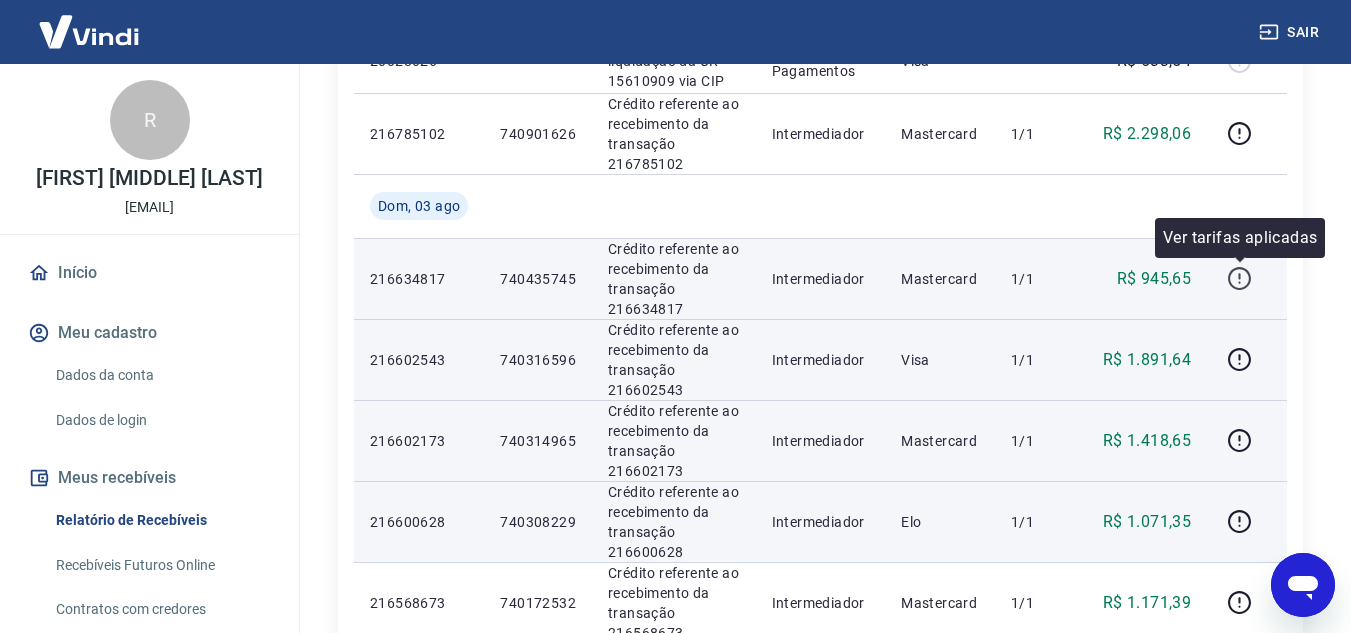 click 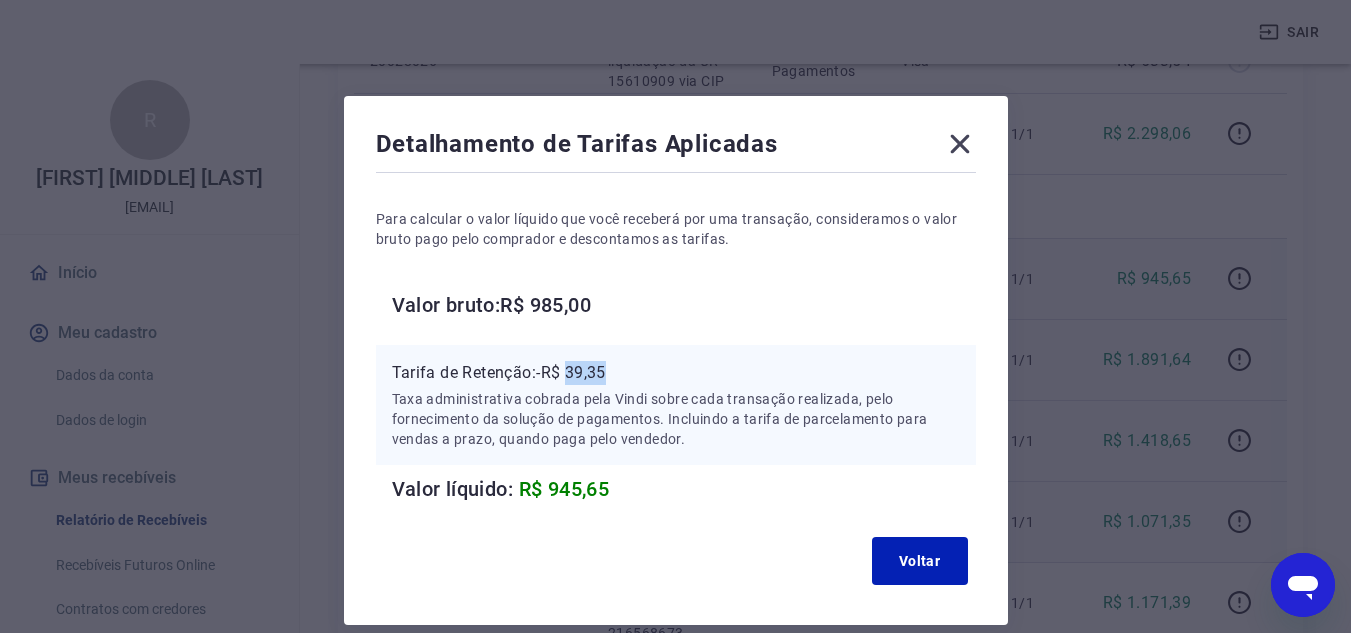 drag, startPoint x: 573, startPoint y: 373, endPoint x: 626, endPoint y: 373, distance: 53 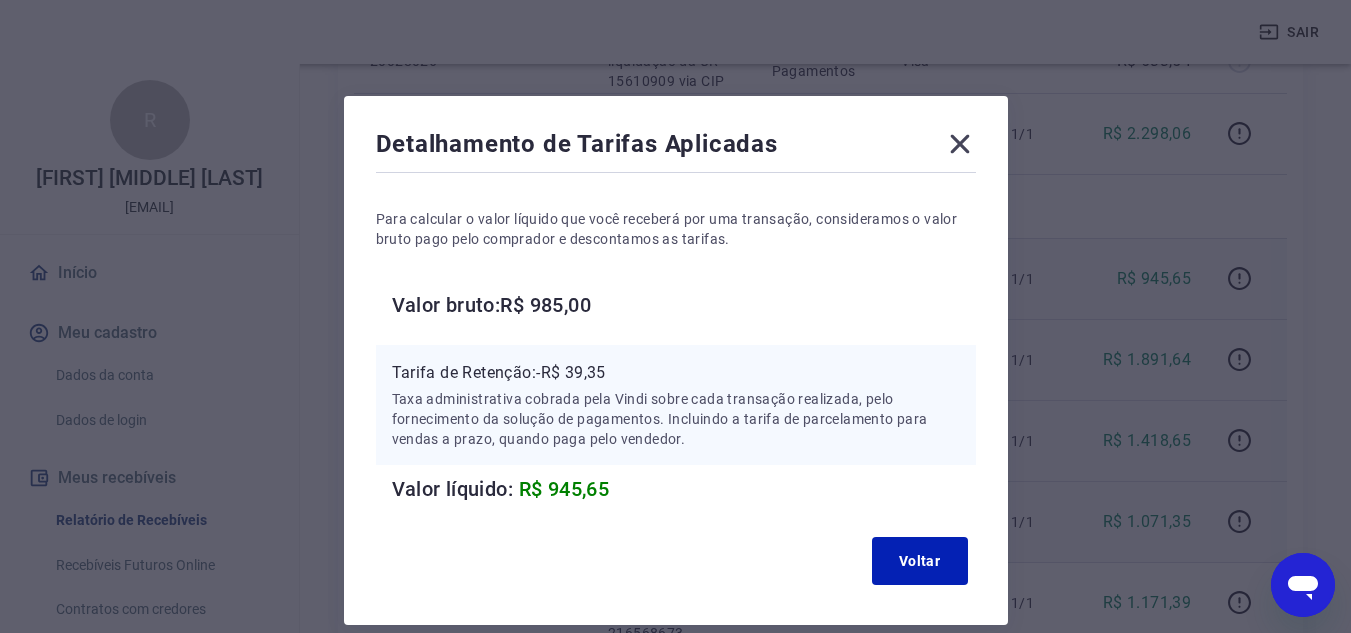 click 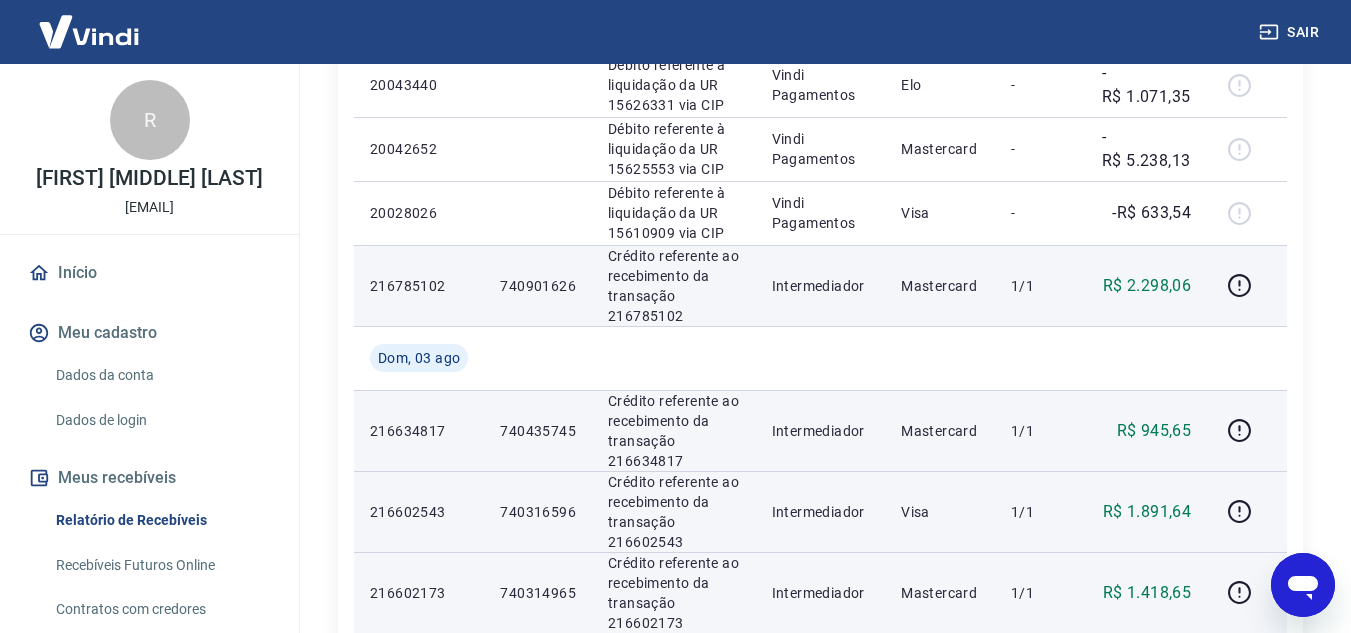 scroll, scrollTop: 500, scrollLeft: 0, axis: vertical 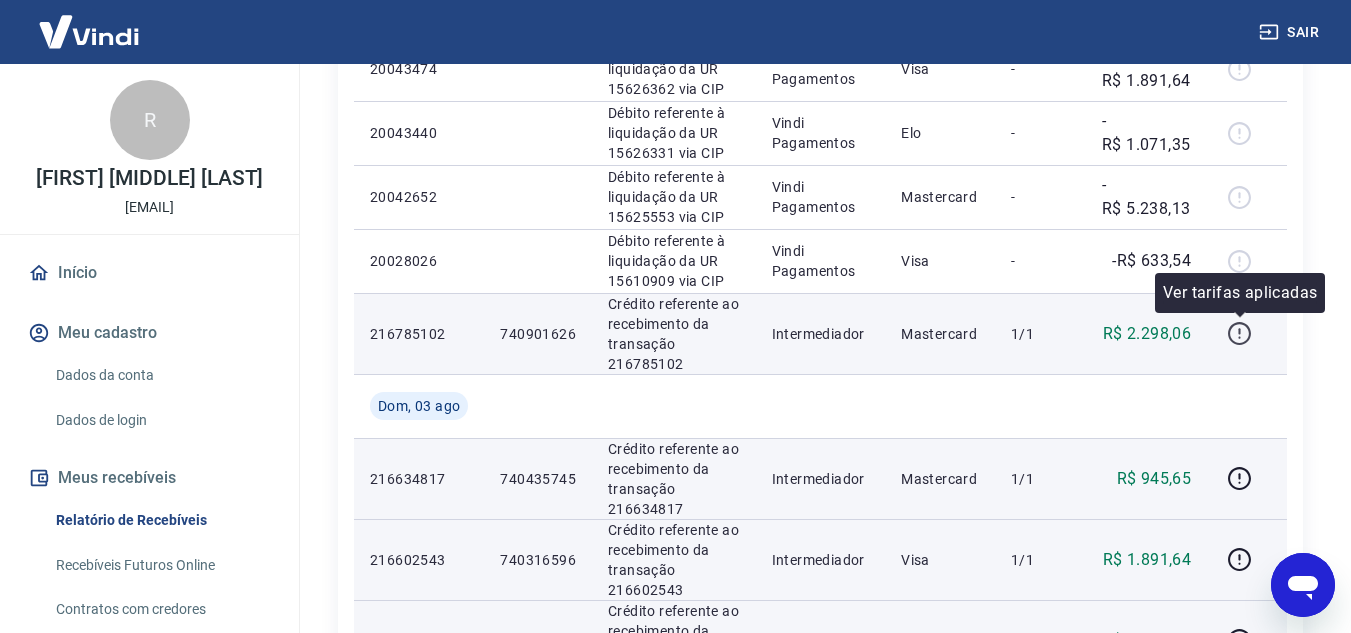 click at bounding box center (1239, 334) 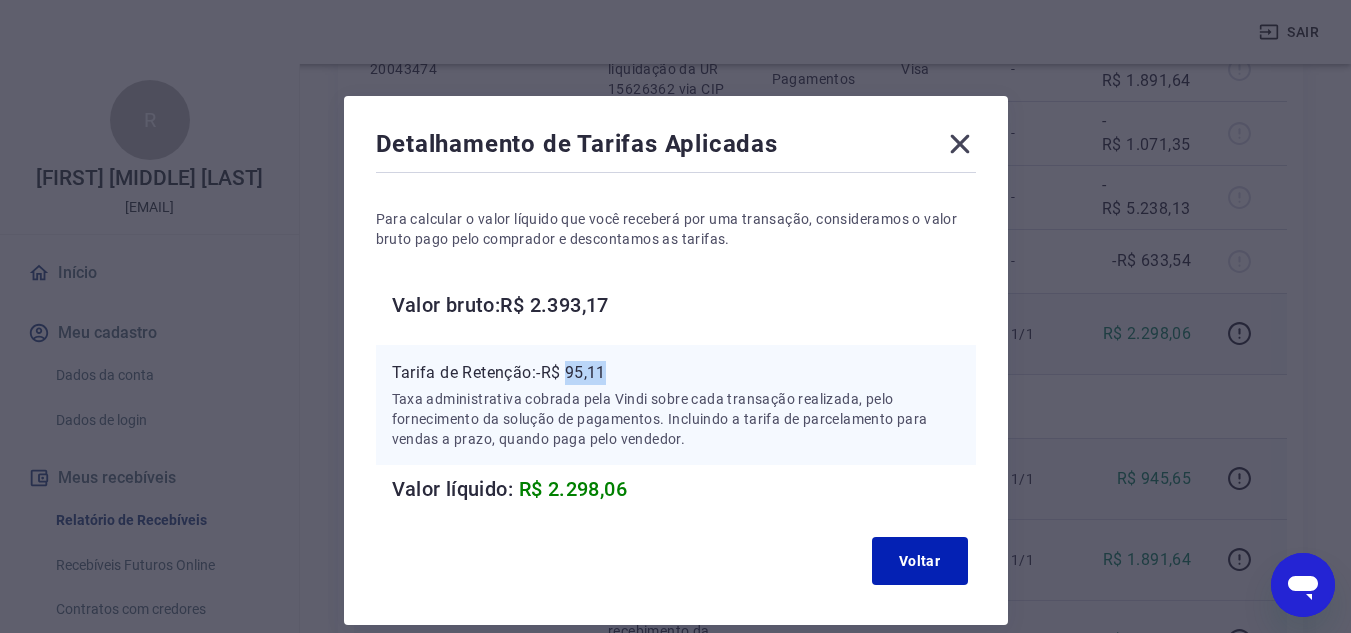 drag, startPoint x: 568, startPoint y: 374, endPoint x: 620, endPoint y: 373, distance: 52.009613 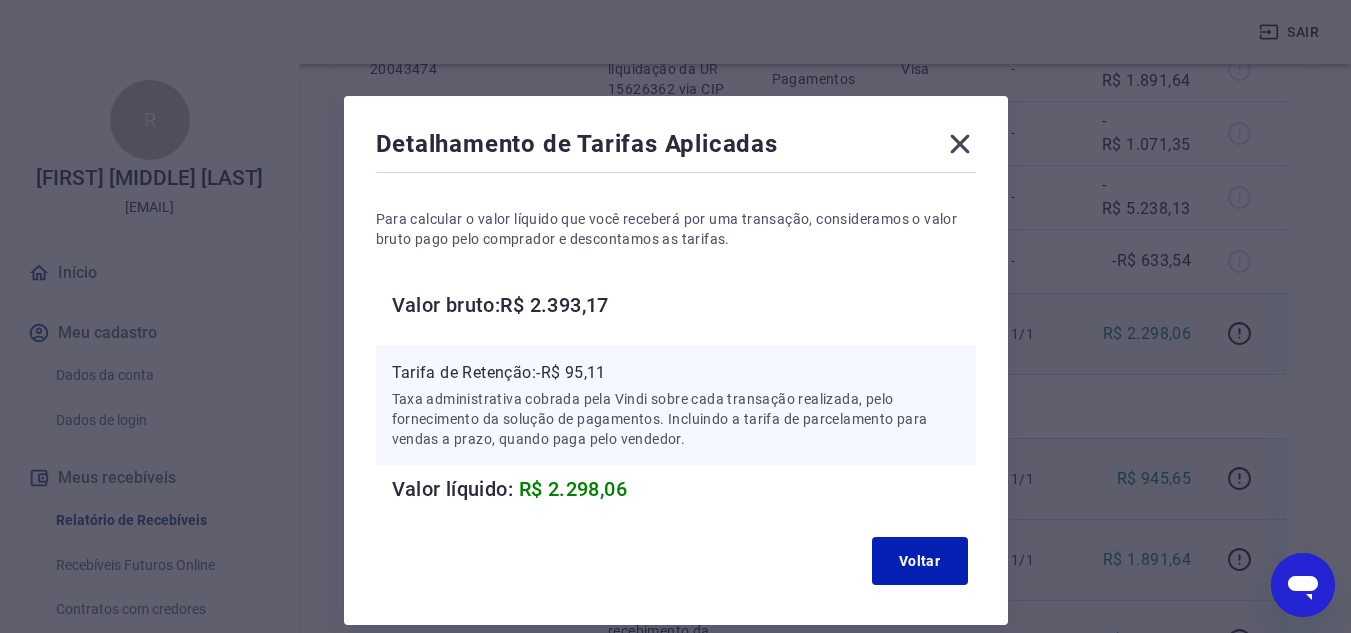 click 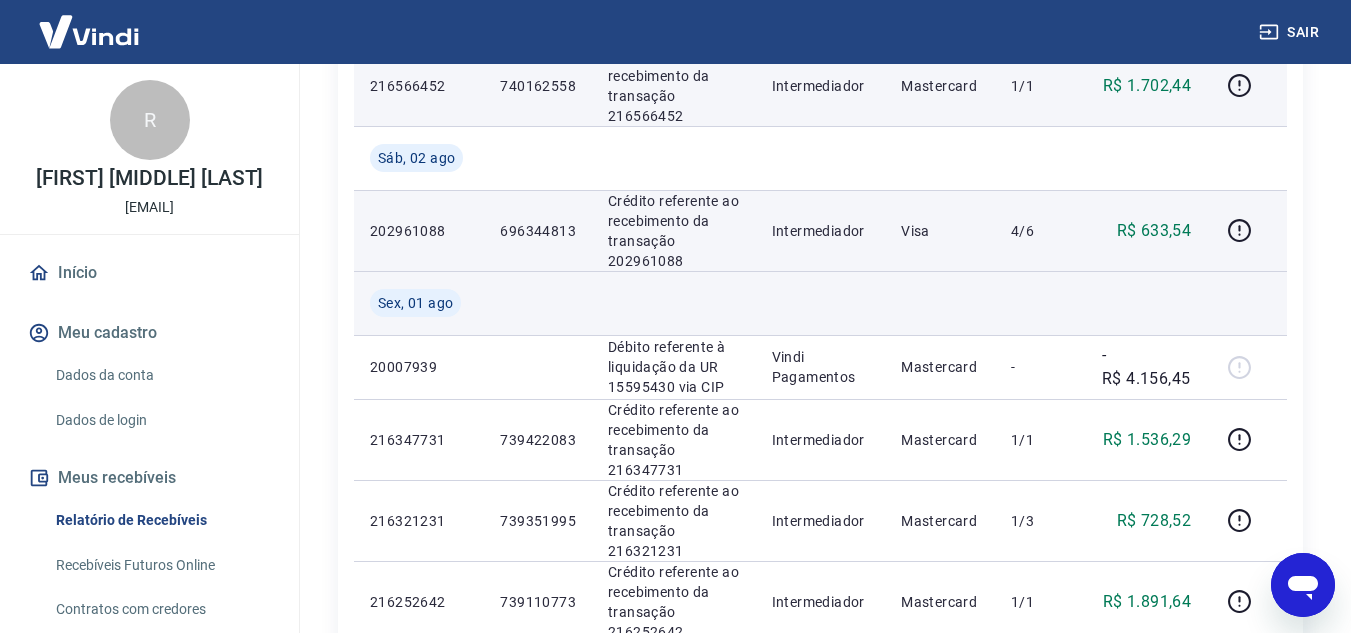 scroll, scrollTop: 1300, scrollLeft: 0, axis: vertical 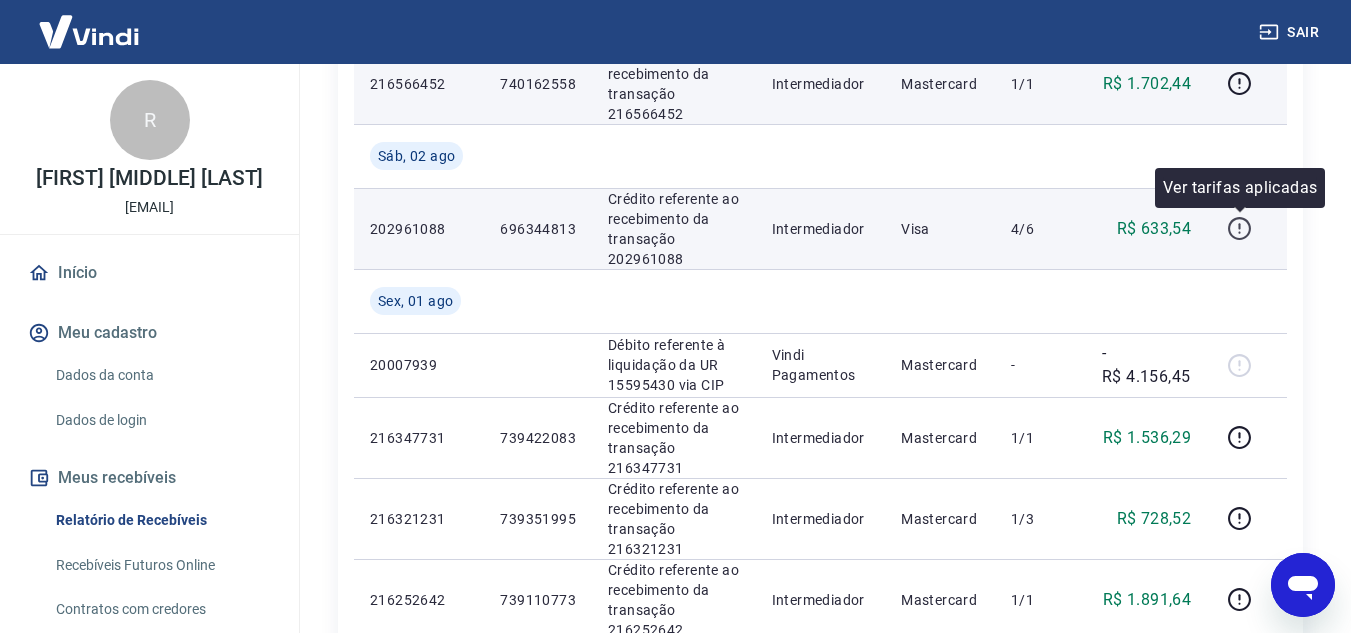 click 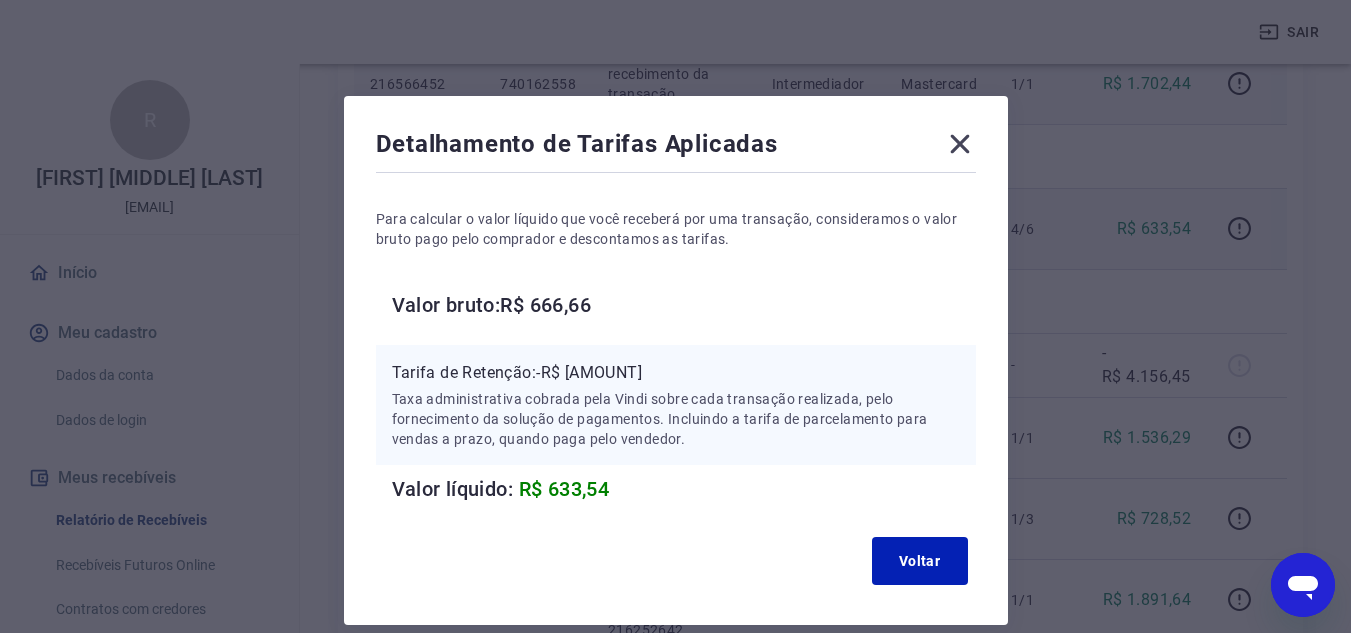 click 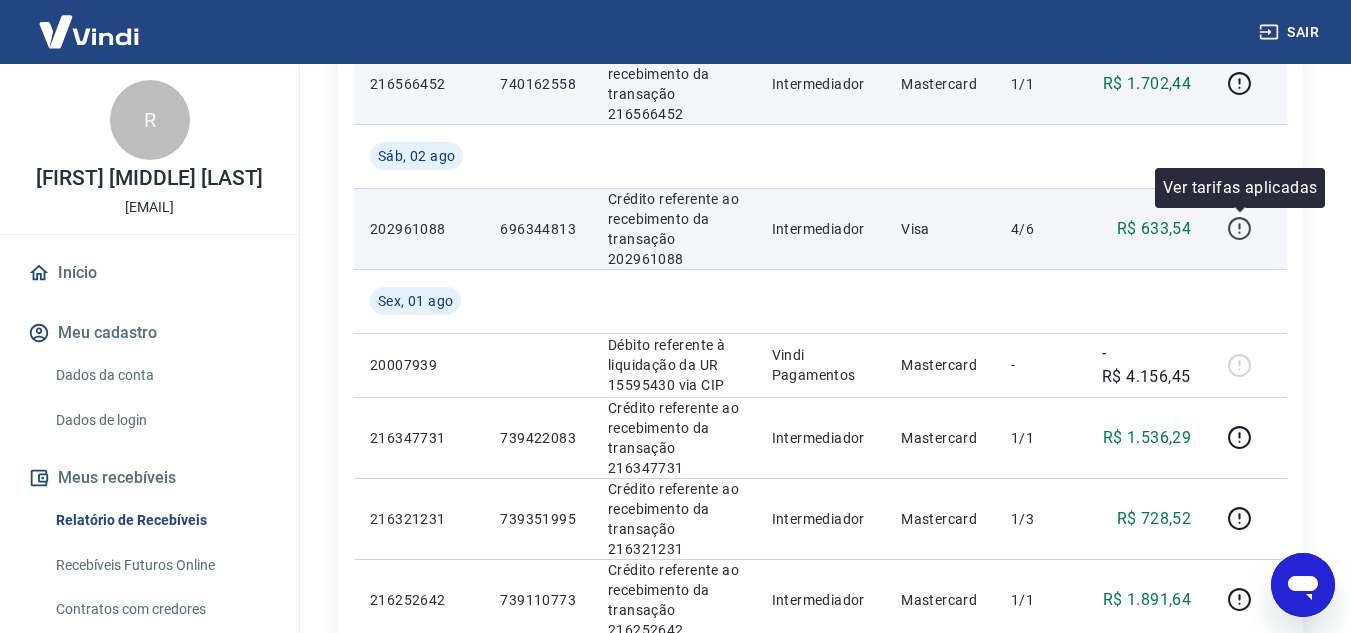 click at bounding box center [1239, 229] 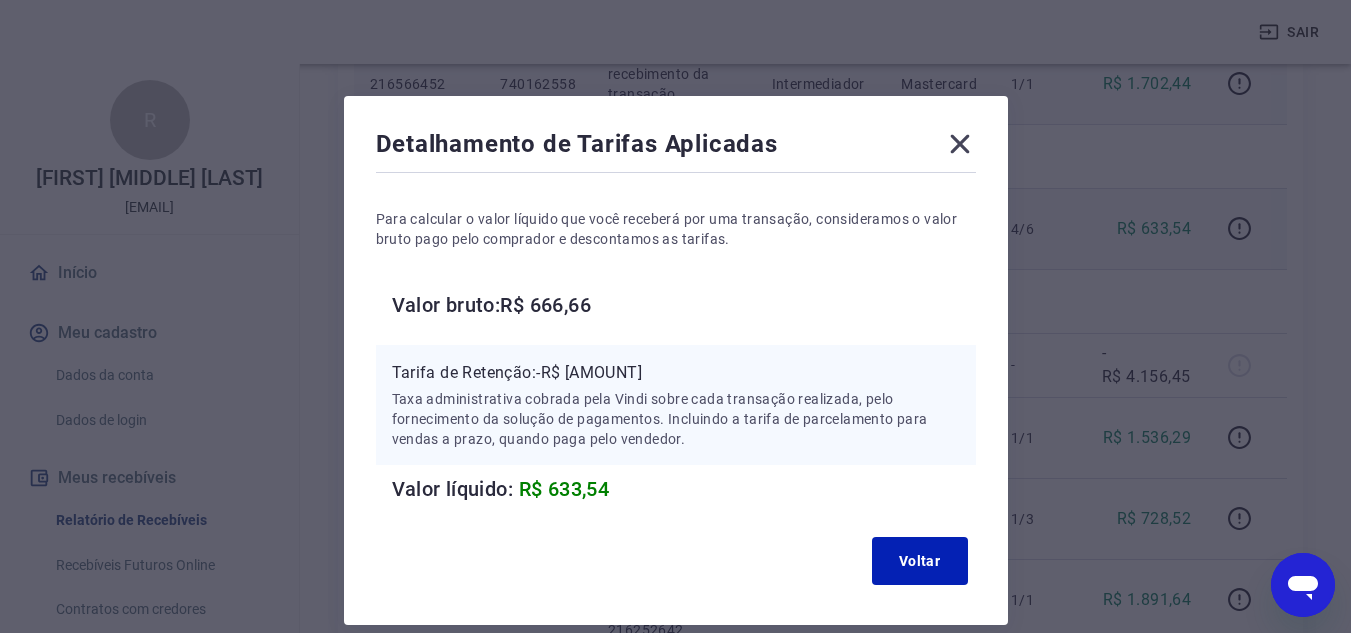 click 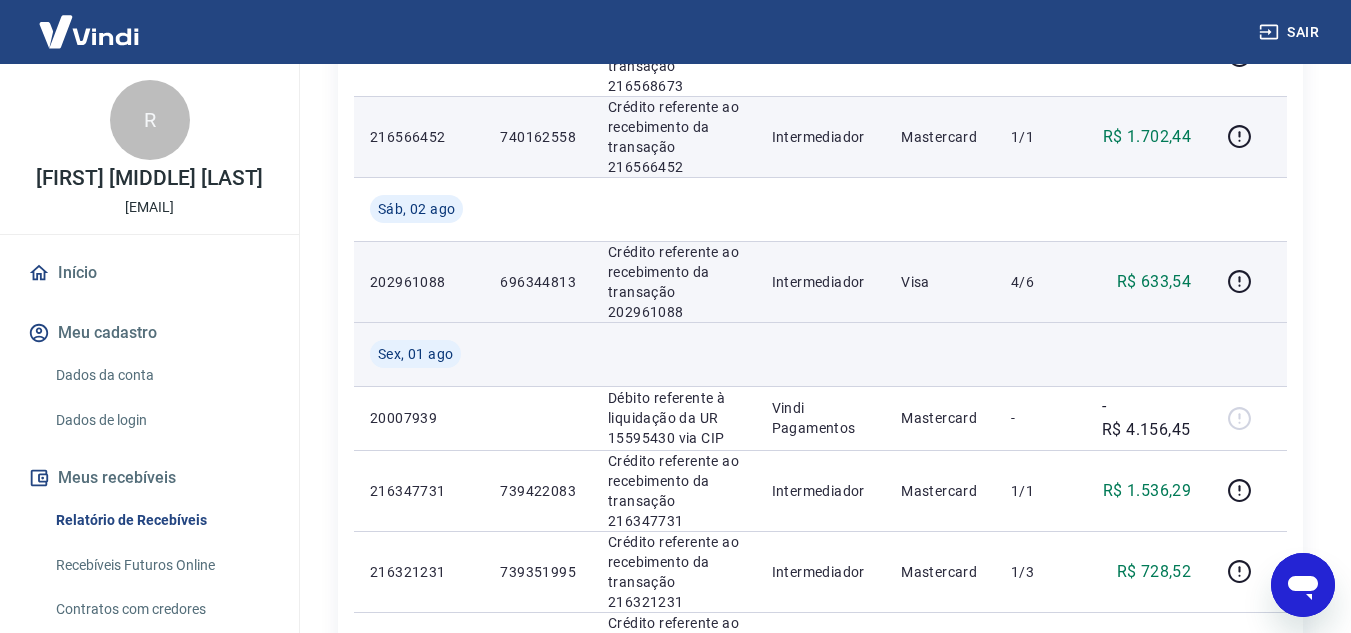 scroll, scrollTop: 1200, scrollLeft: 0, axis: vertical 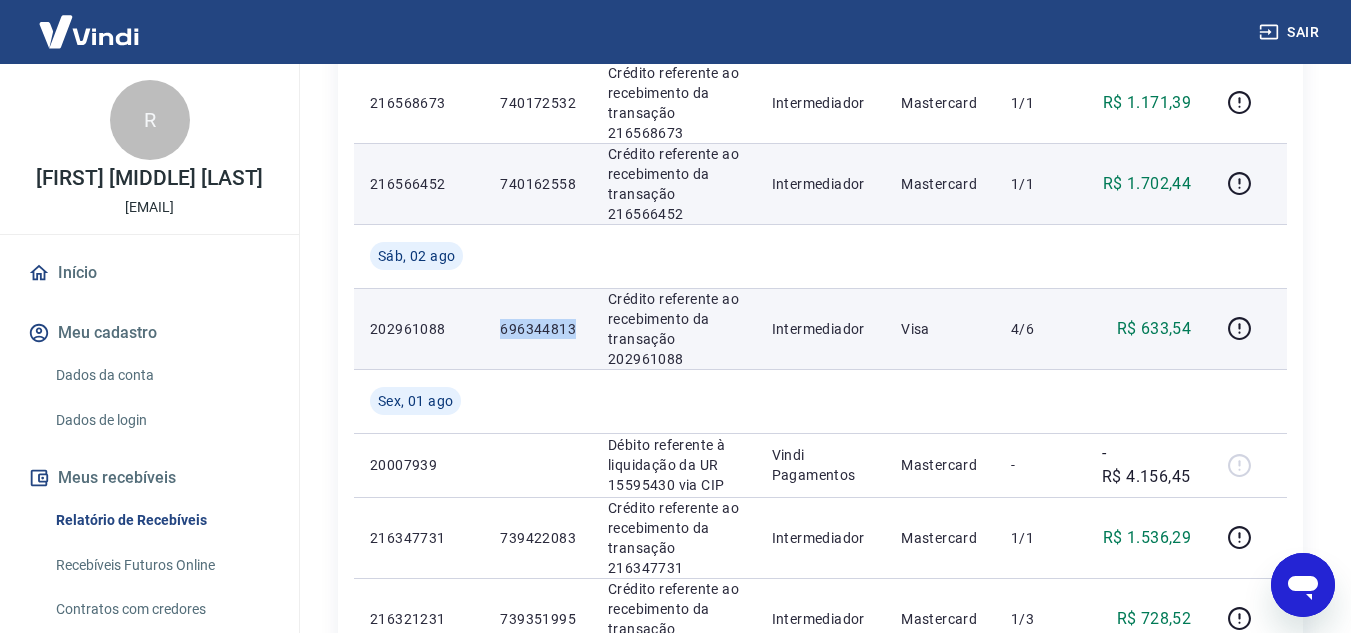 drag, startPoint x: 497, startPoint y: 329, endPoint x: 580, endPoint y: 330, distance: 83.00603 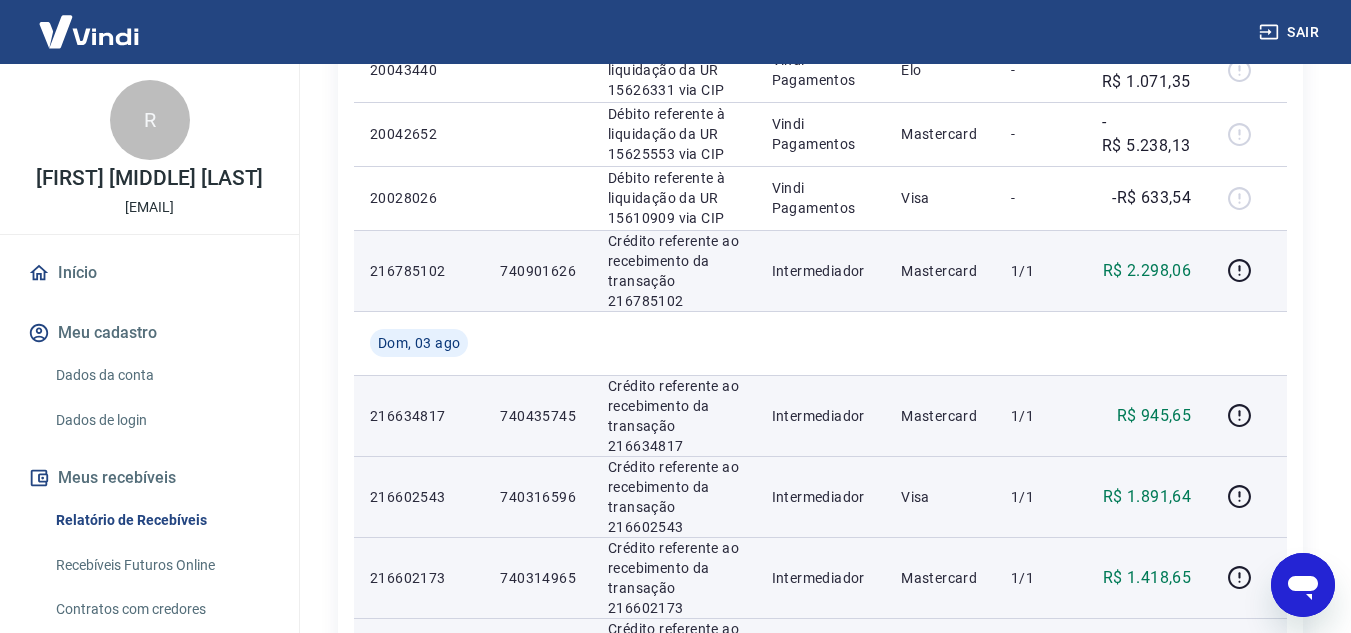 scroll, scrollTop: 500, scrollLeft: 0, axis: vertical 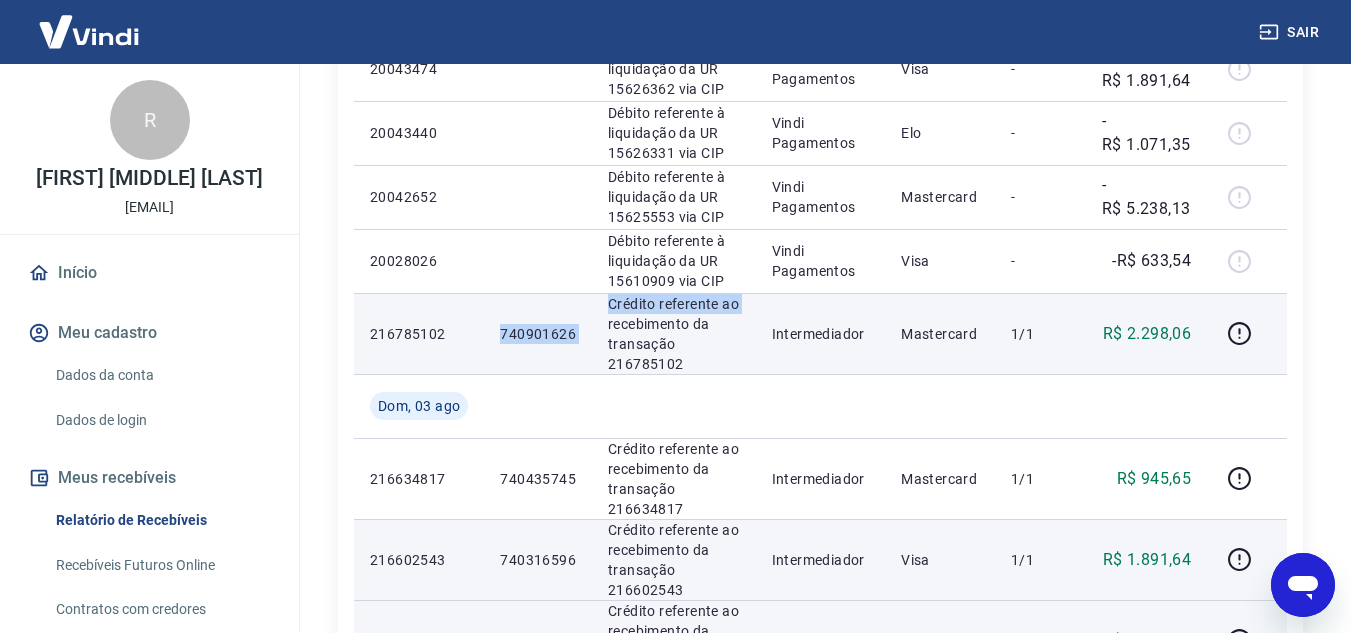 drag, startPoint x: 504, startPoint y: 324, endPoint x: 606, endPoint y: 332, distance: 102.31325 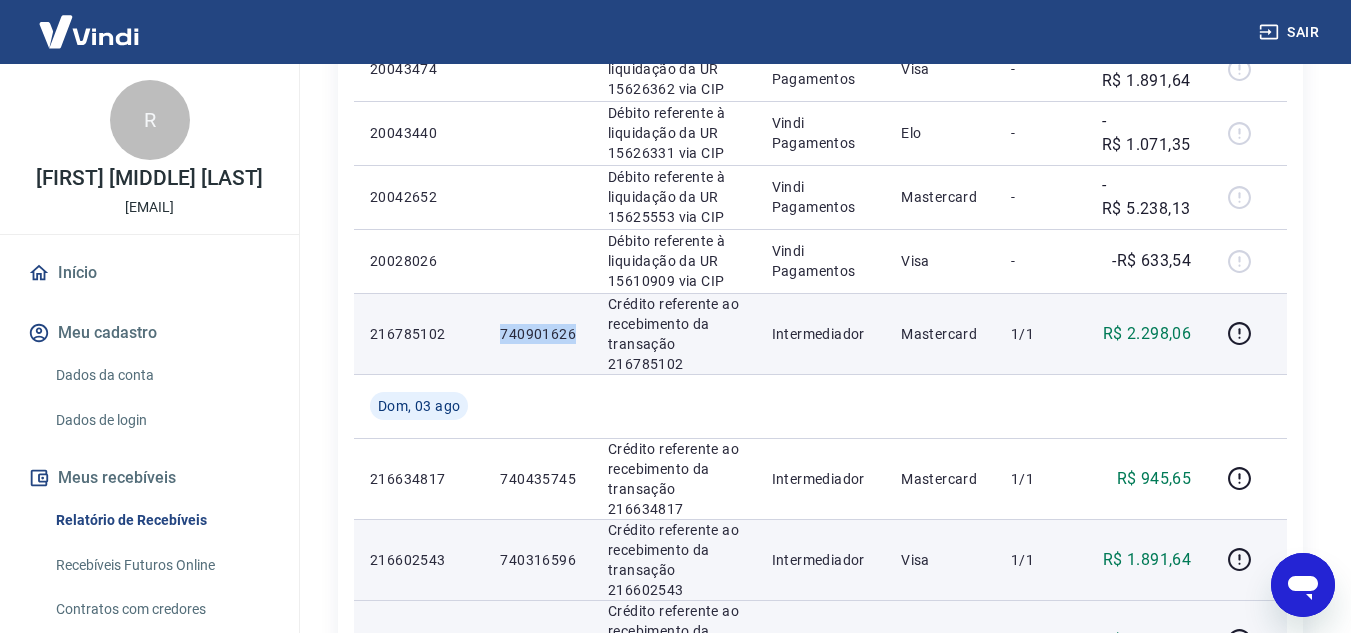 drag, startPoint x: 521, startPoint y: 335, endPoint x: 583, endPoint y: 332, distance: 62.072536 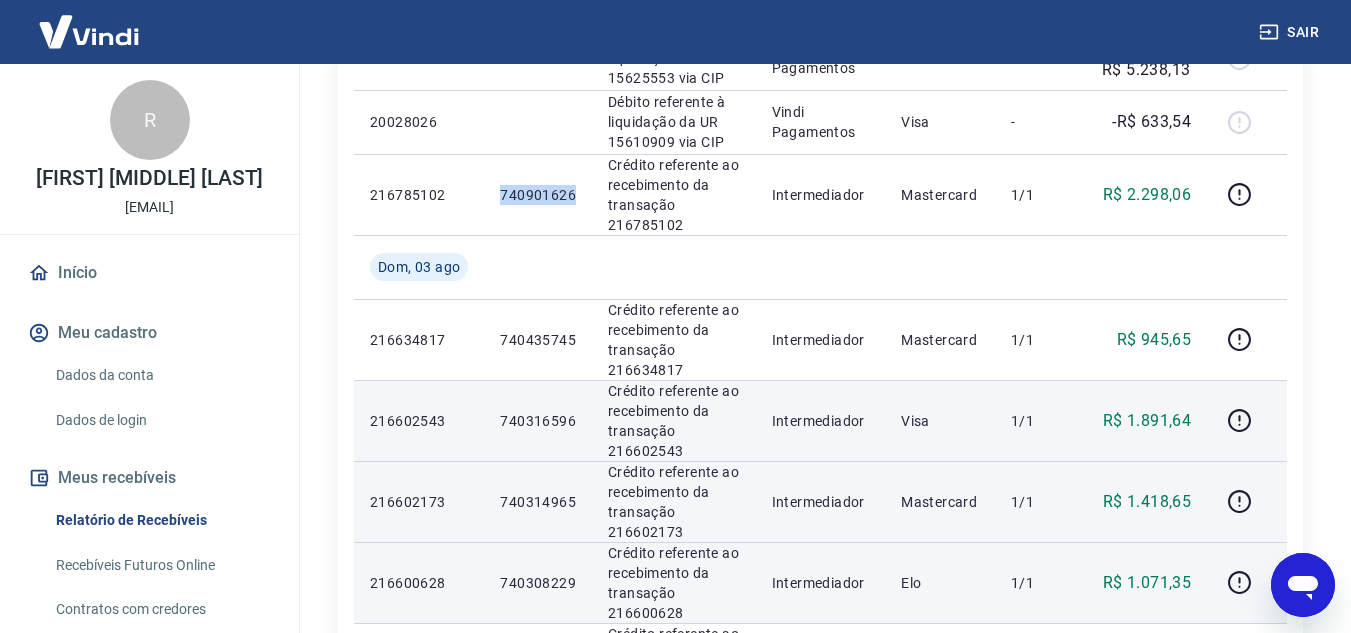 scroll, scrollTop: 800, scrollLeft: 0, axis: vertical 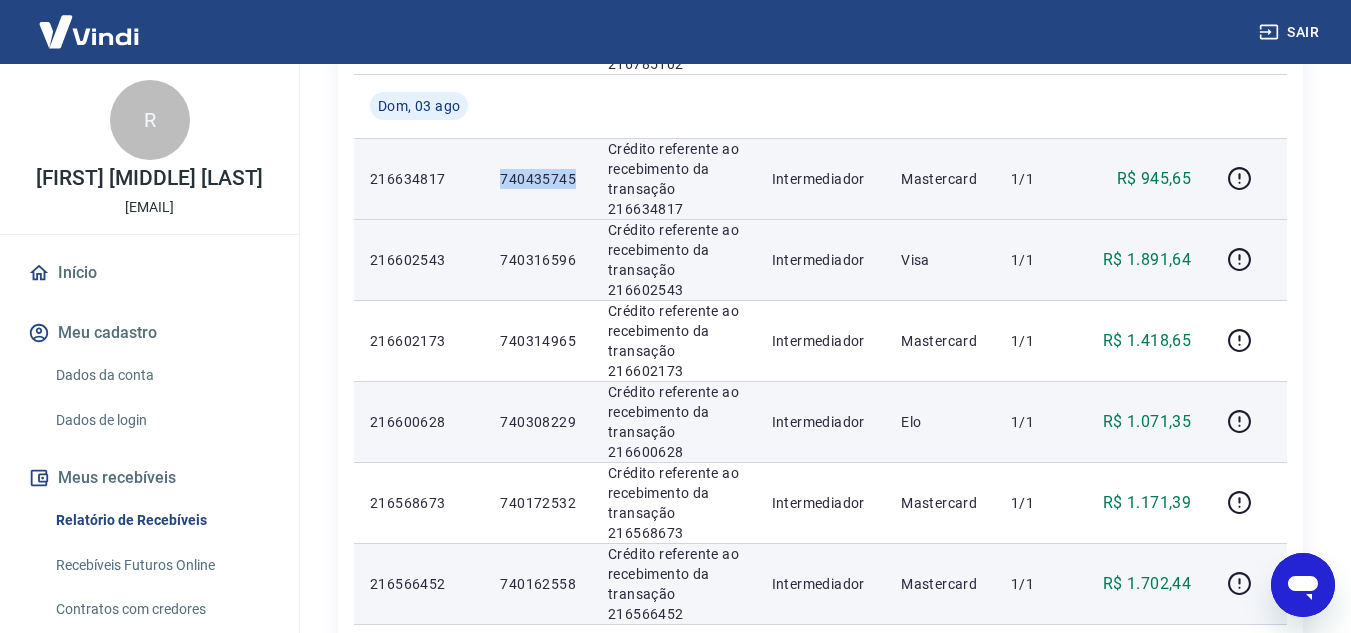 drag, startPoint x: 503, startPoint y: 179, endPoint x: 579, endPoint y: 178, distance: 76.00658 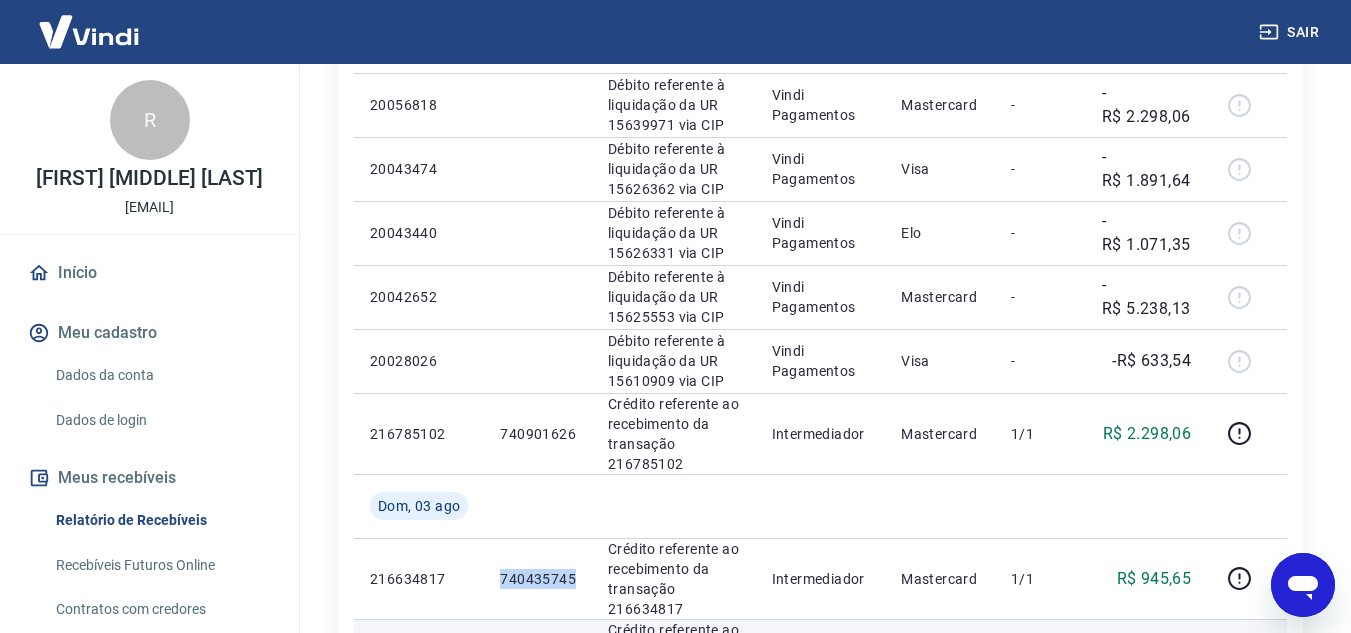 scroll, scrollTop: 300, scrollLeft: 0, axis: vertical 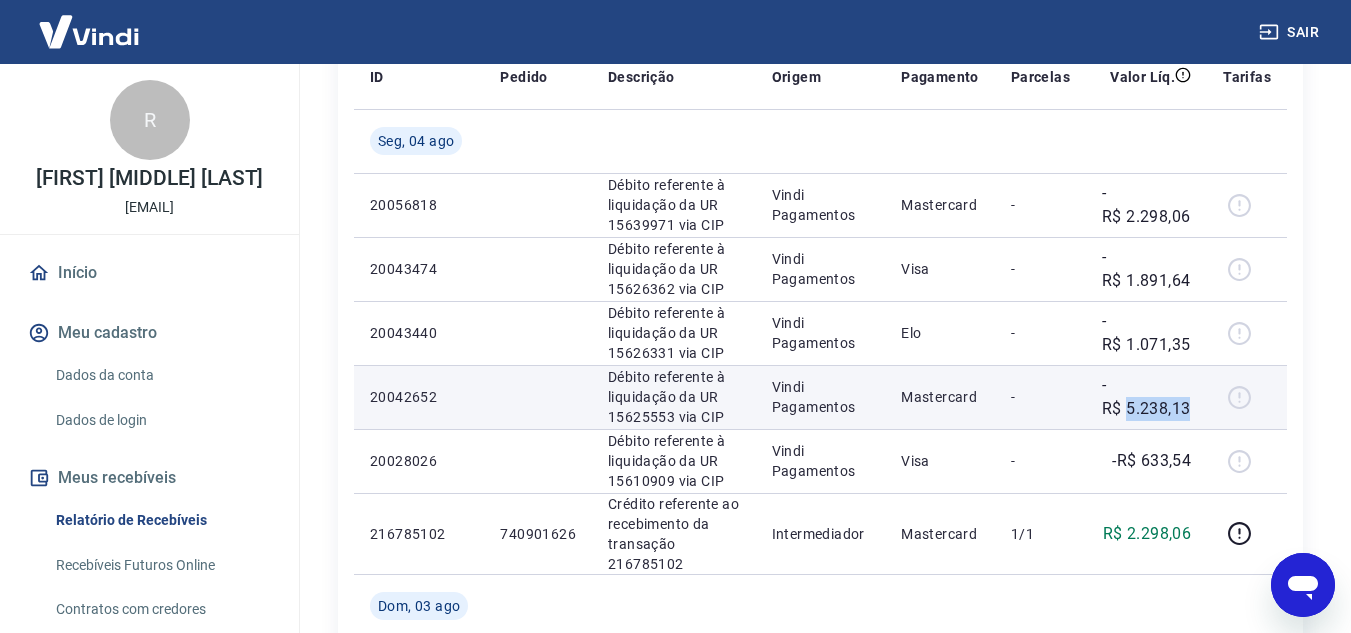 drag, startPoint x: 1128, startPoint y: 404, endPoint x: 1200, endPoint y: 397, distance: 72.33948 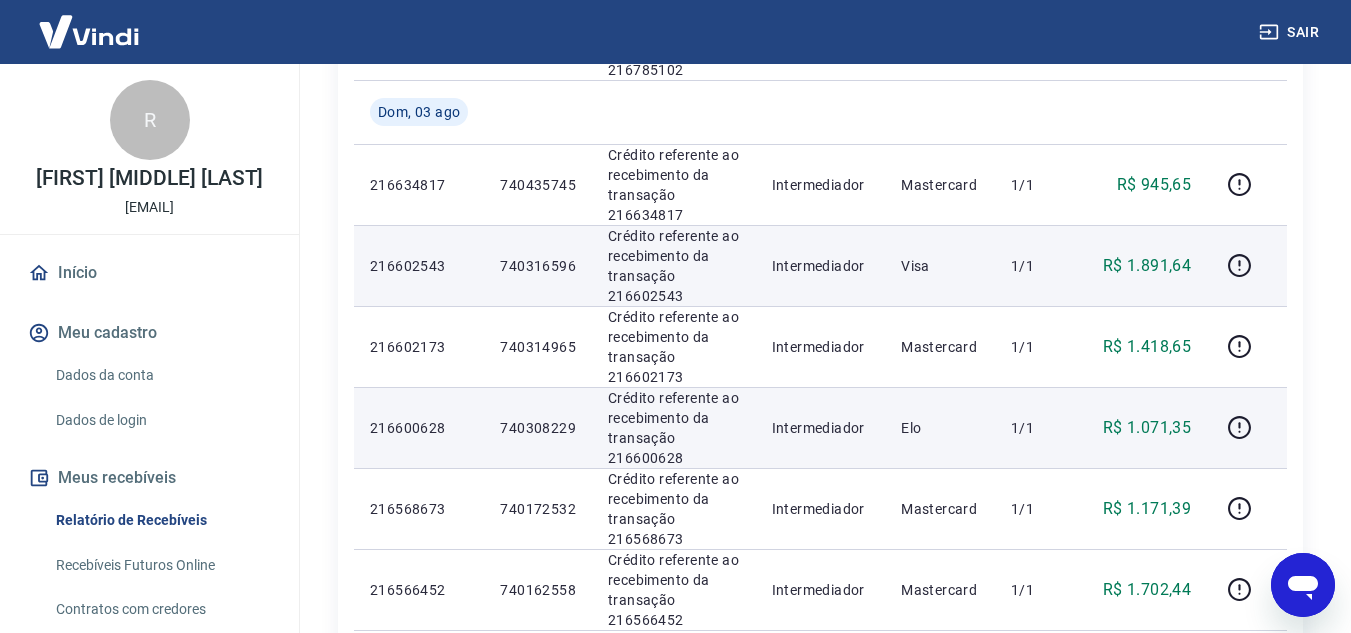 scroll, scrollTop: 800, scrollLeft: 0, axis: vertical 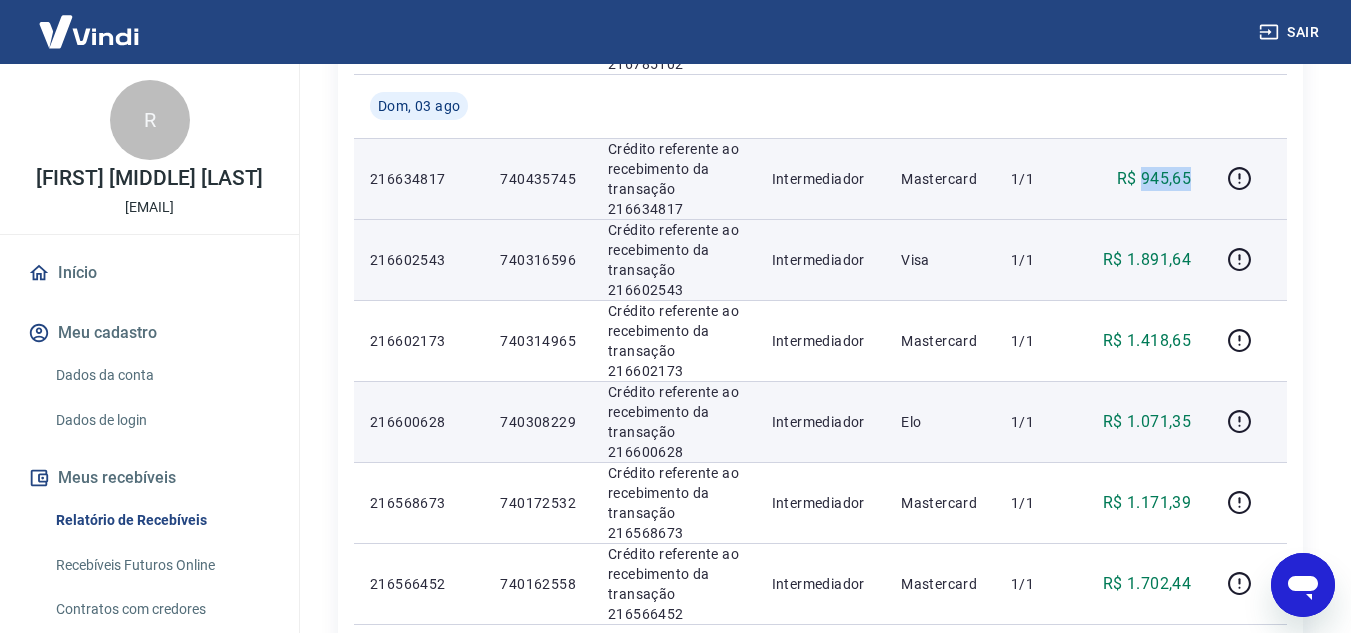 drag, startPoint x: 1146, startPoint y: 177, endPoint x: 1194, endPoint y: 178, distance: 48.010414 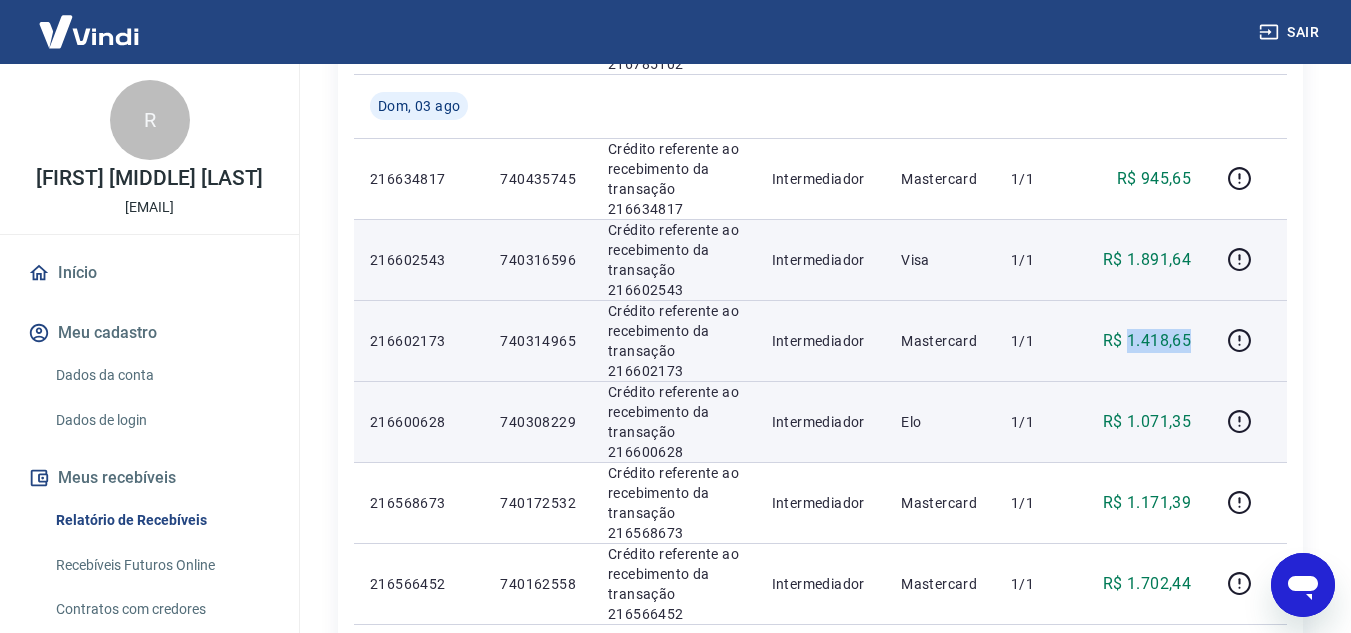 drag, startPoint x: 1128, startPoint y: 340, endPoint x: 1193, endPoint y: 338, distance: 65.03076 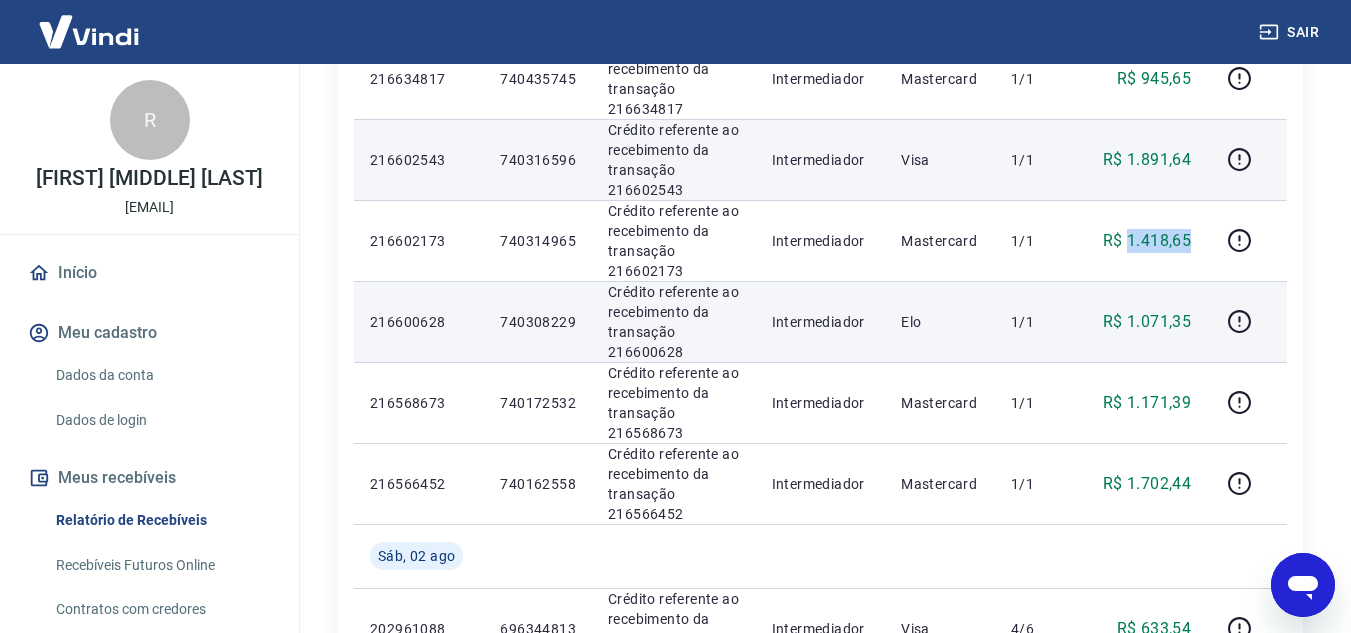 scroll, scrollTop: 1000, scrollLeft: 0, axis: vertical 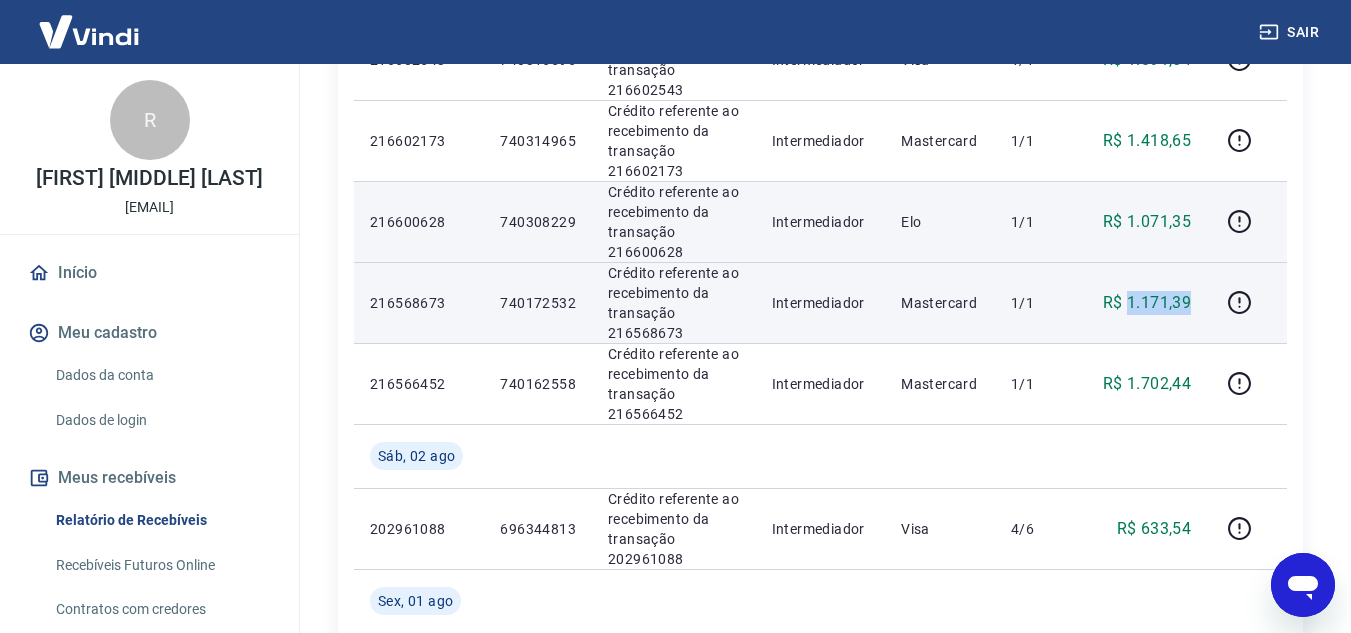 drag, startPoint x: 1127, startPoint y: 299, endPoint x: 1197, endPoint y: 300, distance: 70.00714 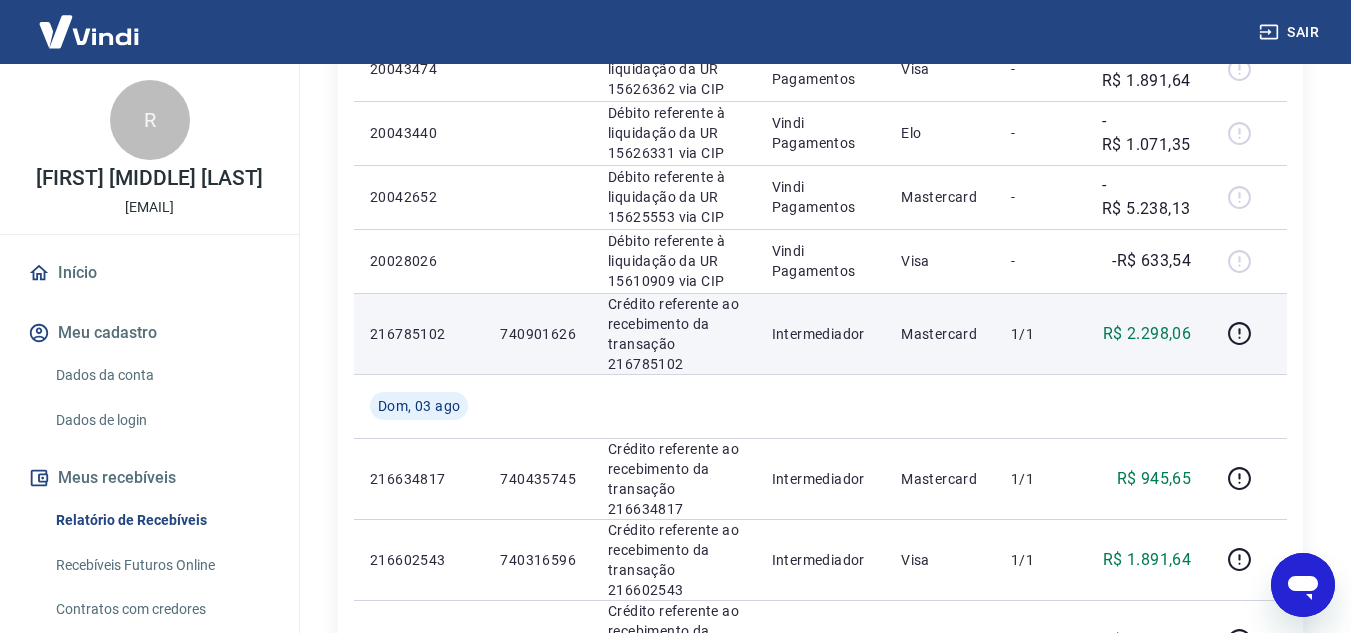 scroll, scrollTop: 600, scrollLeft: 0, axis: vertical 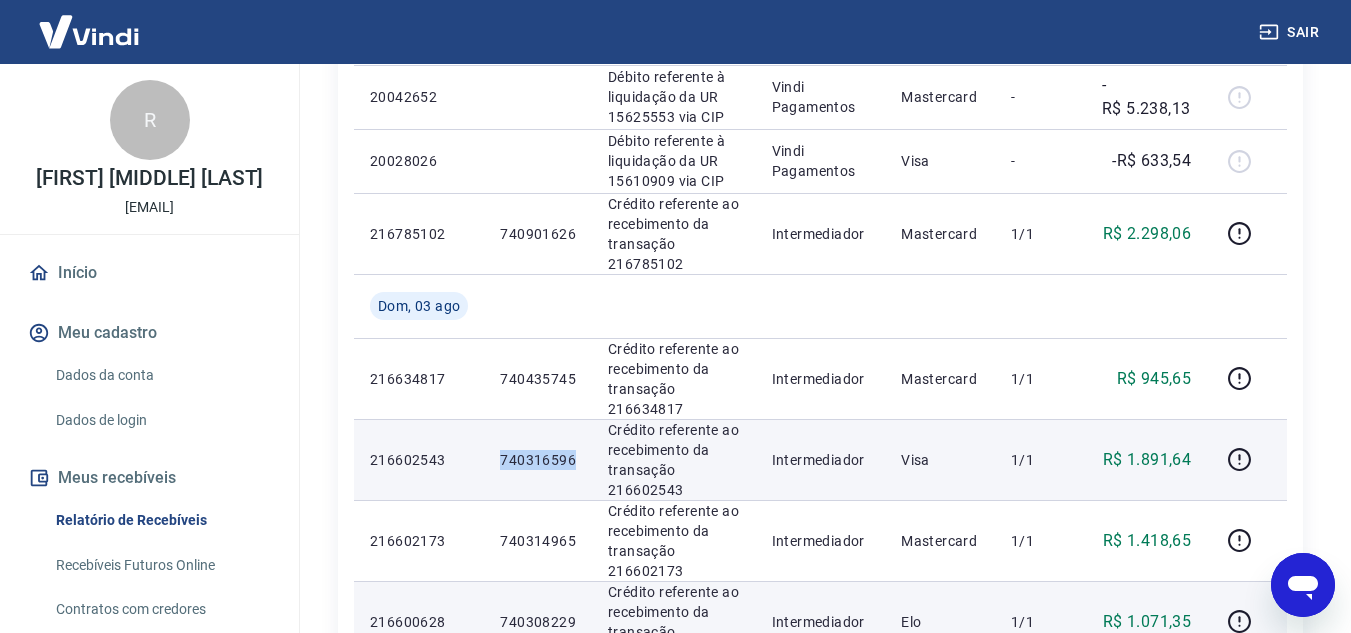 drag, startPoint x: 498, startPoint y: 461, endPoint x: 576, endPoint y: 453, distance: 78.40918 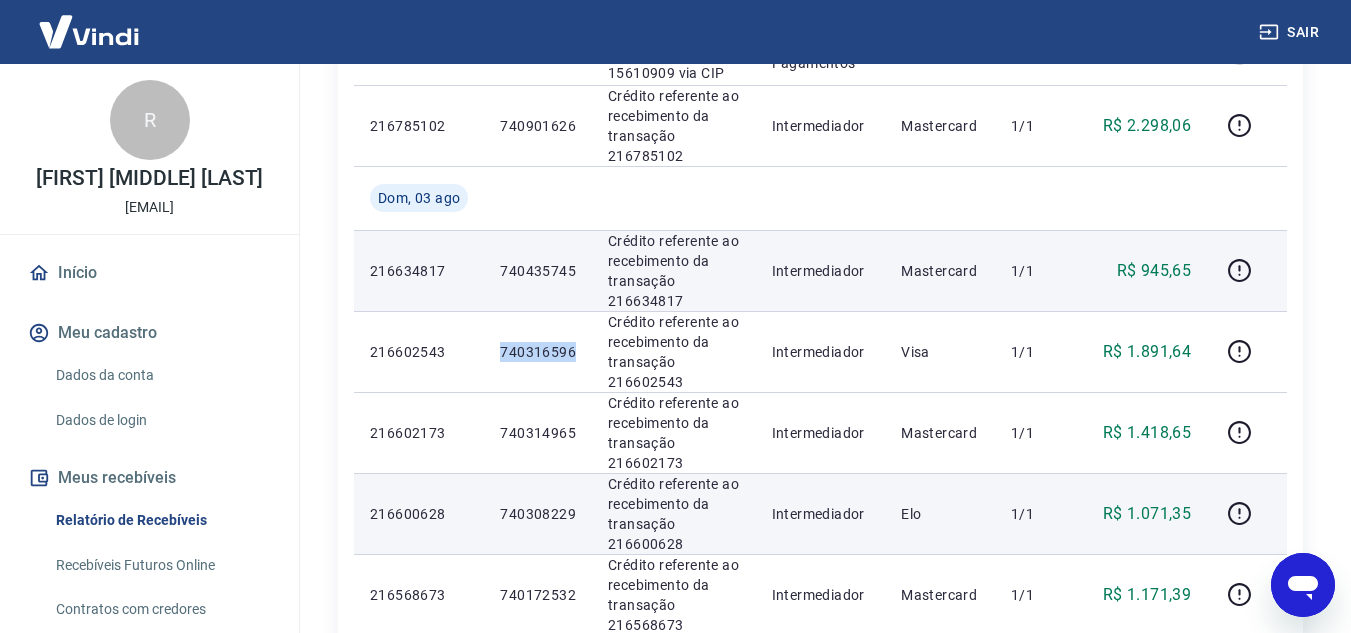 scroll, scrollTop: 800, scrollLeft: 0, axis: vertical 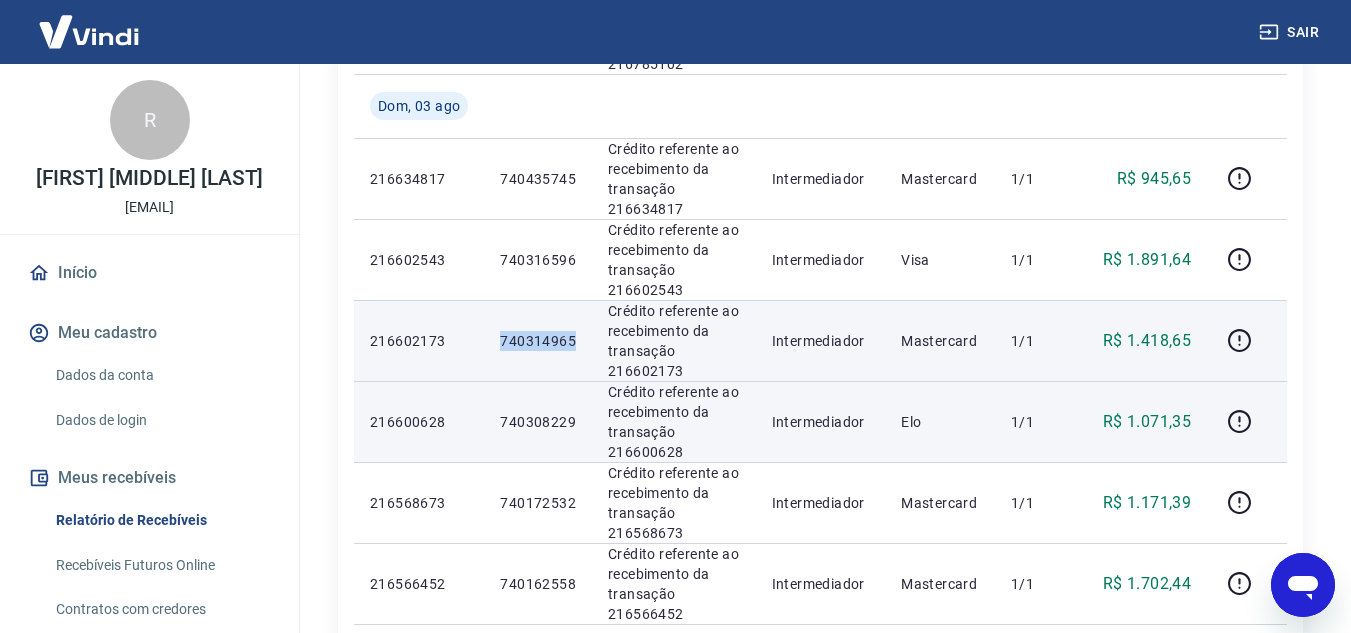 drag, startPoint x: 505, startPoint y: 344, endPoint x: 579, endPoint y: 340, distance: 74.10803 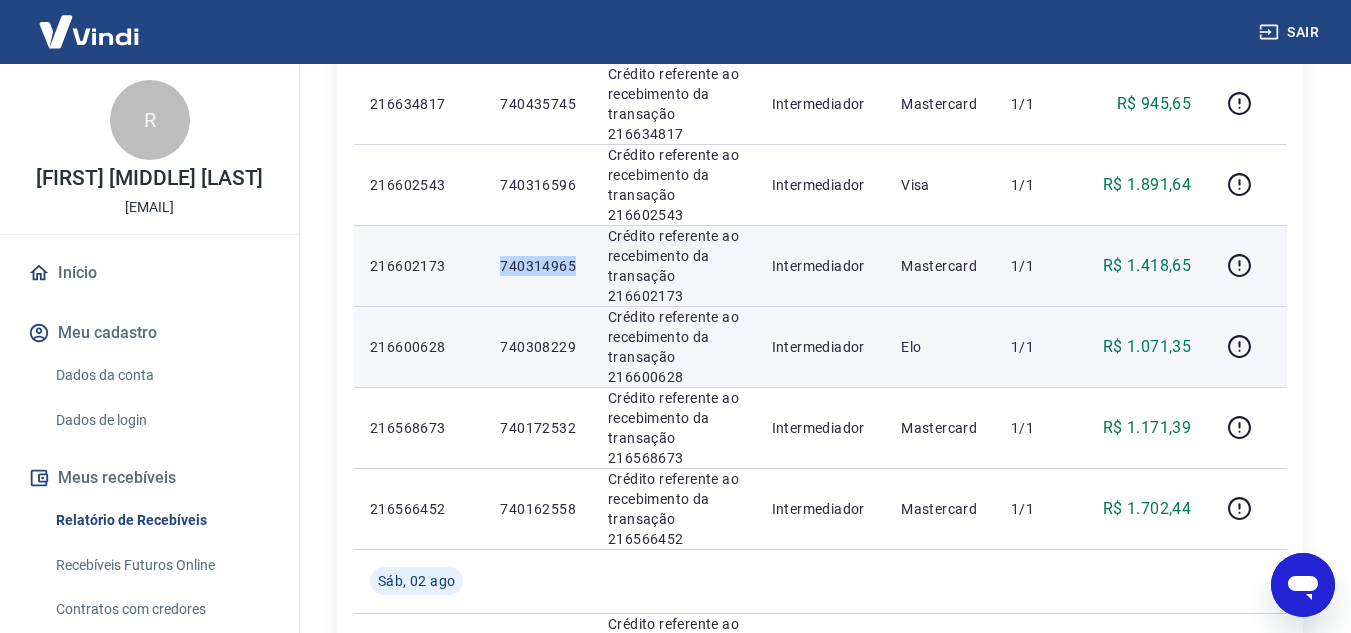 scroll, scrollTop: 1000, scrollLeft: 0, axis: vertical 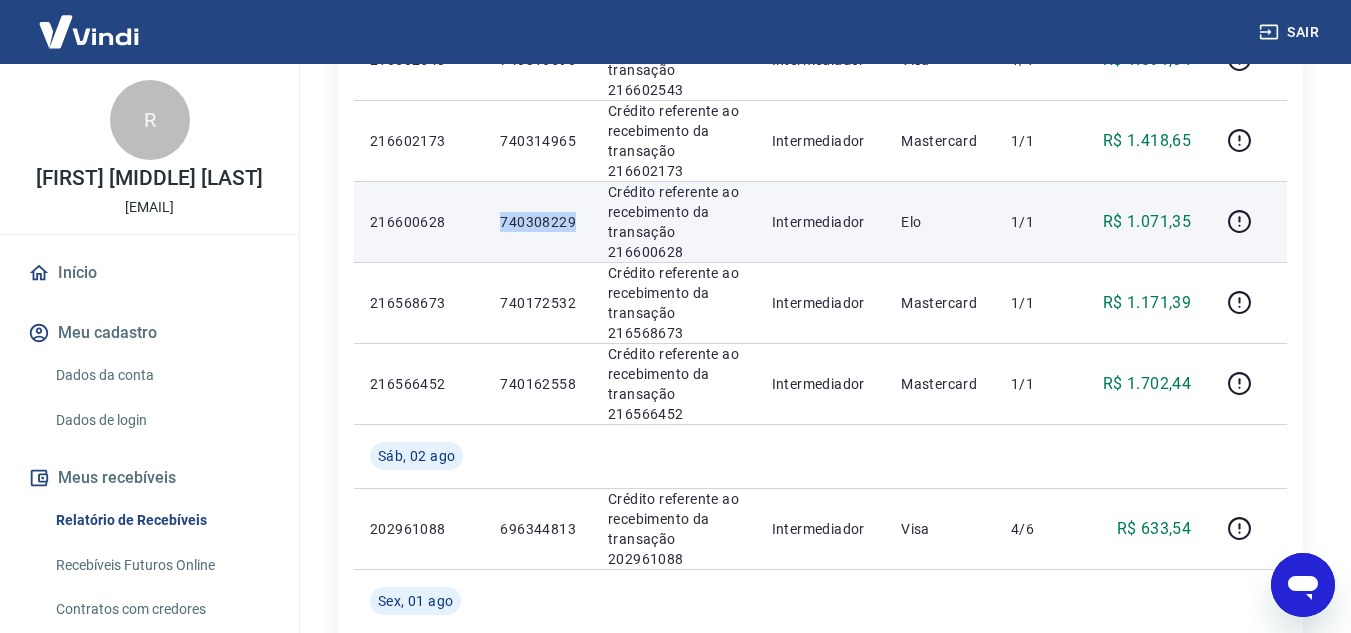 drag, startPoint x: 498, startPoint y: 225, endPoint x: 577, endPoint y: 228, distance: 79.05694 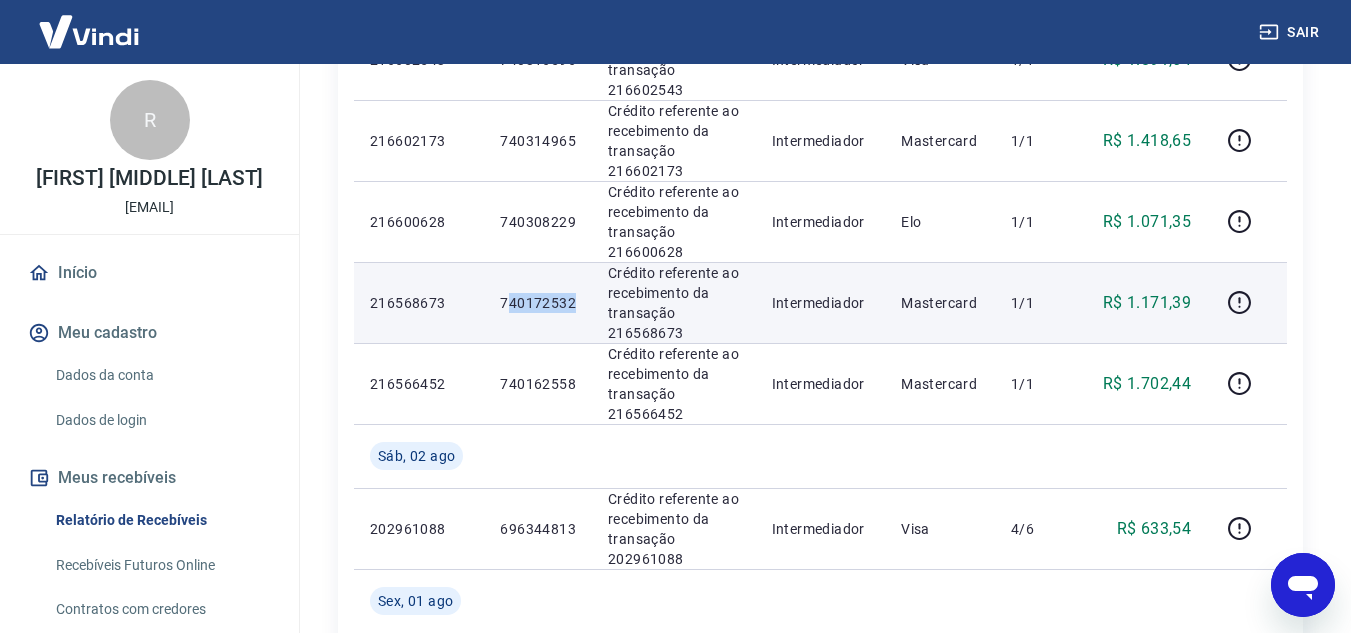 drag, startPoint x: 508, startPoint y: 292, endPoint x: 575, endPoint y: 294, distance: 67.02985 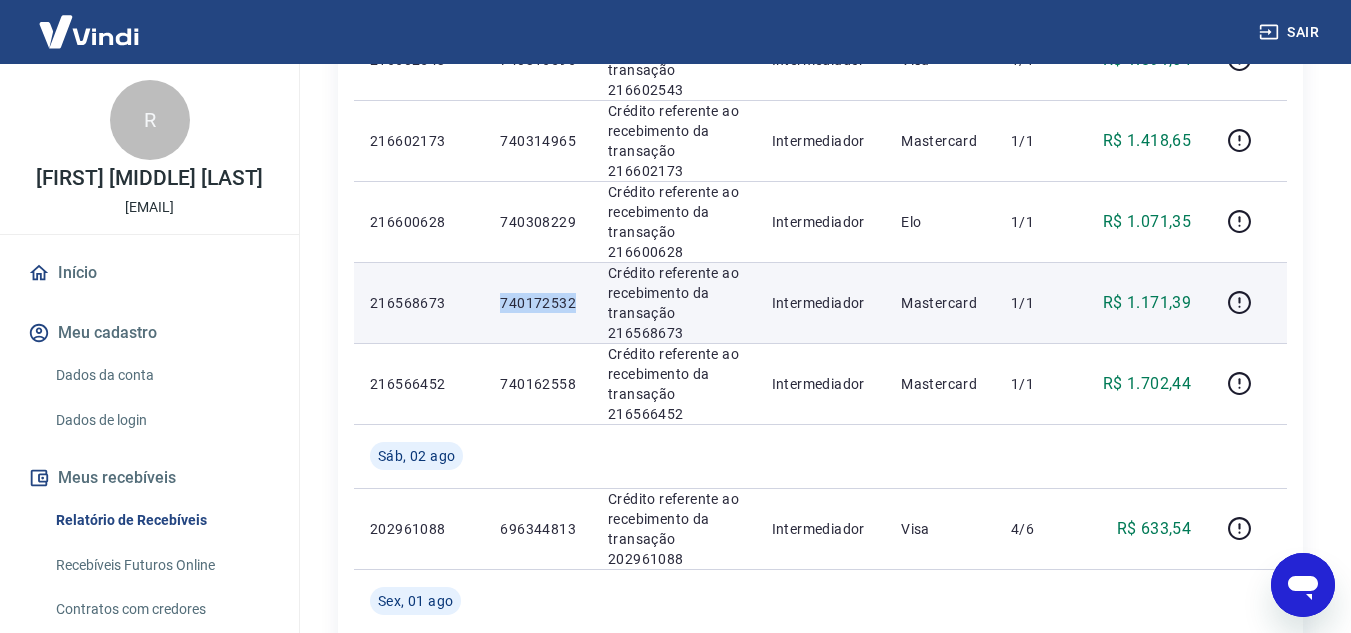 drag, startPoint x: 500, startPoint y: 305, endPoint x: 575, endPoint y: 313, distance: 75.42546 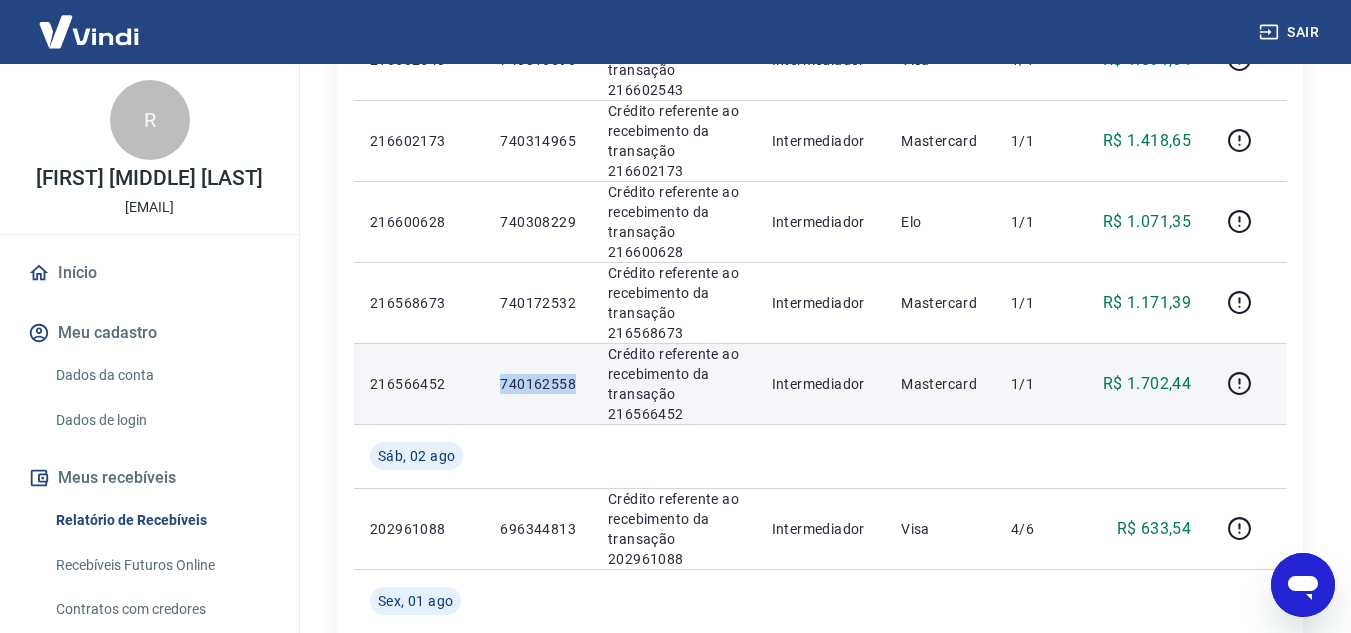 drag, startPoint x: 502, startPoint y: 390, endPoint x: 577, endPoint y: 392, distance: 75.026665 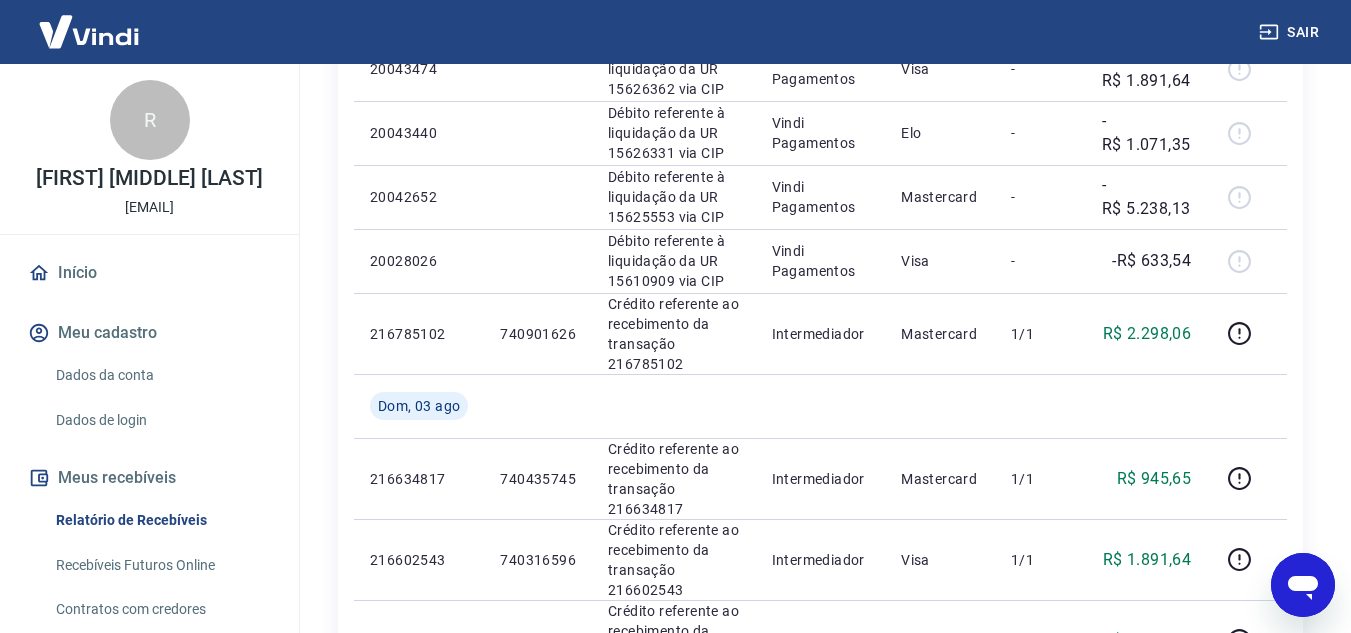 scroll, scrollTop: 400, scrollLeft: 0, axis: vertical 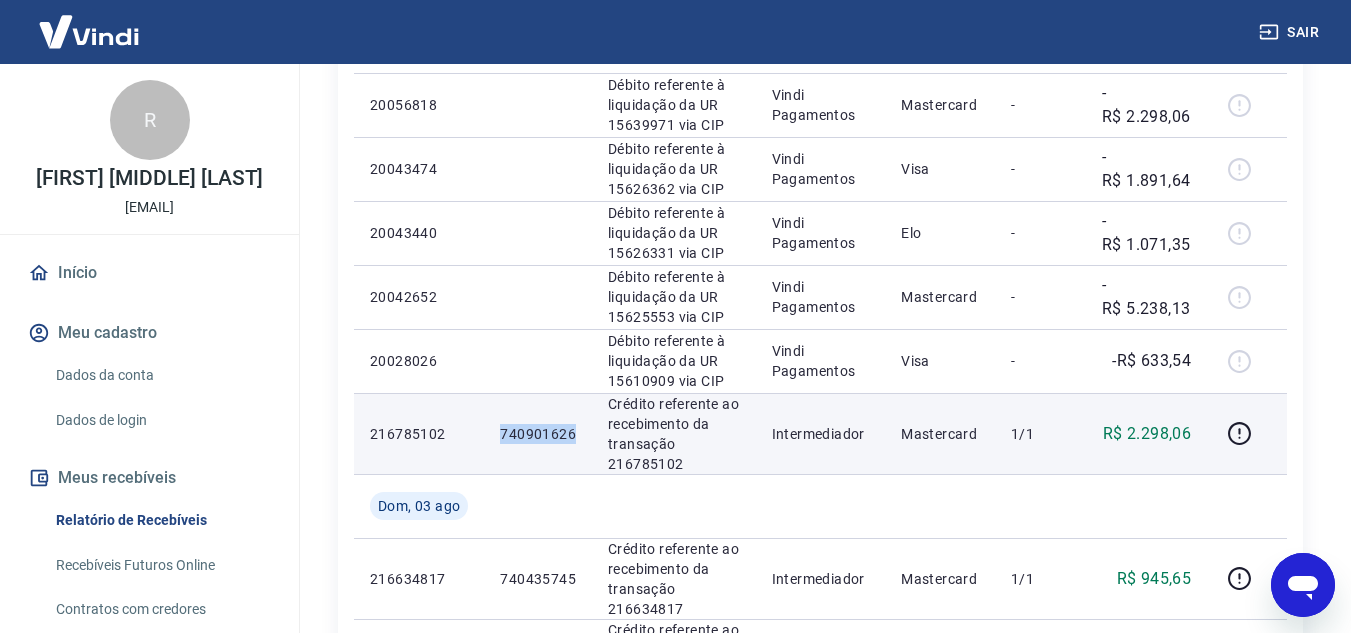 drag, startPoint x: 498, startPoint y: 433, endPoint x: 586, endPoint y: 438, distance: 88.14193 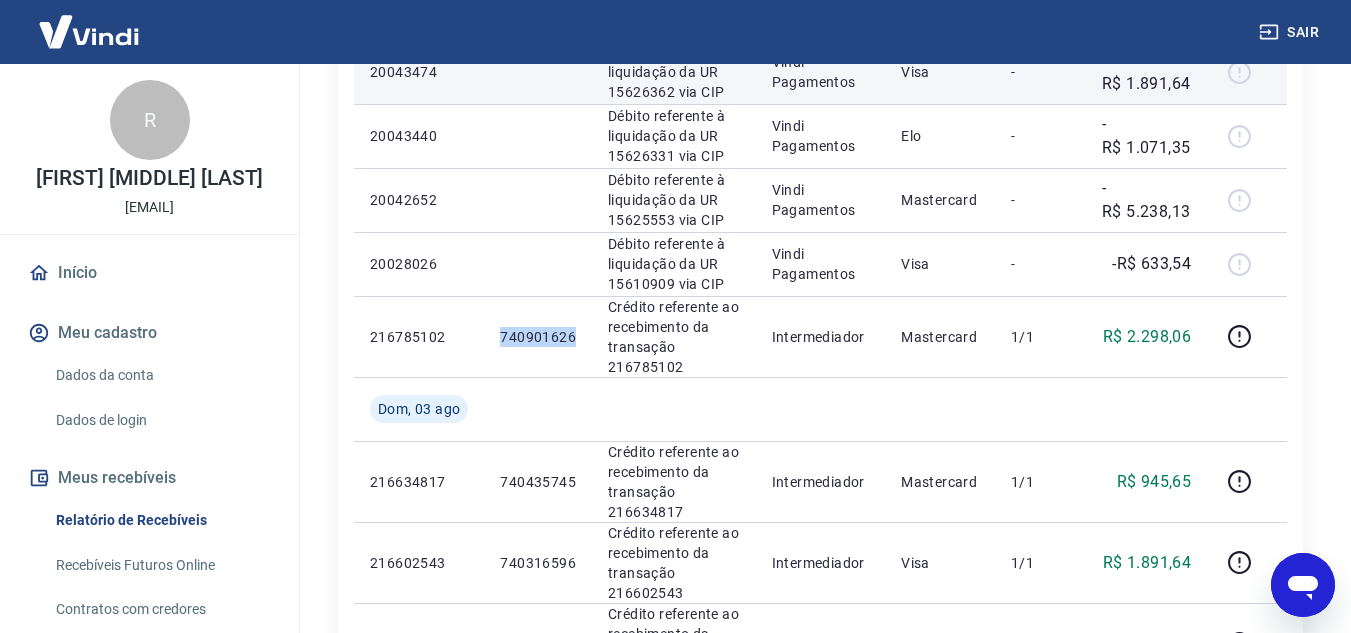 scroll, scrollTop: 500, scrollLeft: 0, axis: vertical 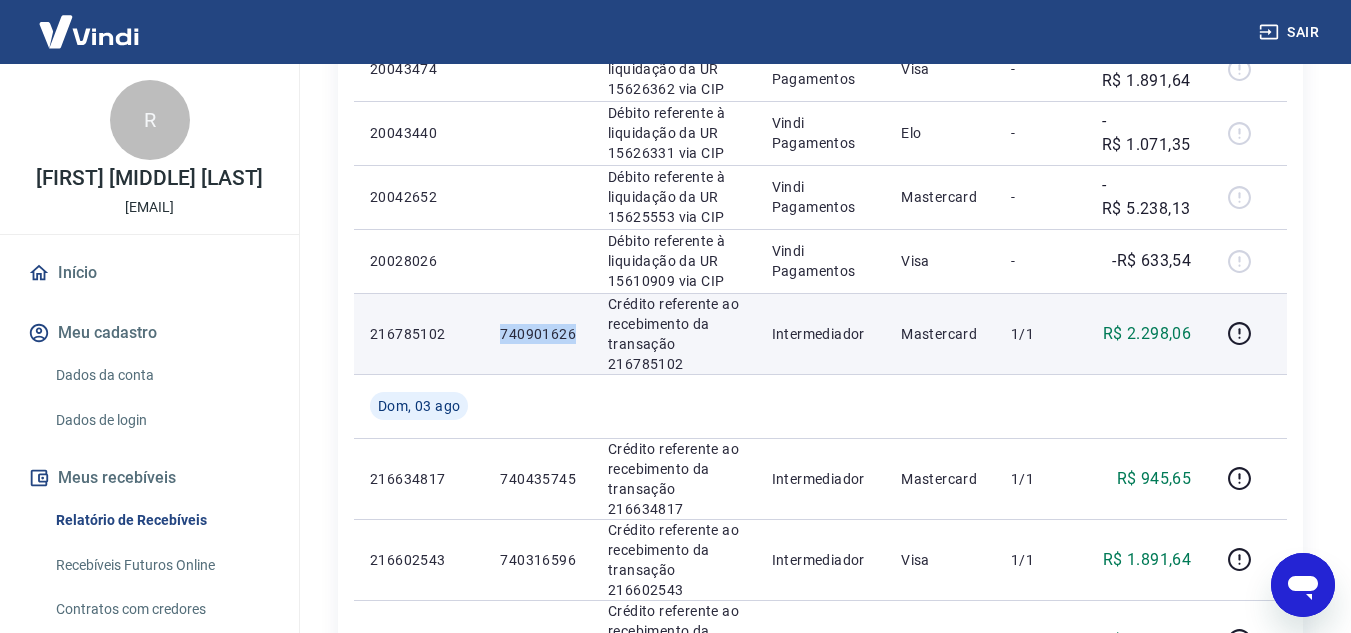 click on "740901626" at bounding box center [538, 334] 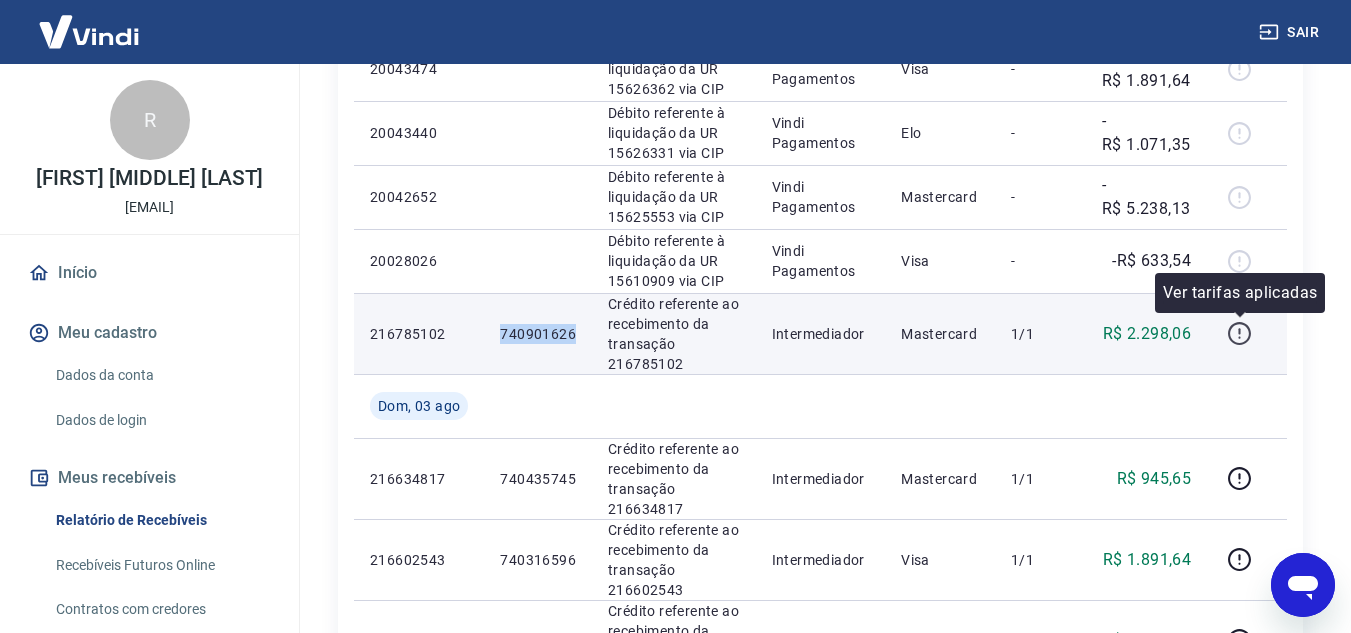 click 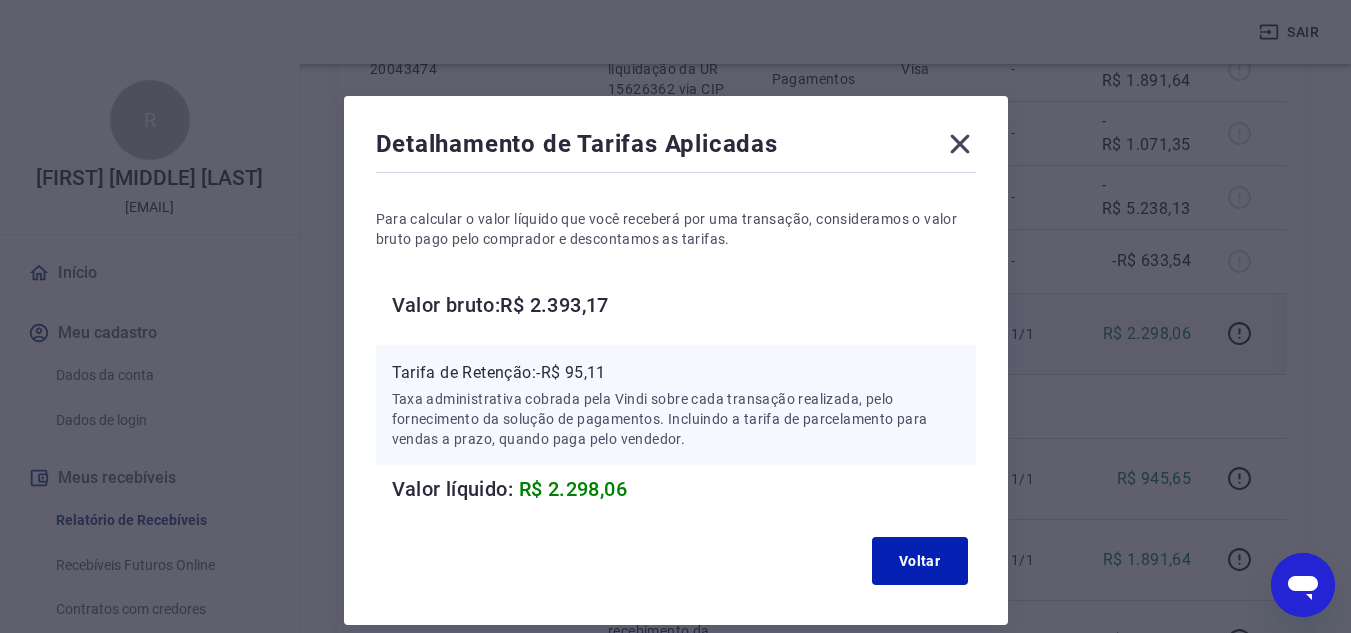 click 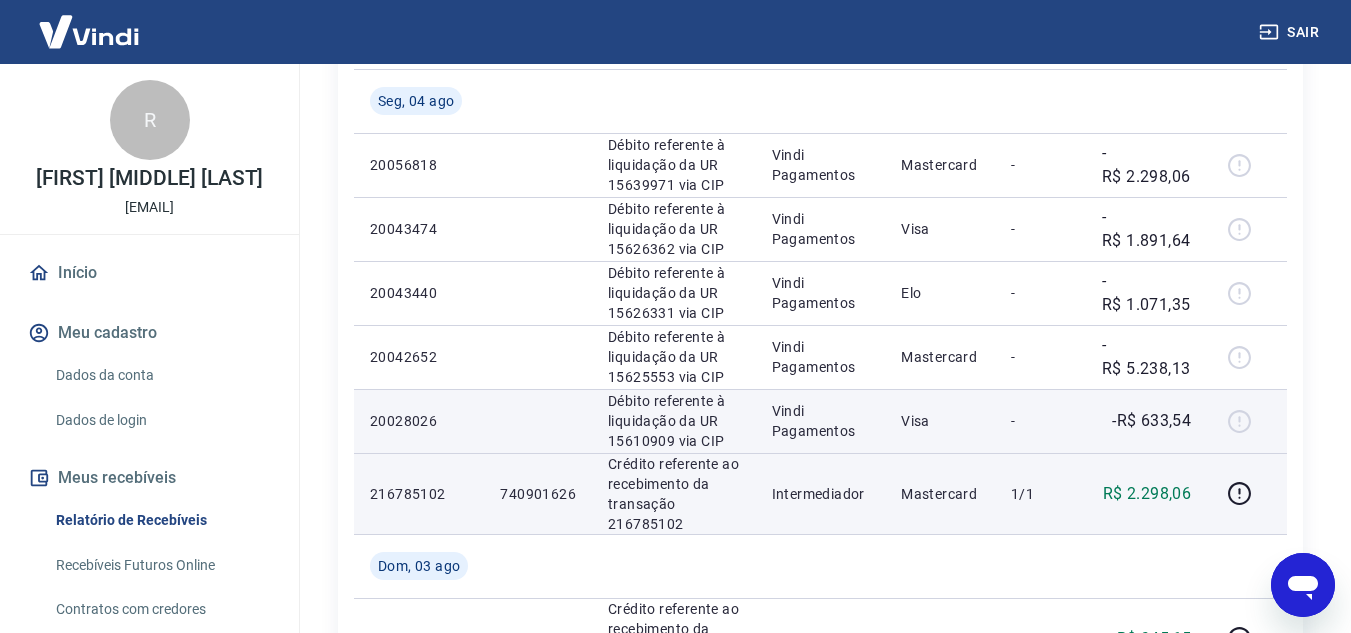 scroll, scrollTop: 300, scrollLeft: 0, axis: vertical 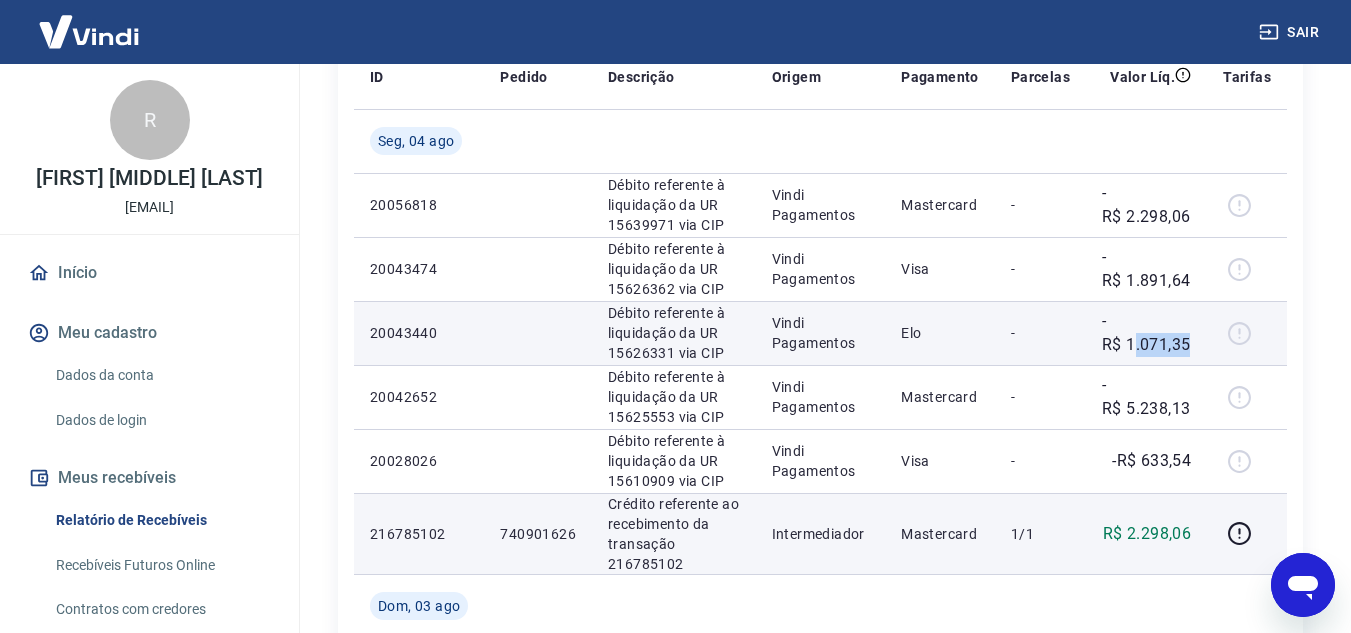 drag, startPoint x: 1134, startPoint y: 339, endPoint x: 1185, endPoint y: 354, distance: 53.160137 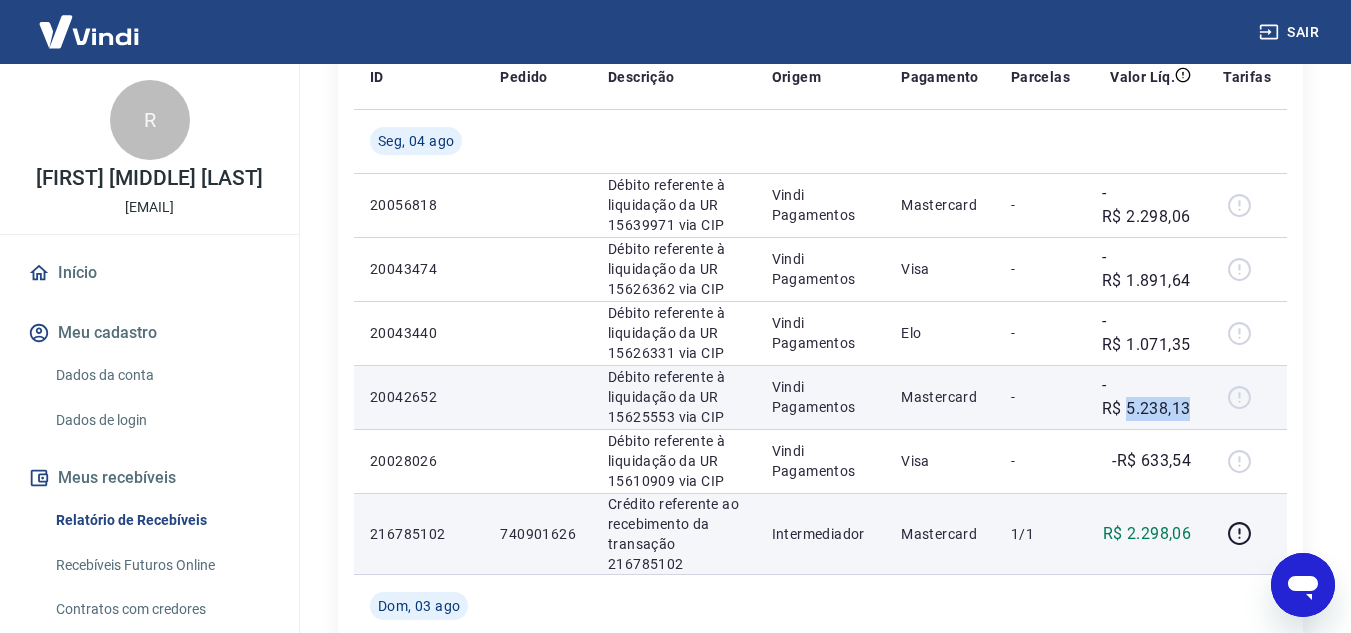 drag, startPoint x: 1127, startPoint y: 405, endPoint x: 1193, endPoint y: 406, distance: 66.007576 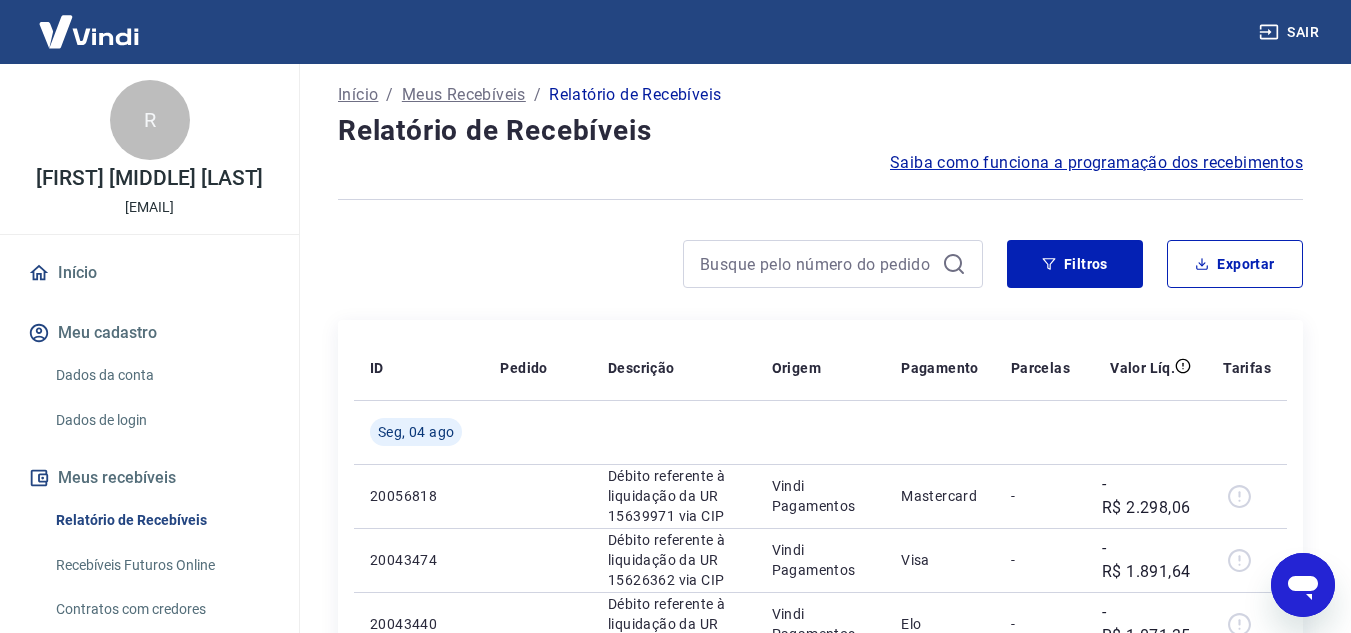 scroll, scrollTop: 0, scrollLeft: 0, axis: both 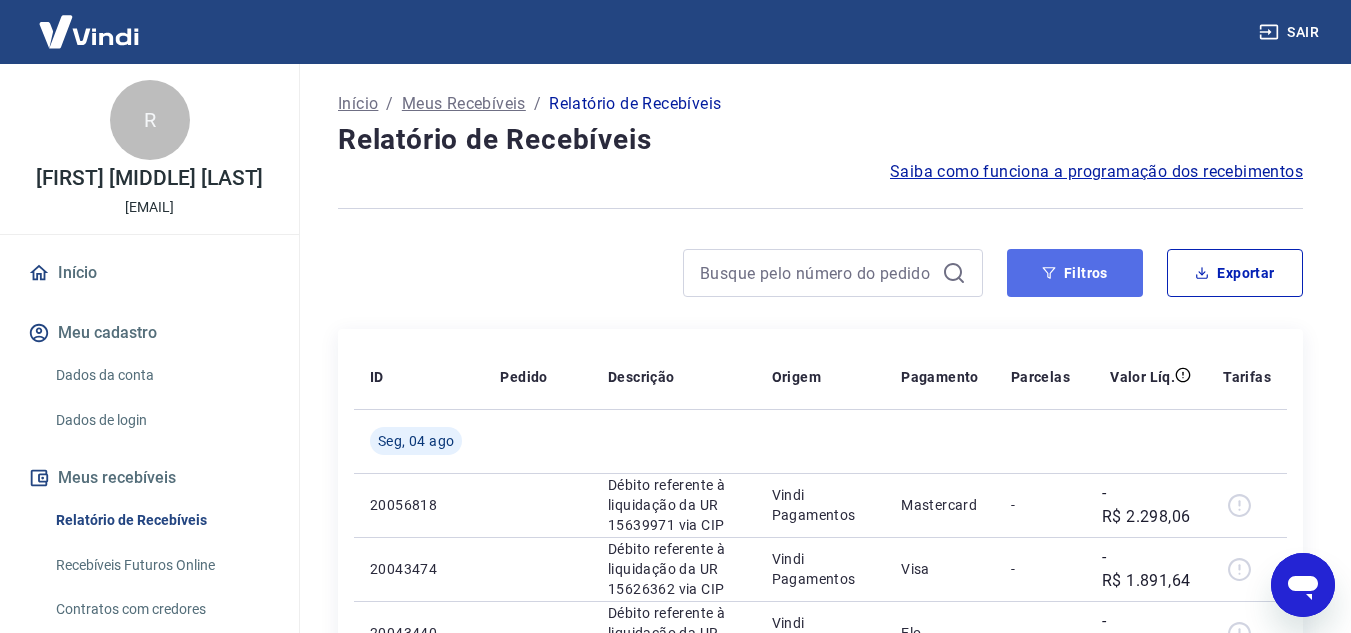 click on "Filtros" at bounding box center (1075, 273) 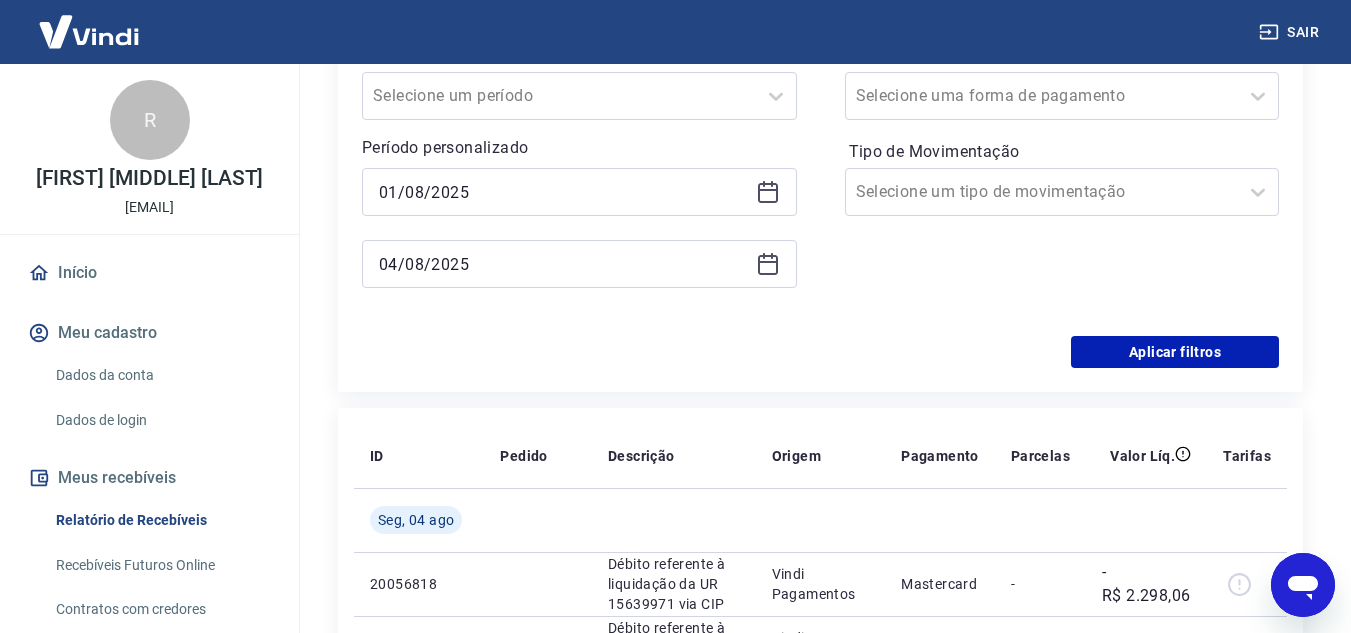 scroll, scrollTop: 400, scrollLeft: 0, axis: vertical 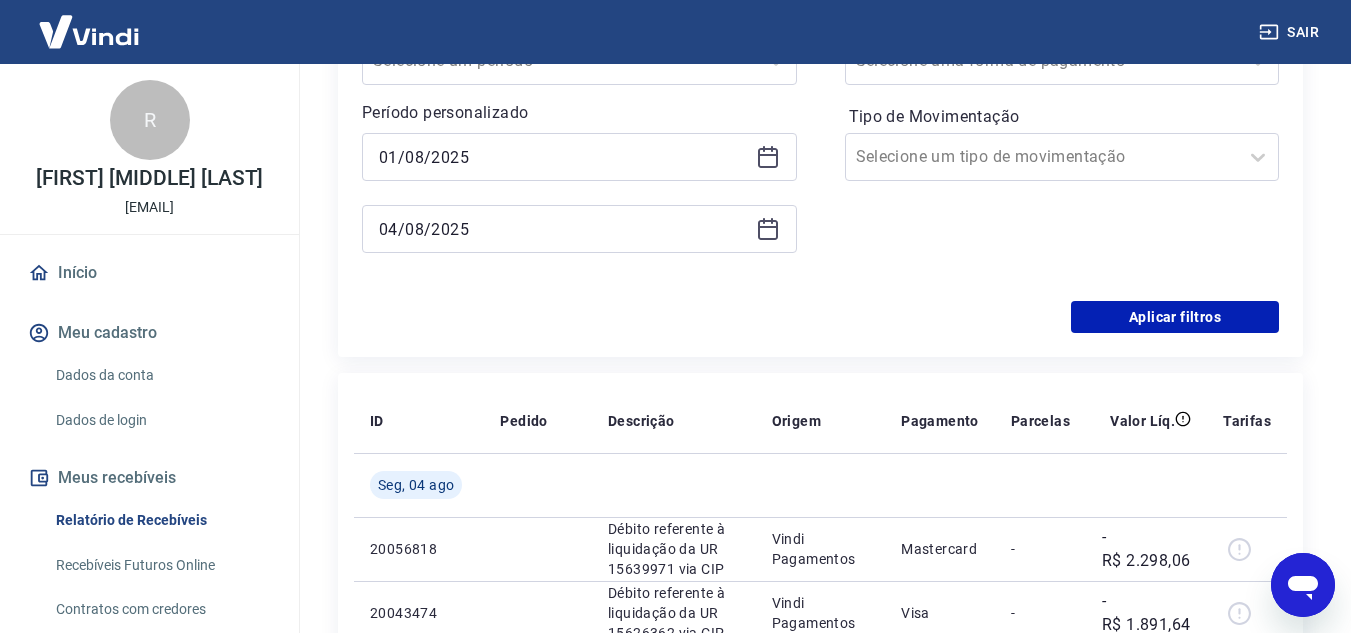 click 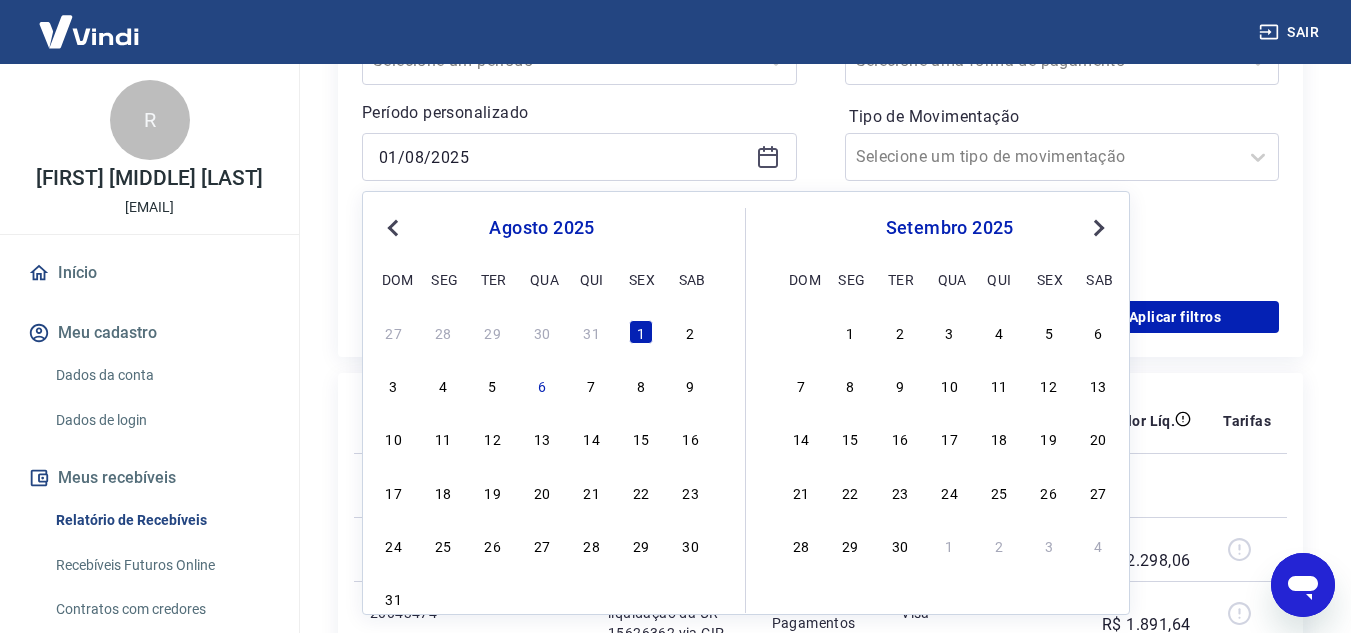 click on "Período personalizado" at bounding box center (579, 113) 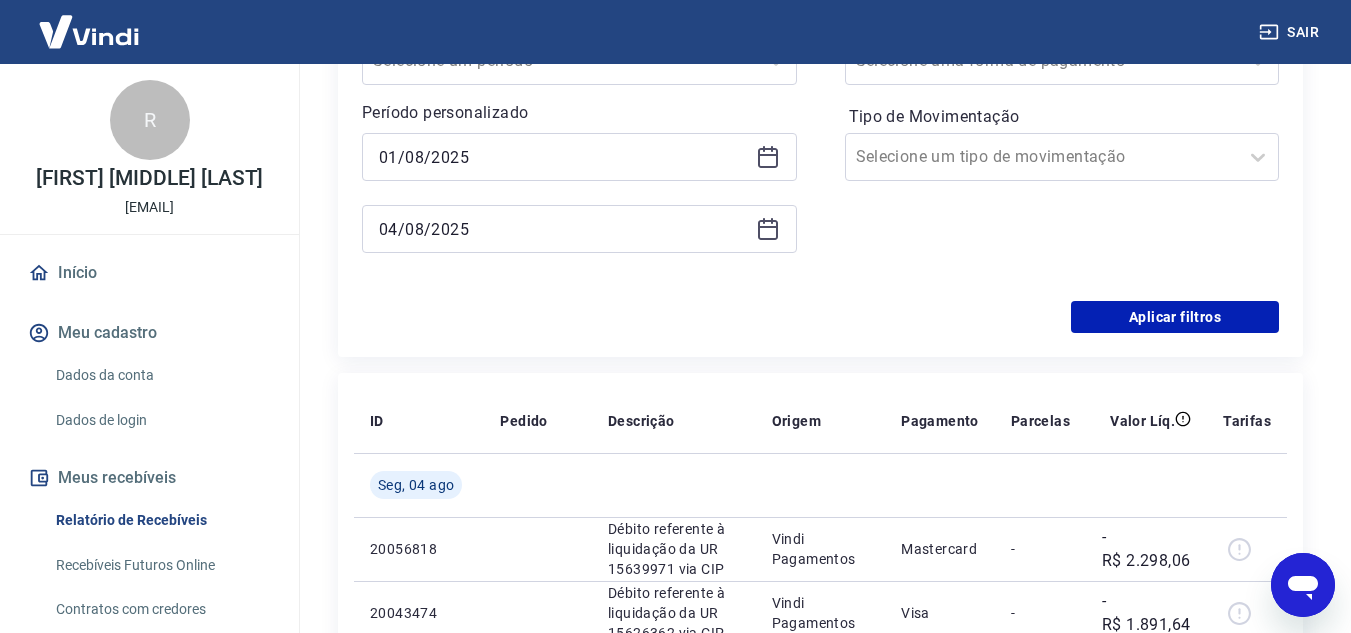 click 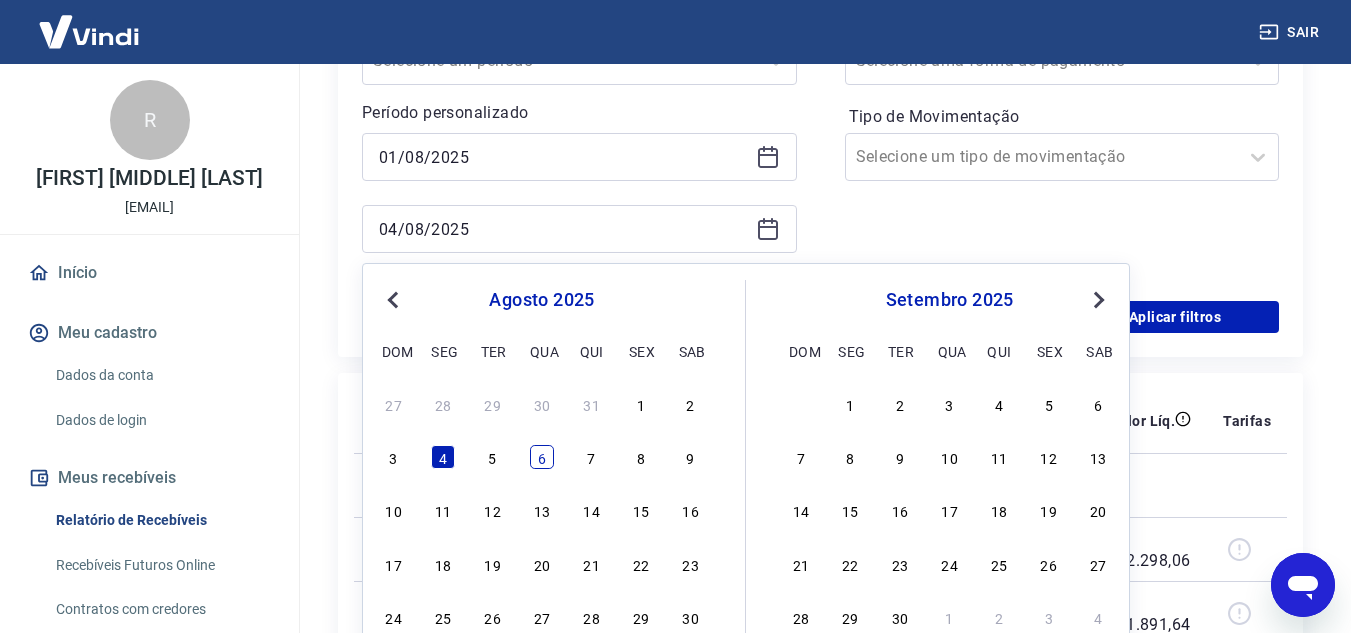 click on "6" at bounding box center (542, 457) 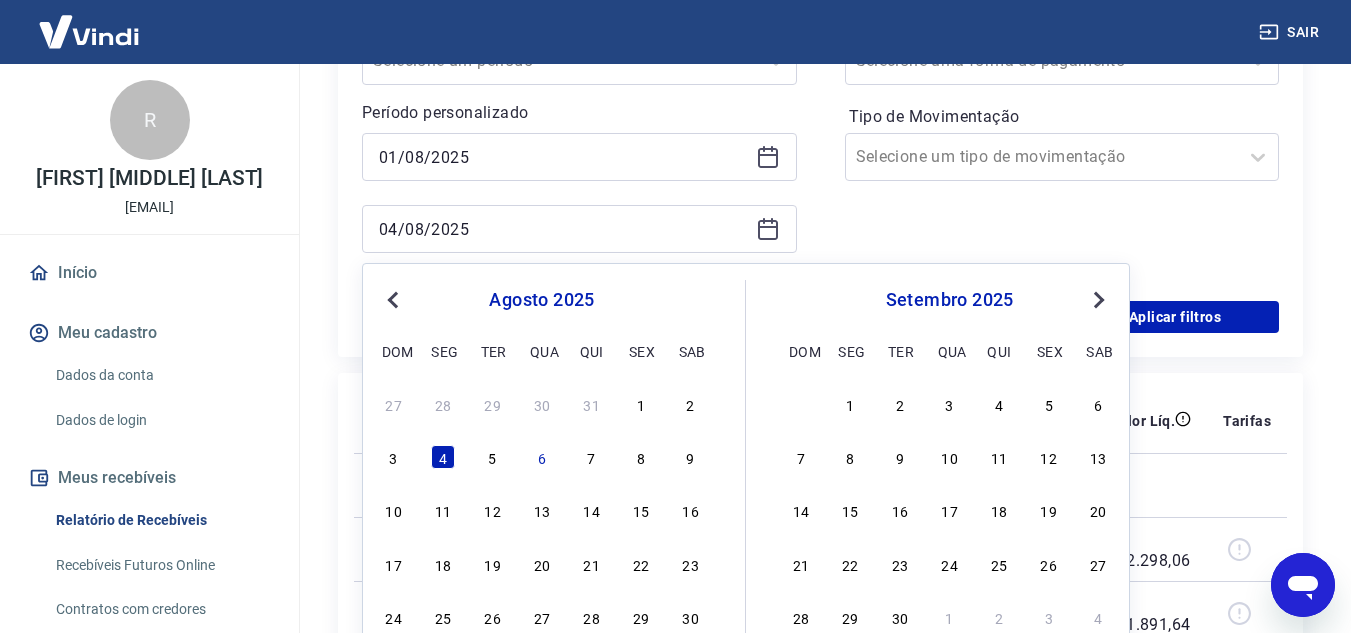 type on "06/08/2025" 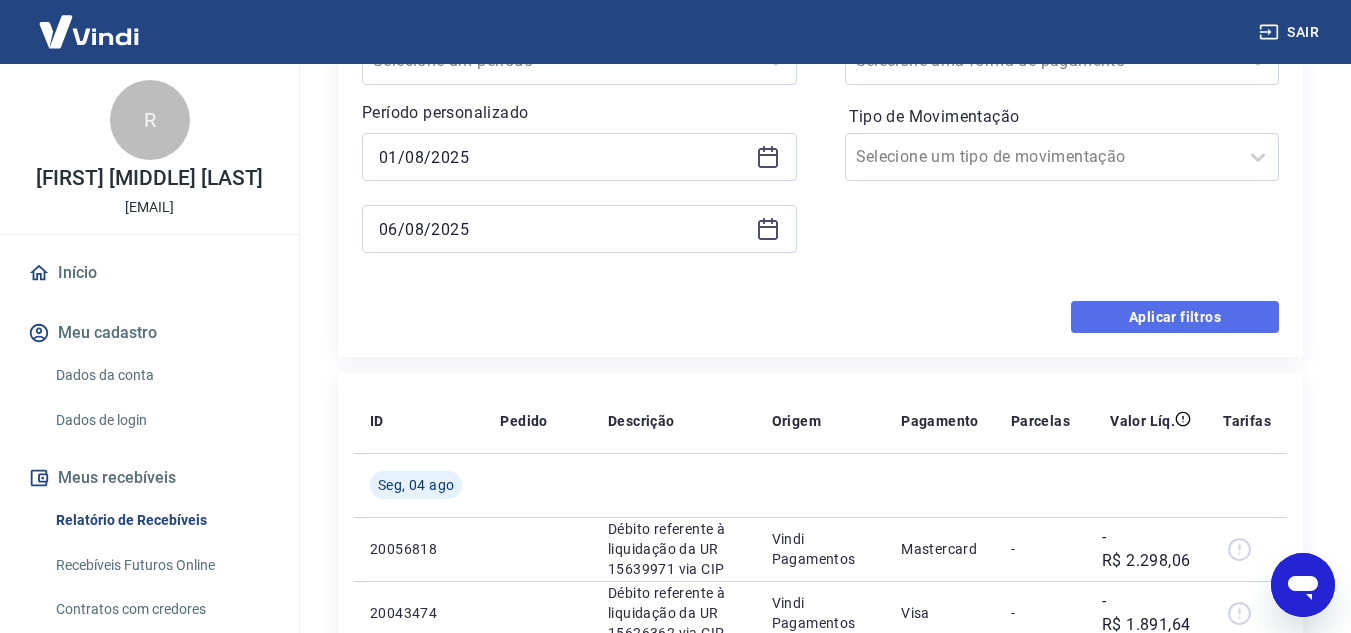 click on "Aplicar filtros" at bounding box center [1175, 317] 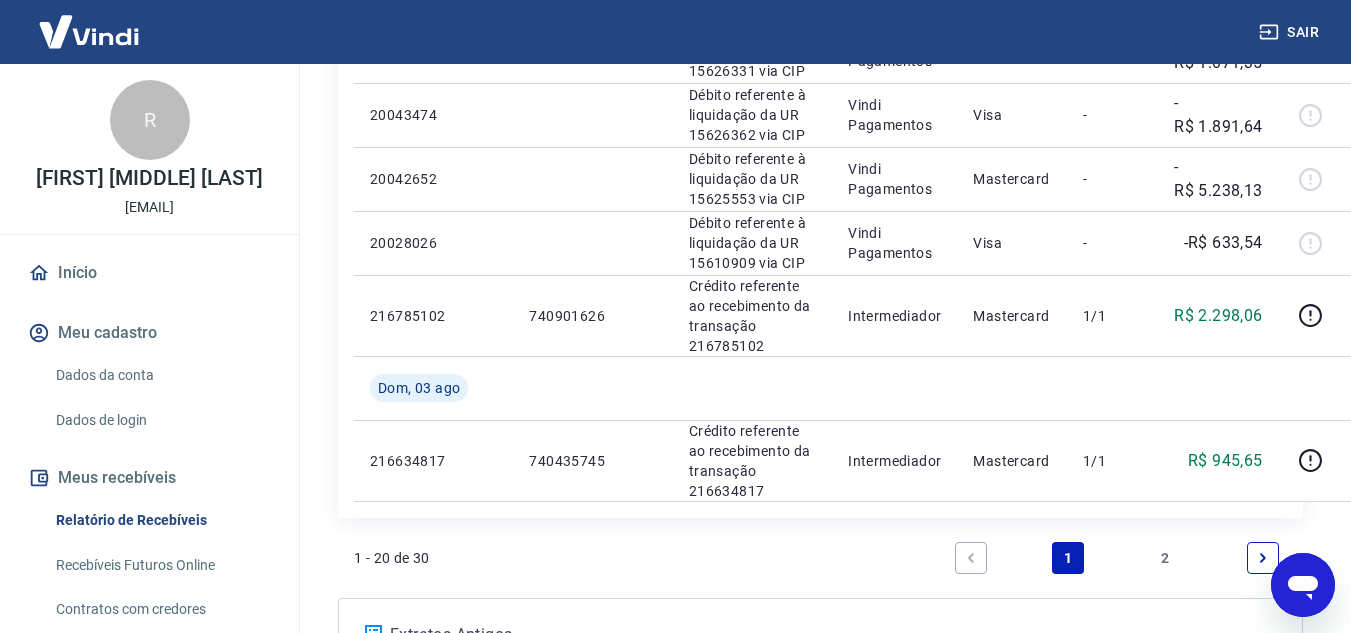 scroll, scrollTop: 1700, scrollLeft: 0, axis: vertical 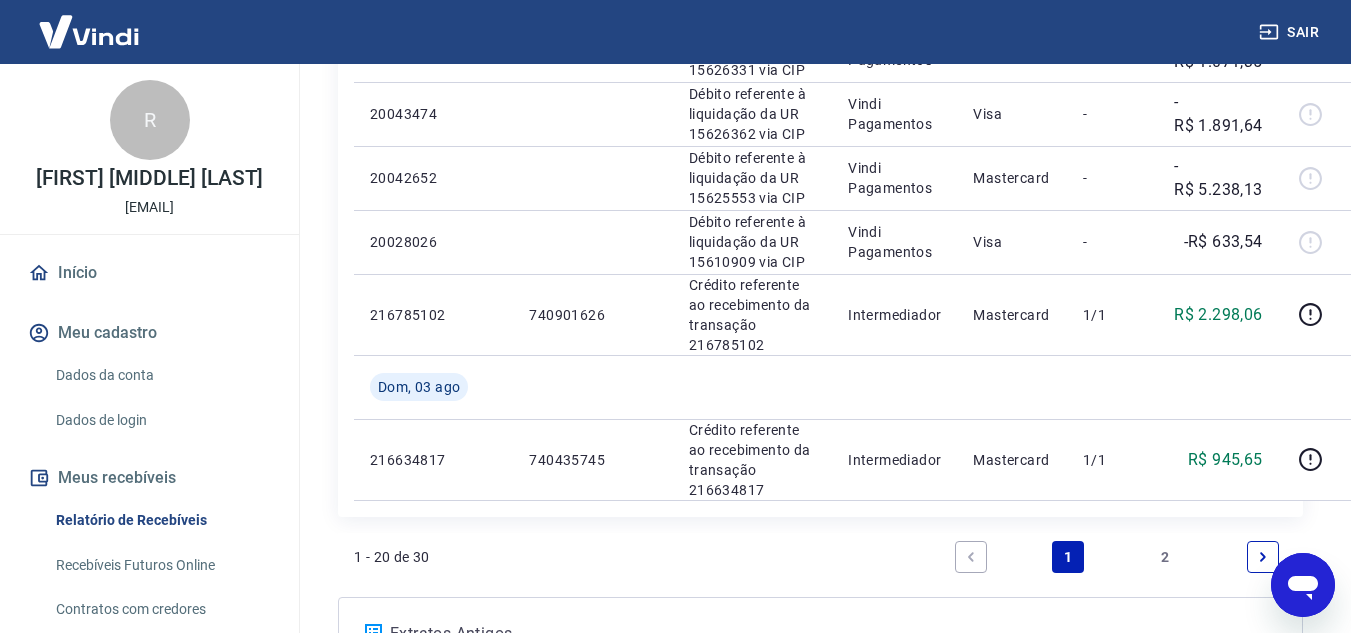 click on "2" at bounding box center [1166, 557] 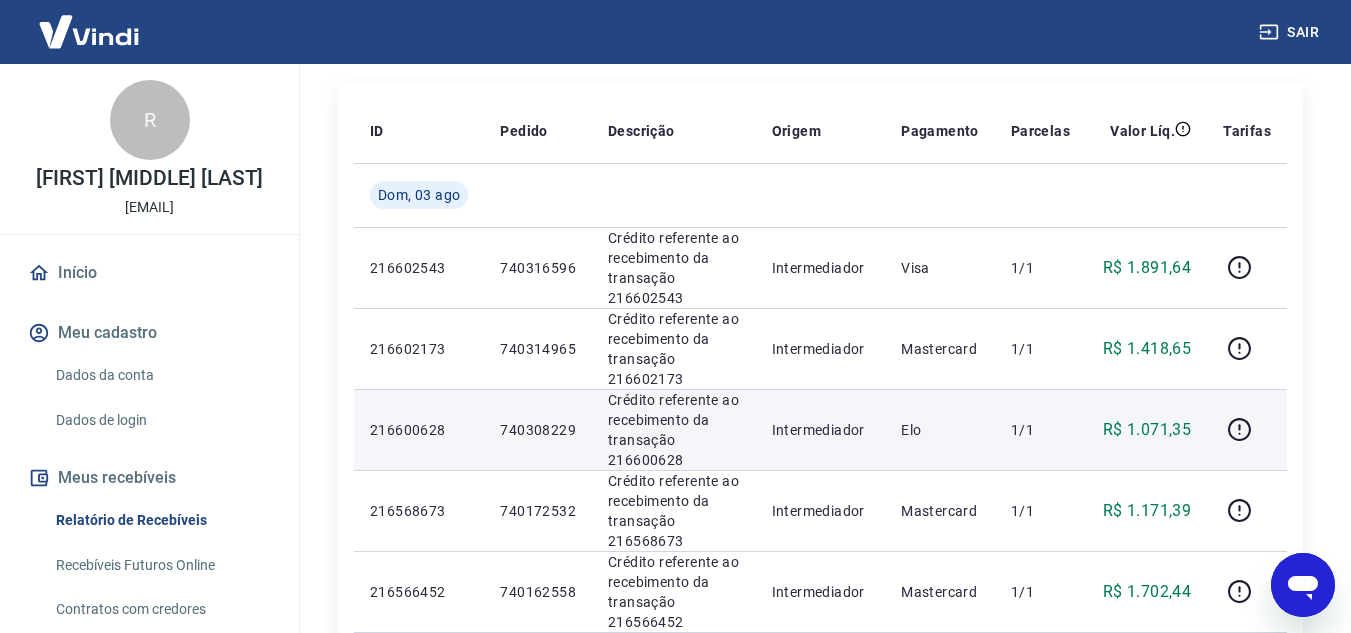 scroll, scrollTop: 200, scrollLeft: 0, axis: vertical 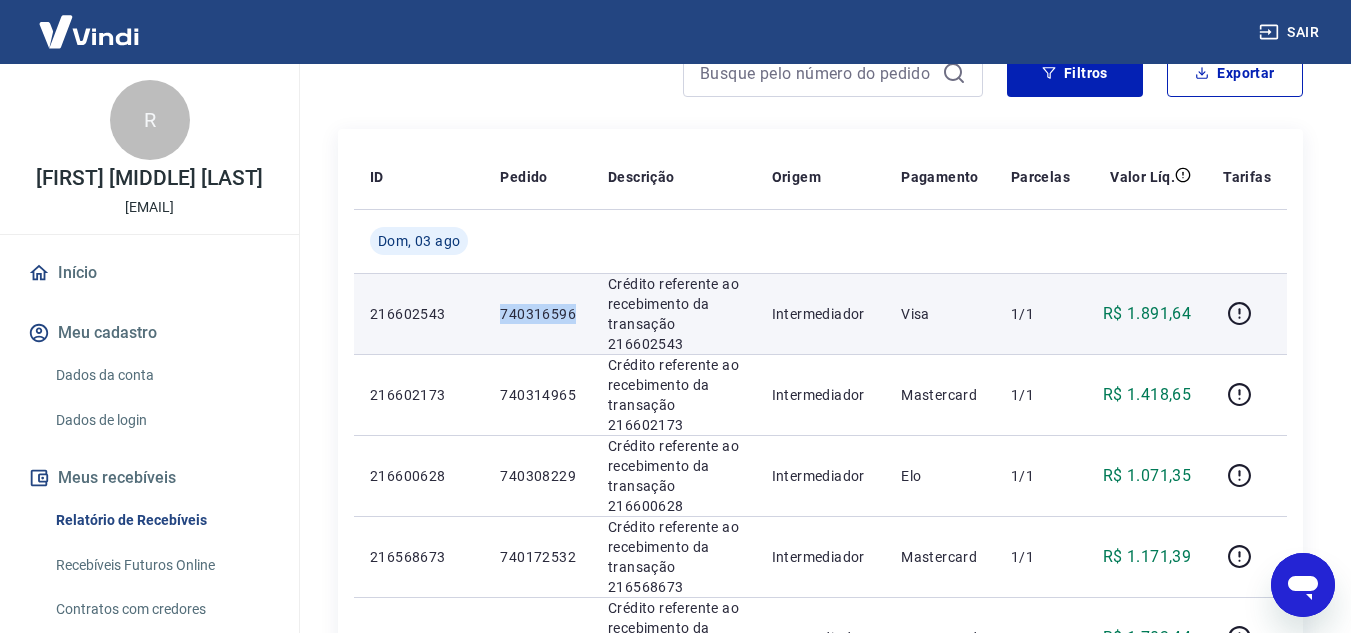 drag, startPoint x: 502, startPoint y: 308, endPoint x: 576, endPoint y: 297, distance: 74.8131 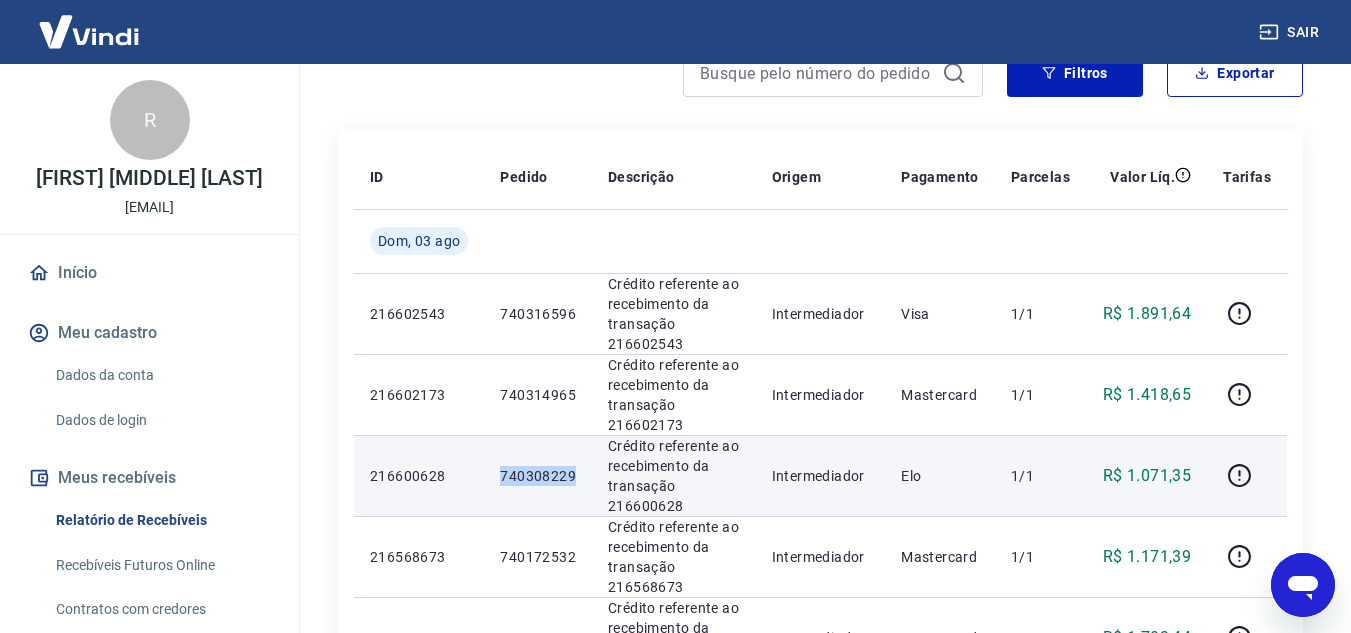 drag, startPoint x: 502, startPoint y: 475, endPoint x: 578, endPoint y: 477, distance: 76.02631 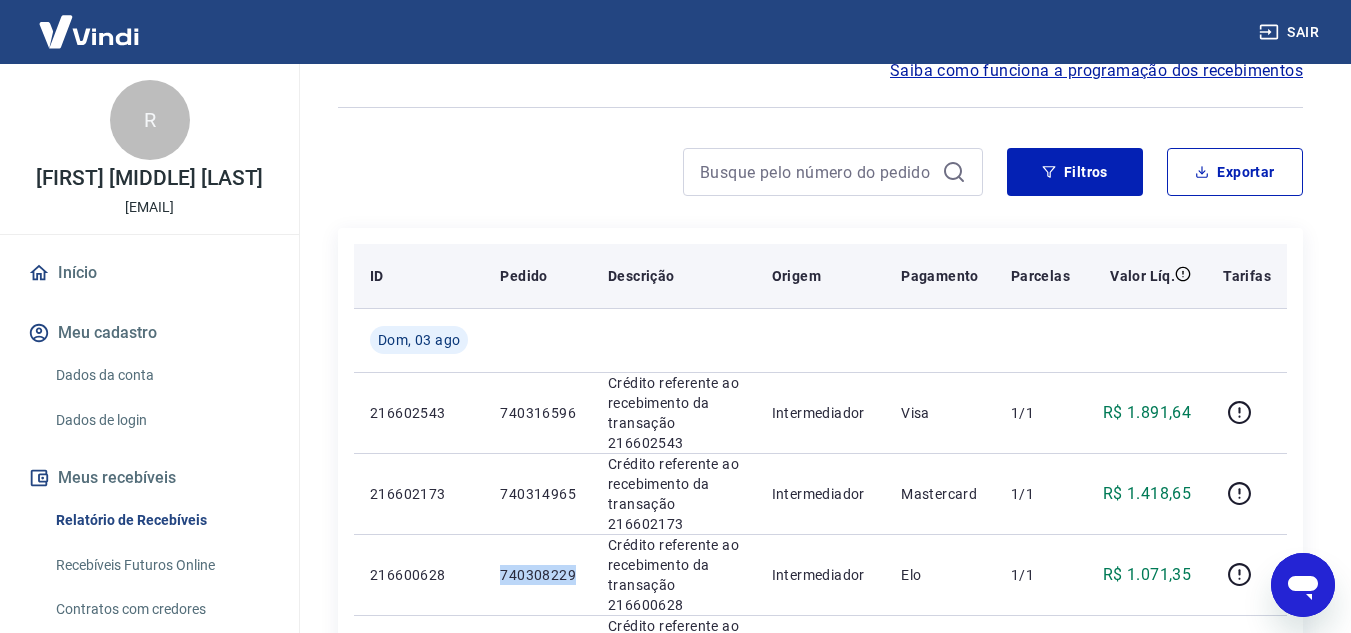 scroll, scrollTop: 100, scrollLeft: 0, axis: vertical 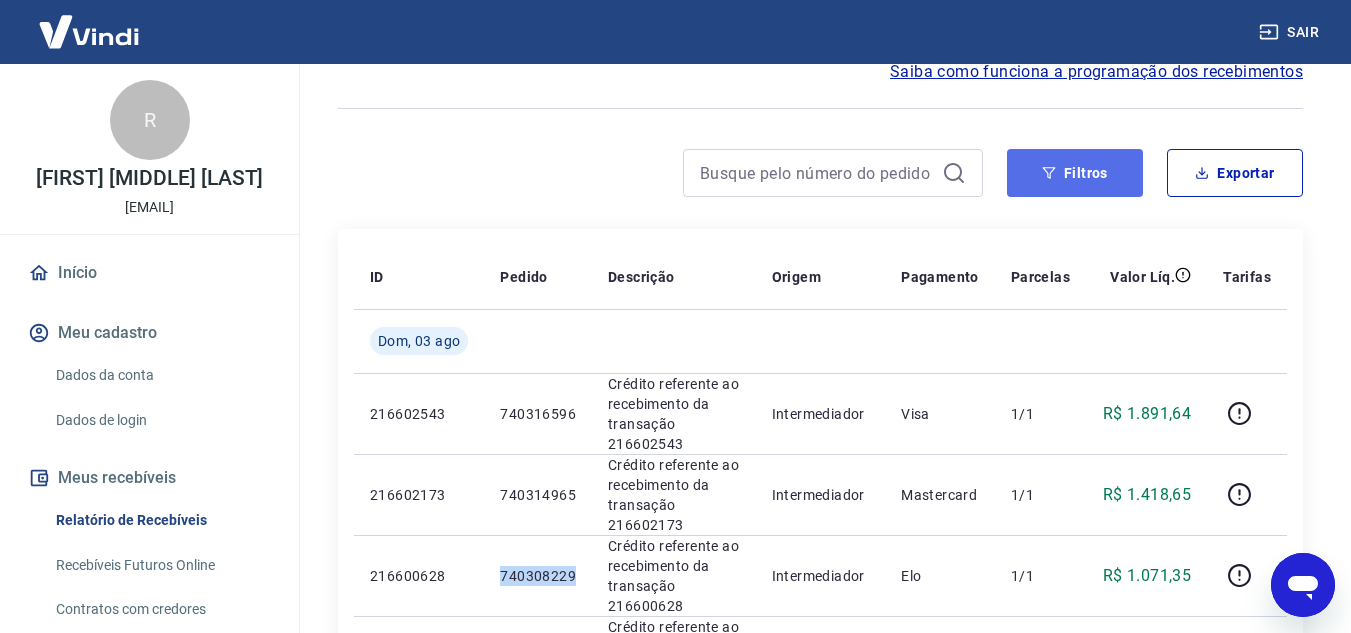 click on "Filtros" at bounding box center [1075, 173] 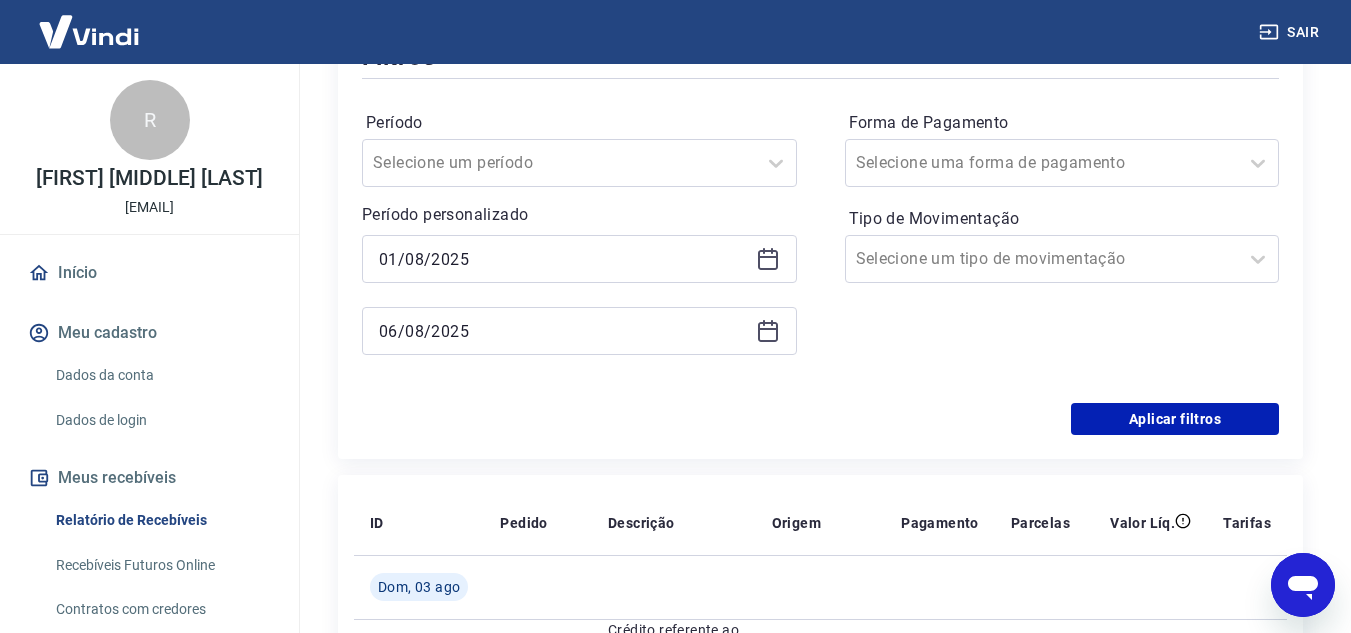 scroll, scrollTop: 300, scrollLeft: 0, axis: vertical 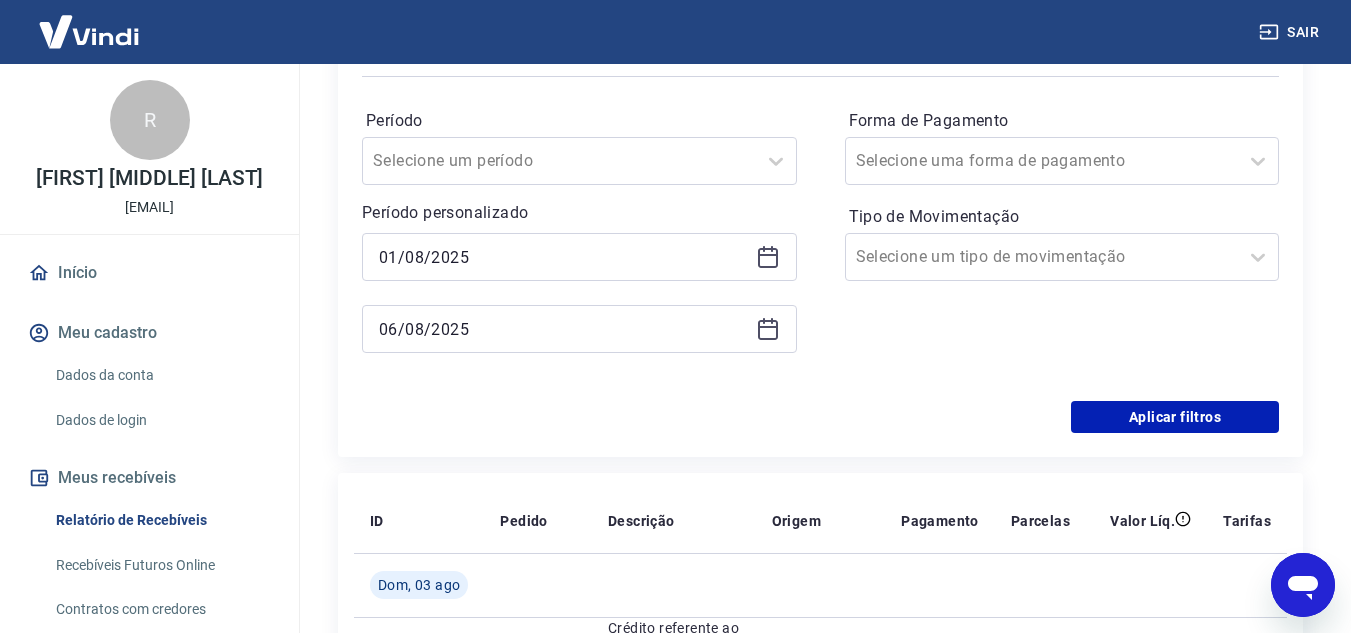 click 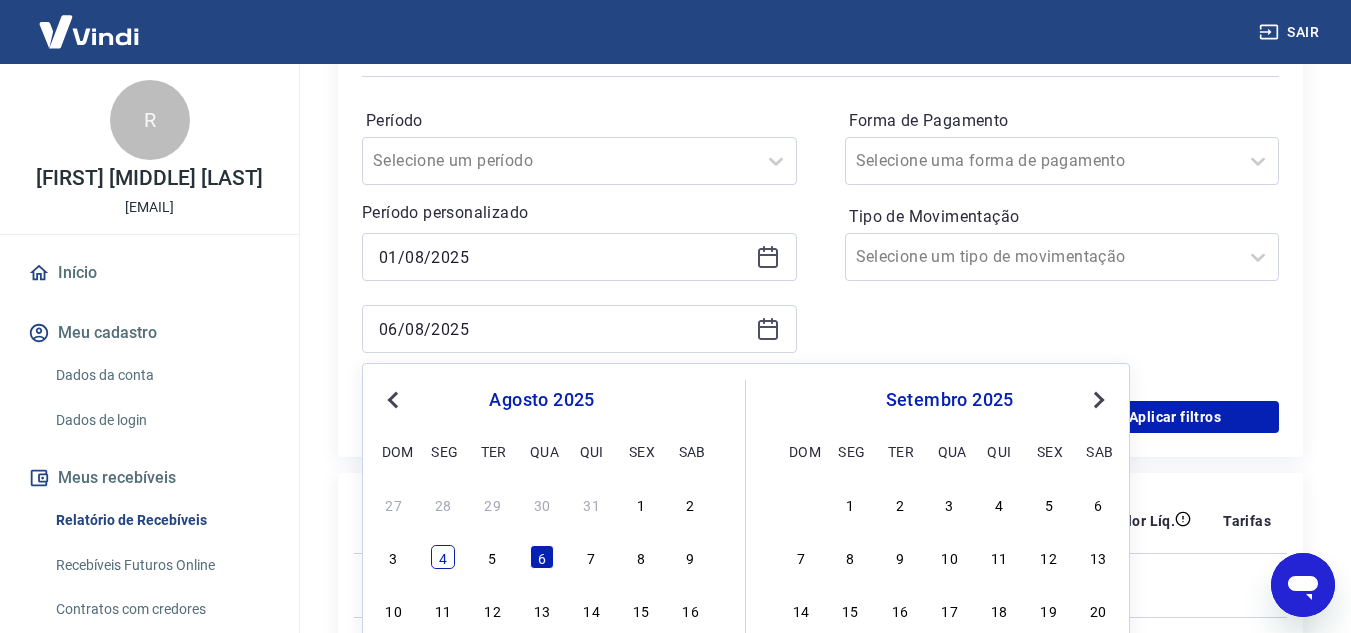 click on "4" at bounding box center (443, 557) 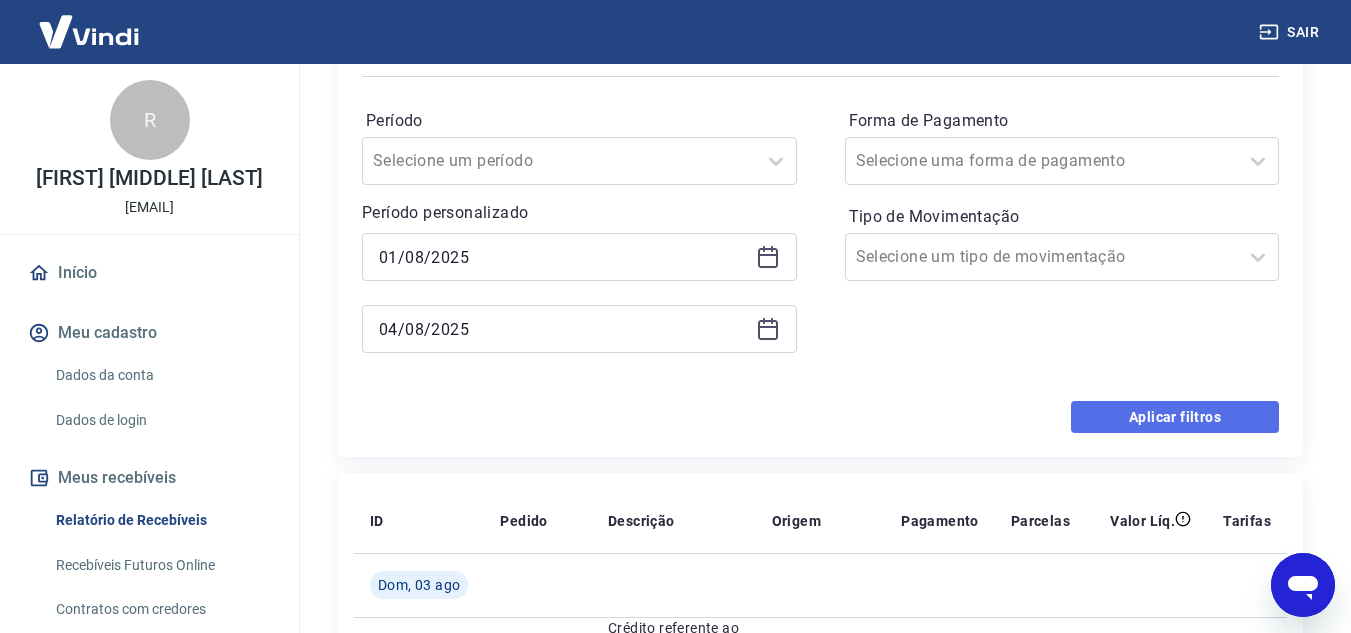 click on "Aplicar filtros" at bounding box center [1175, 417] 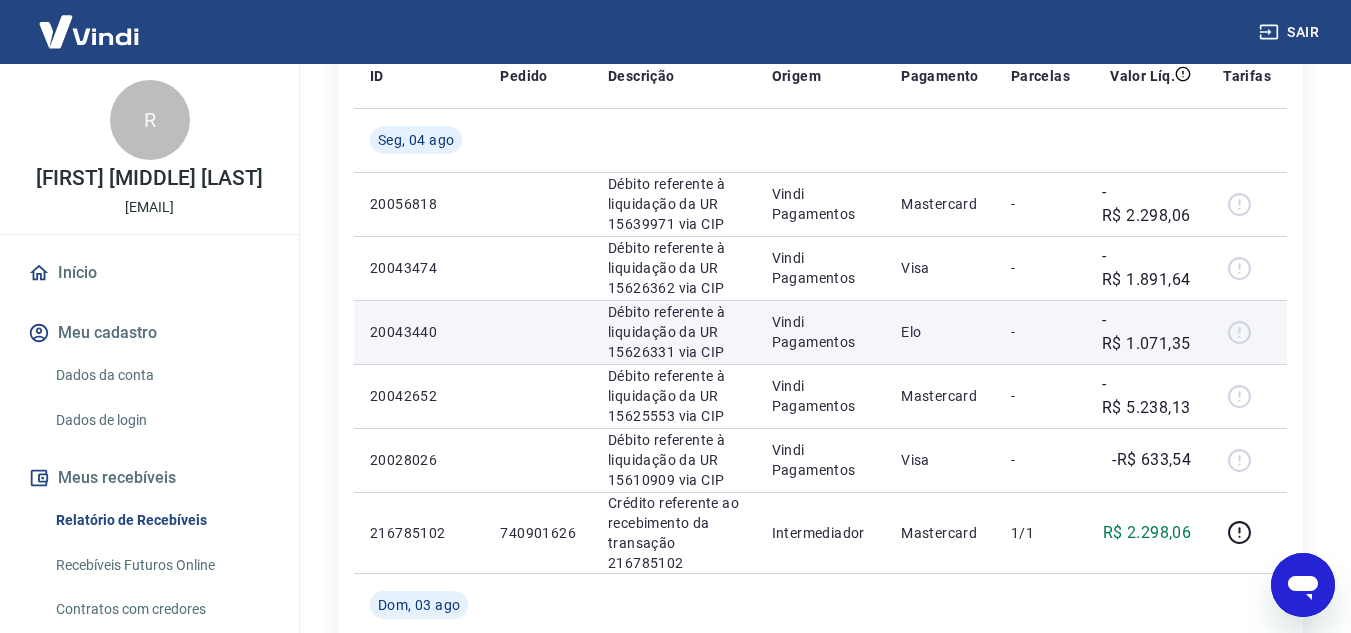 scroll, scrollTop: 300, scrollLeft: 0, axis: vertical 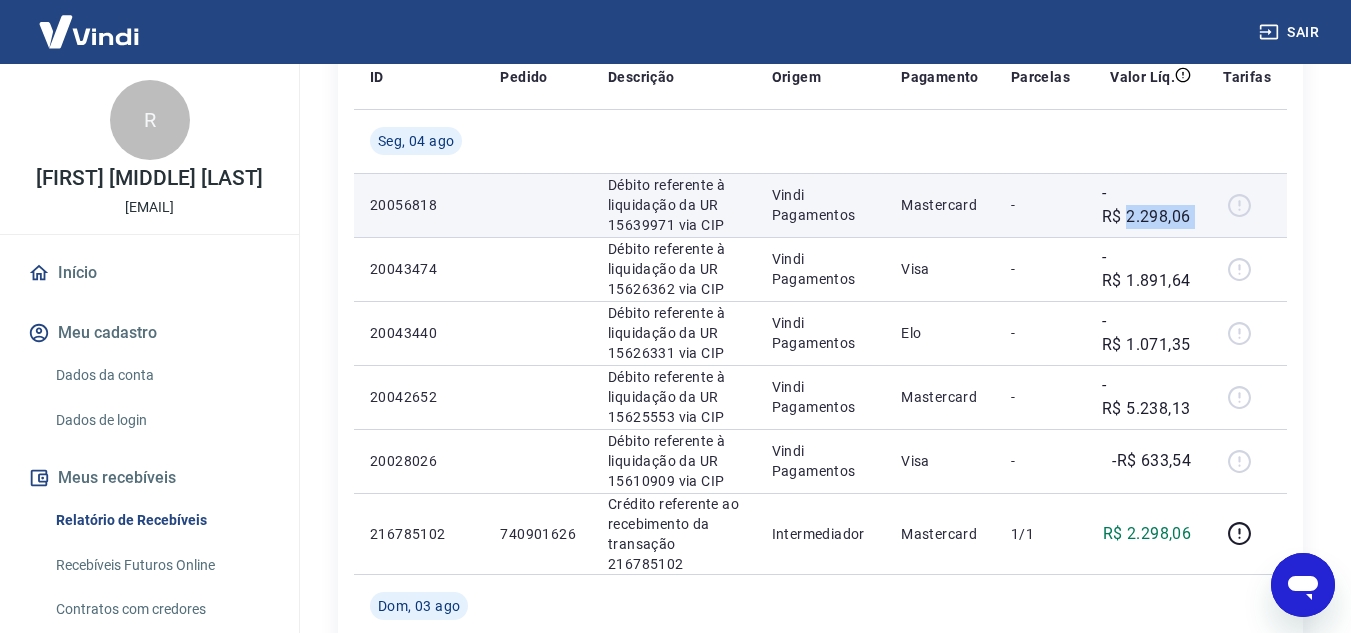 drag, startPoint x: 1129, startPoint y: 207, endPoint x: 1242, endPoint y: 232, distance: 115.73245 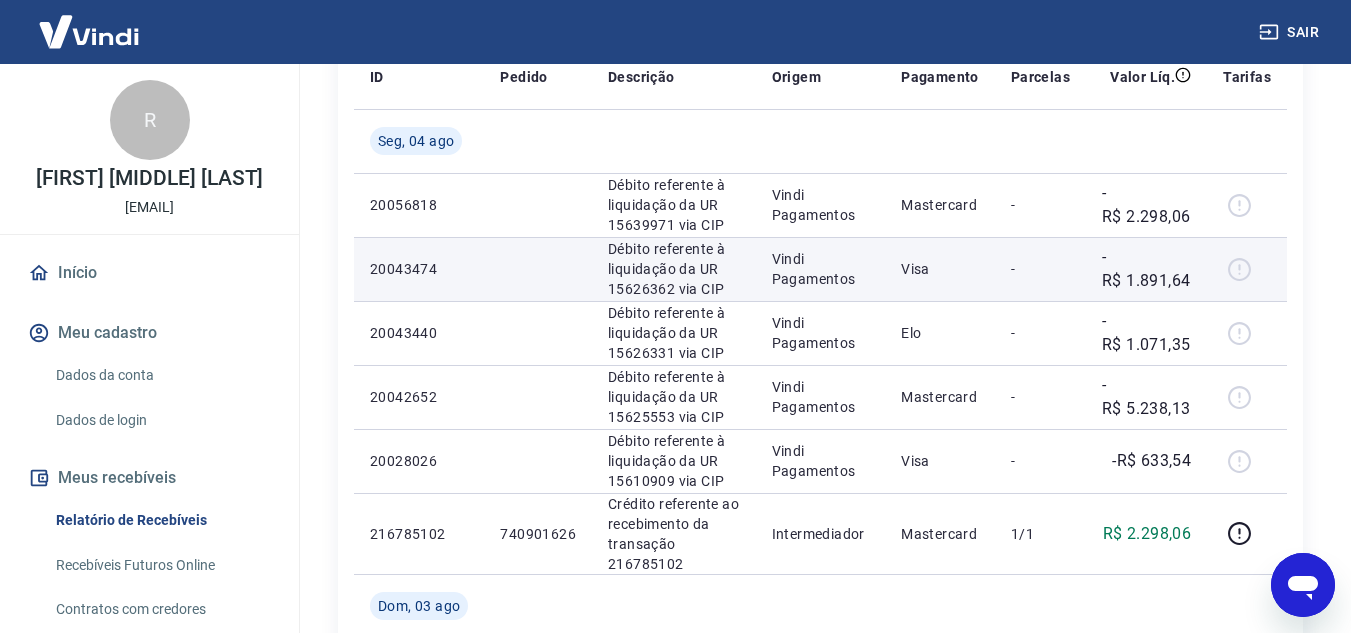click on "-R$ 1.891,64" at bounding box center (1146, 269) 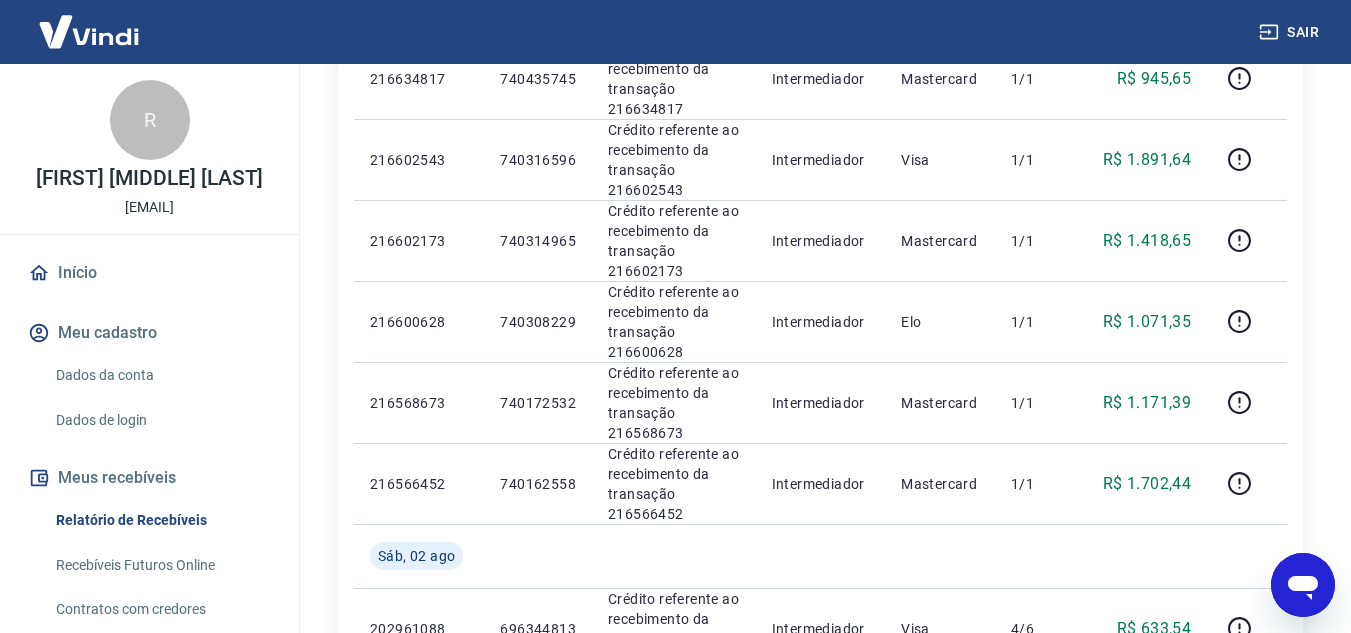 scroll, scrollTop: 800, scrollLeft: 0, axis: vertical 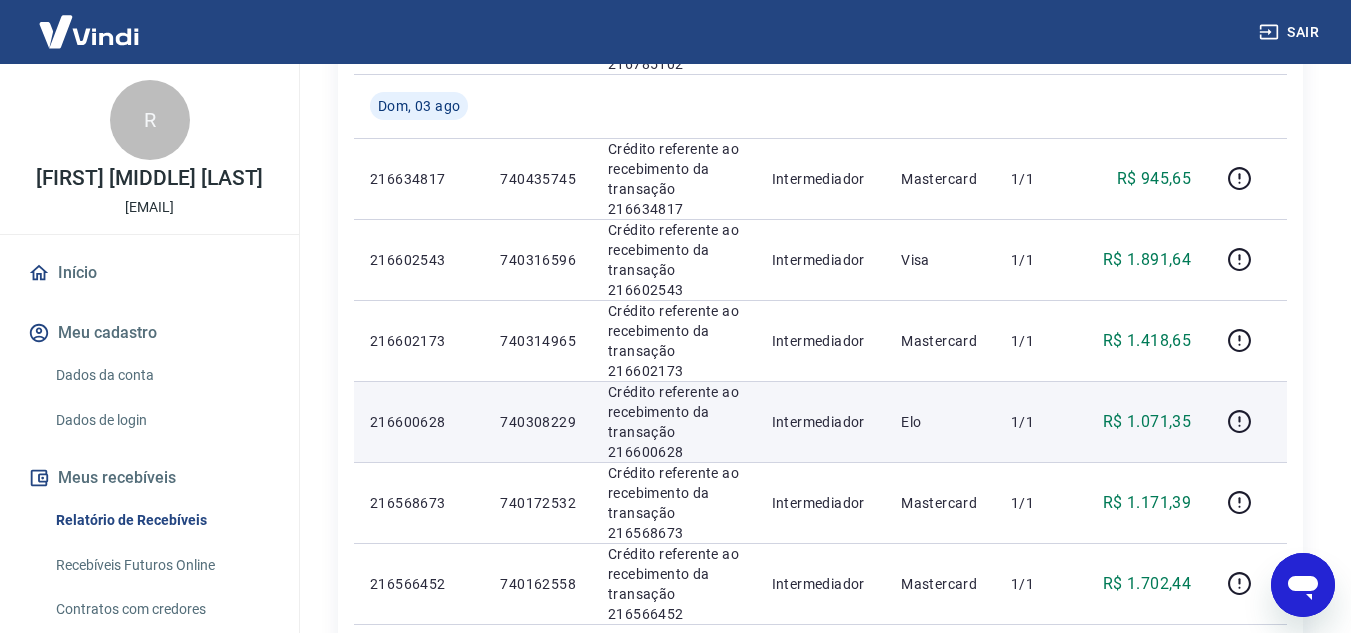 click on "R$ 1.071,35" at bounding box center [1147, 422] 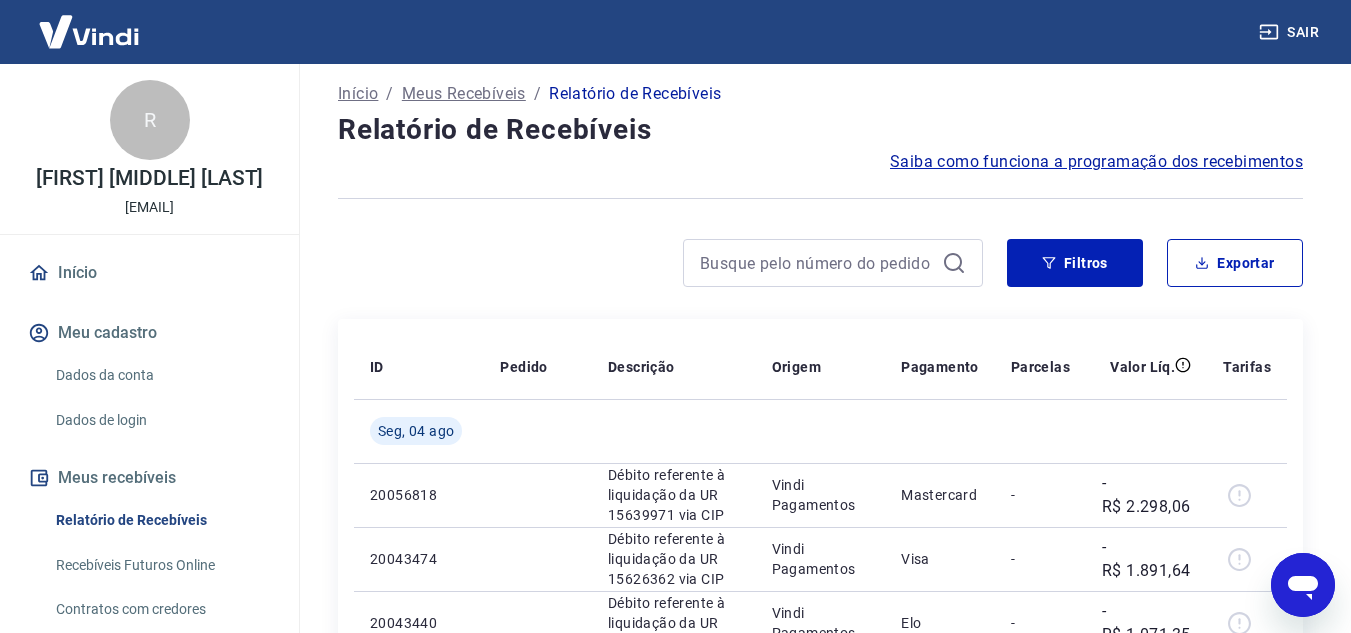 scroll, scrollTop: 0, scrollLeft: 0, axis: both 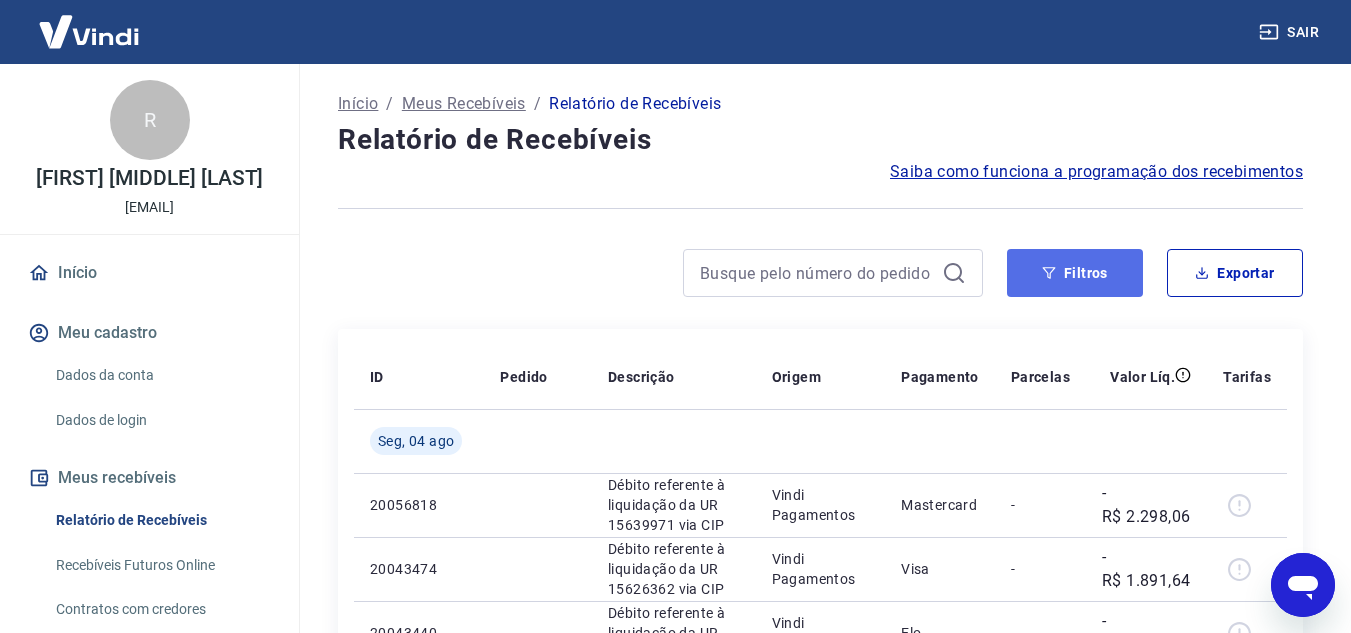 click on "Filtros" at bounding box center (1075, 273) 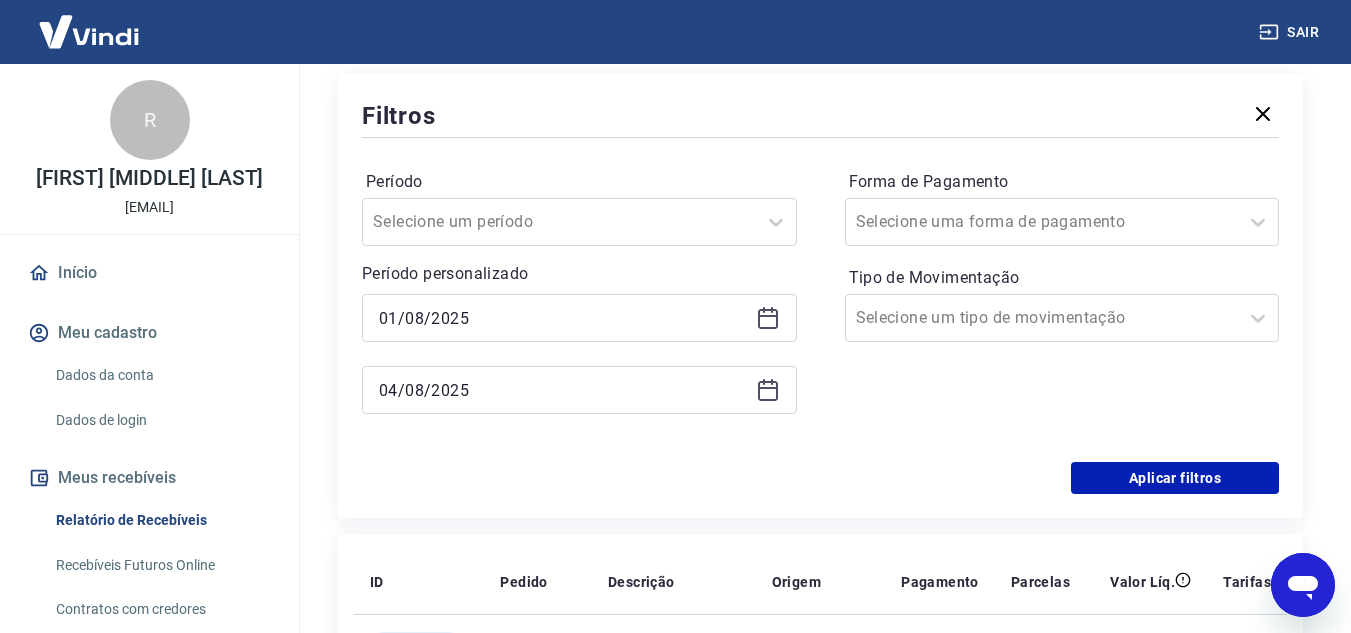 scroll, scrollTop: 300, scrollLeft: 0, axis: vertical 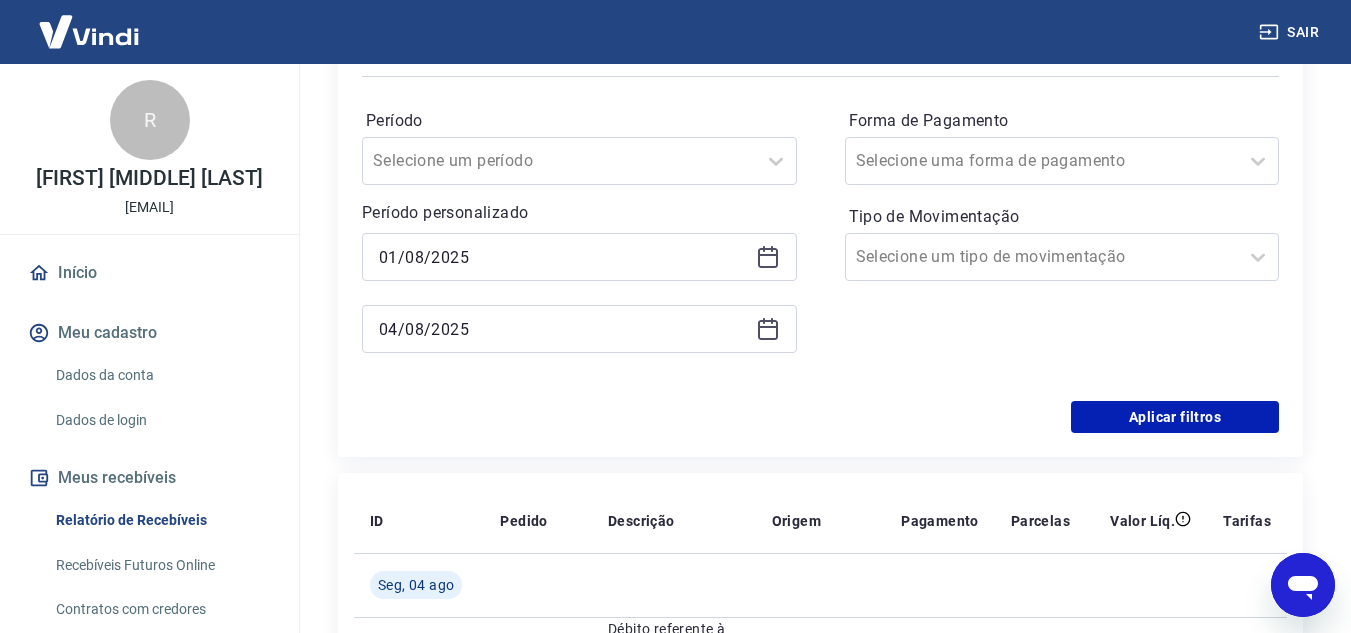 click 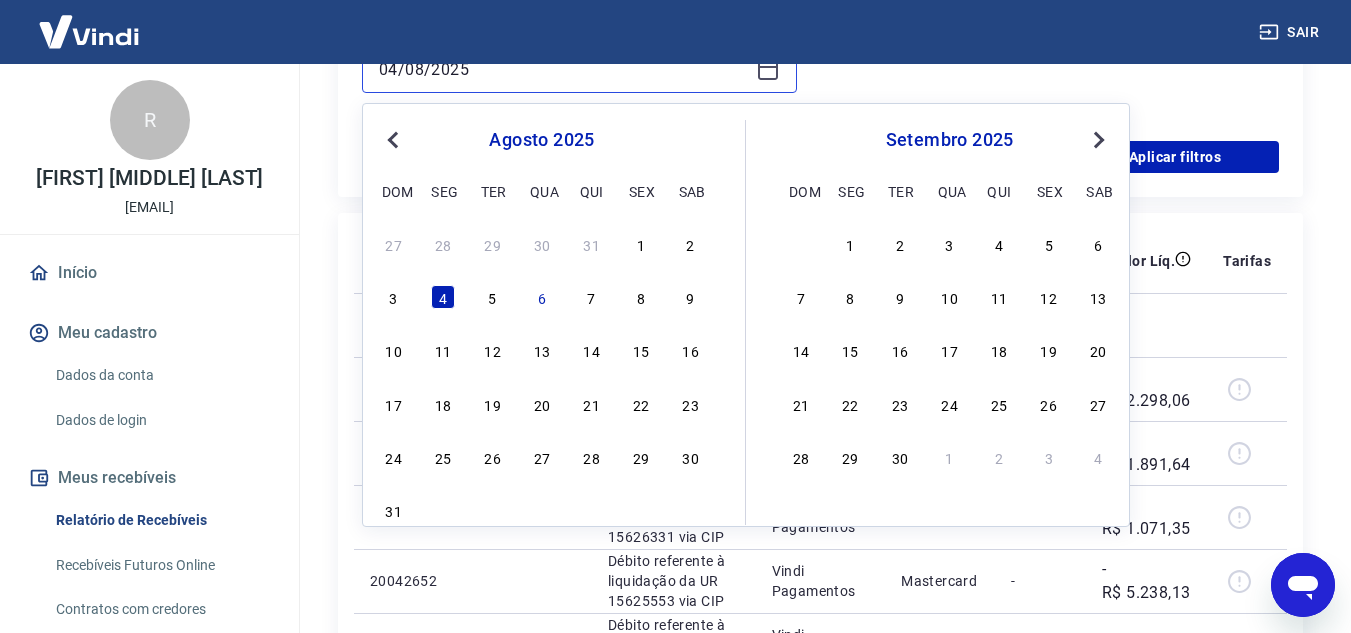 scroll, scrollTop: 600, scrollLeft: 0, axis: vertical 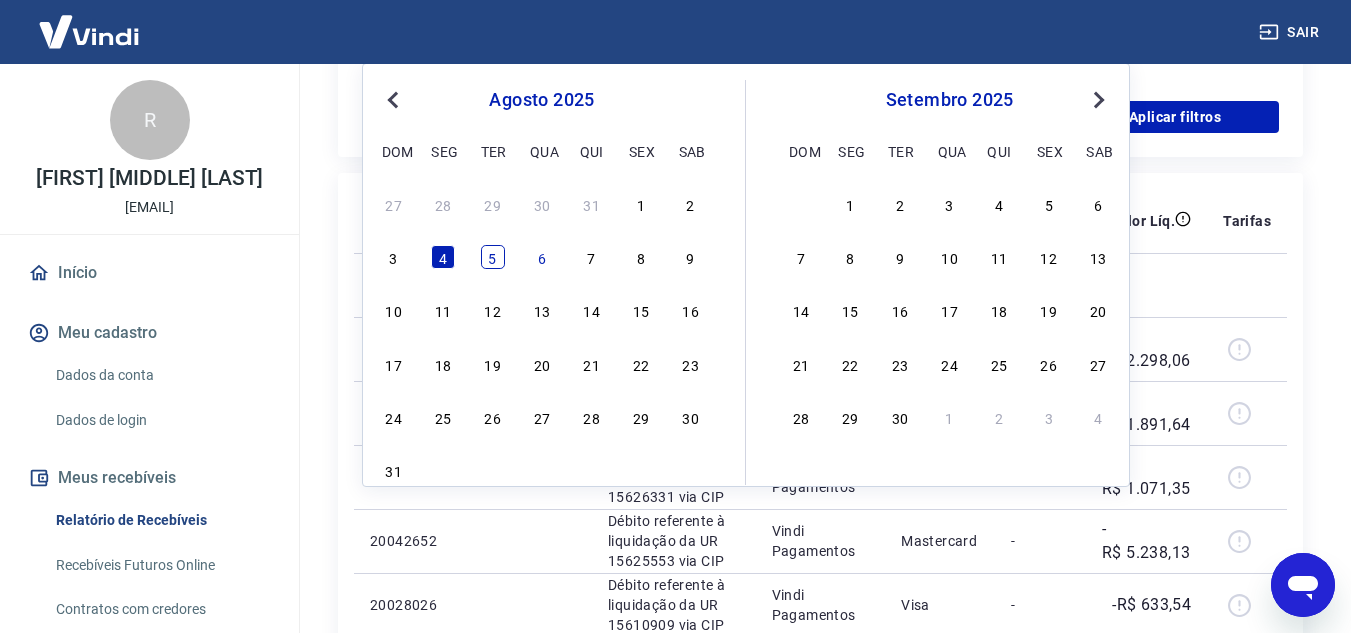 click on "5" at bounding box center (493, 257) 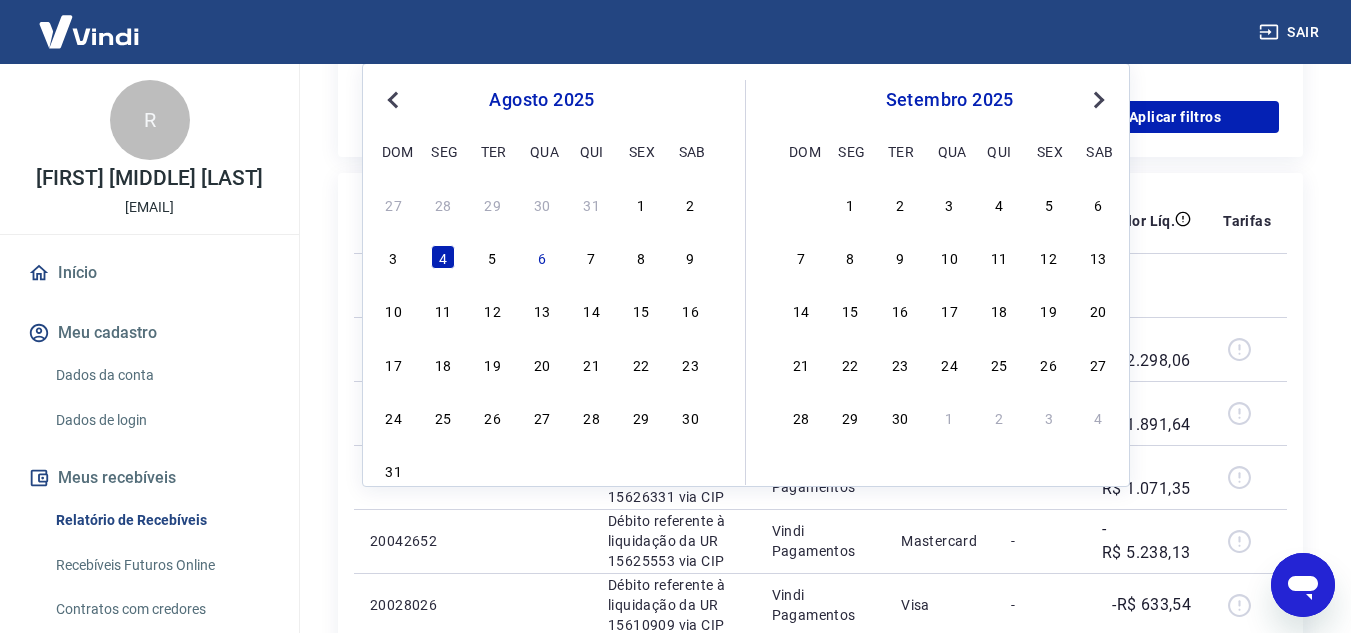 type on "05/08/2025" 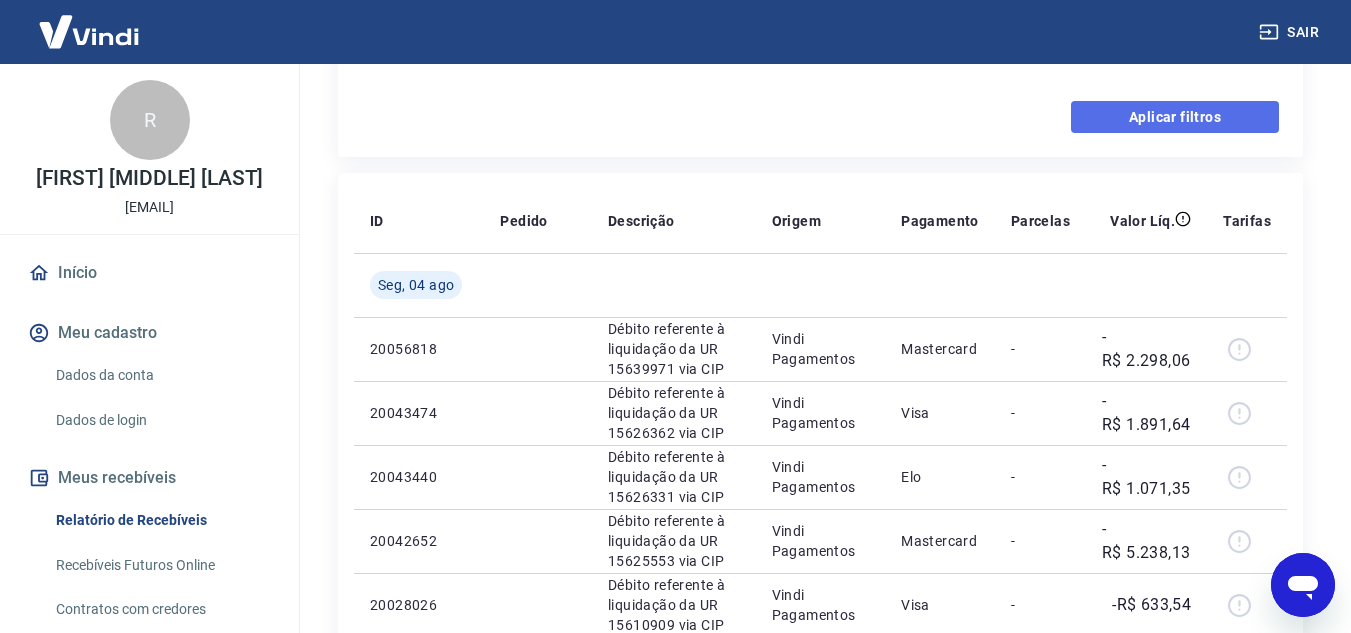 click on "Aplicar filtros" at bounding box center (1175, 117) 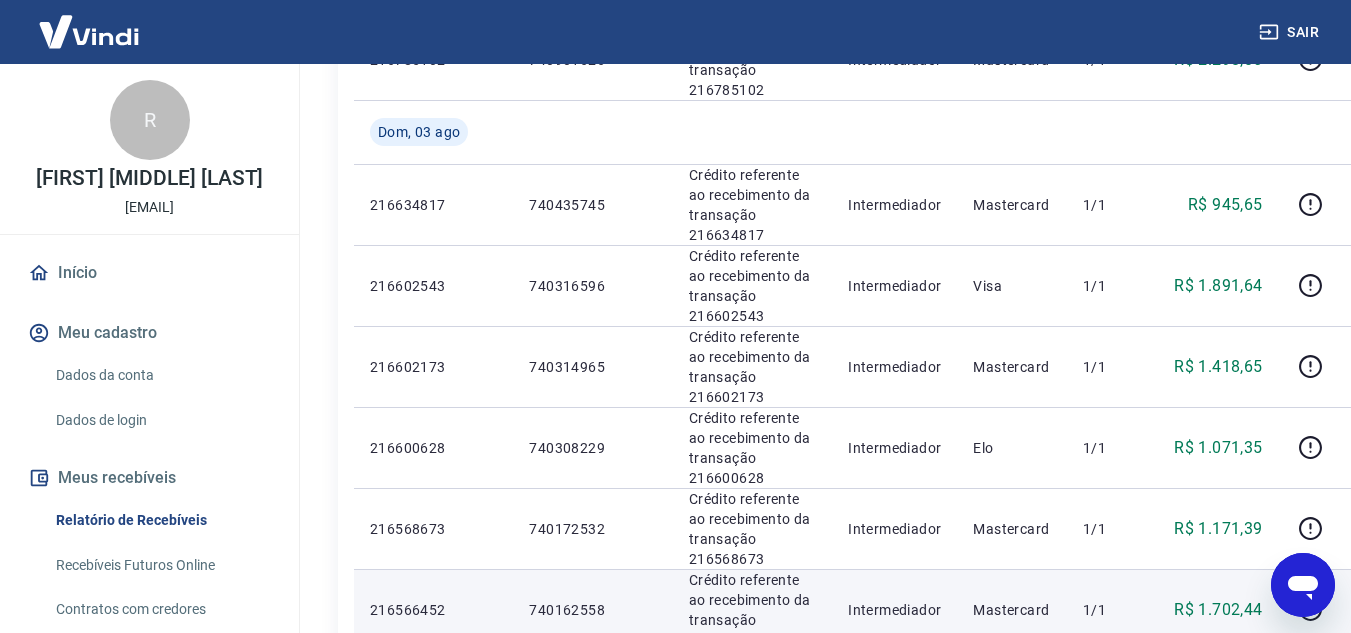 scroll, scrollTop: 1100, scrollLeft: 0, axis: vertical 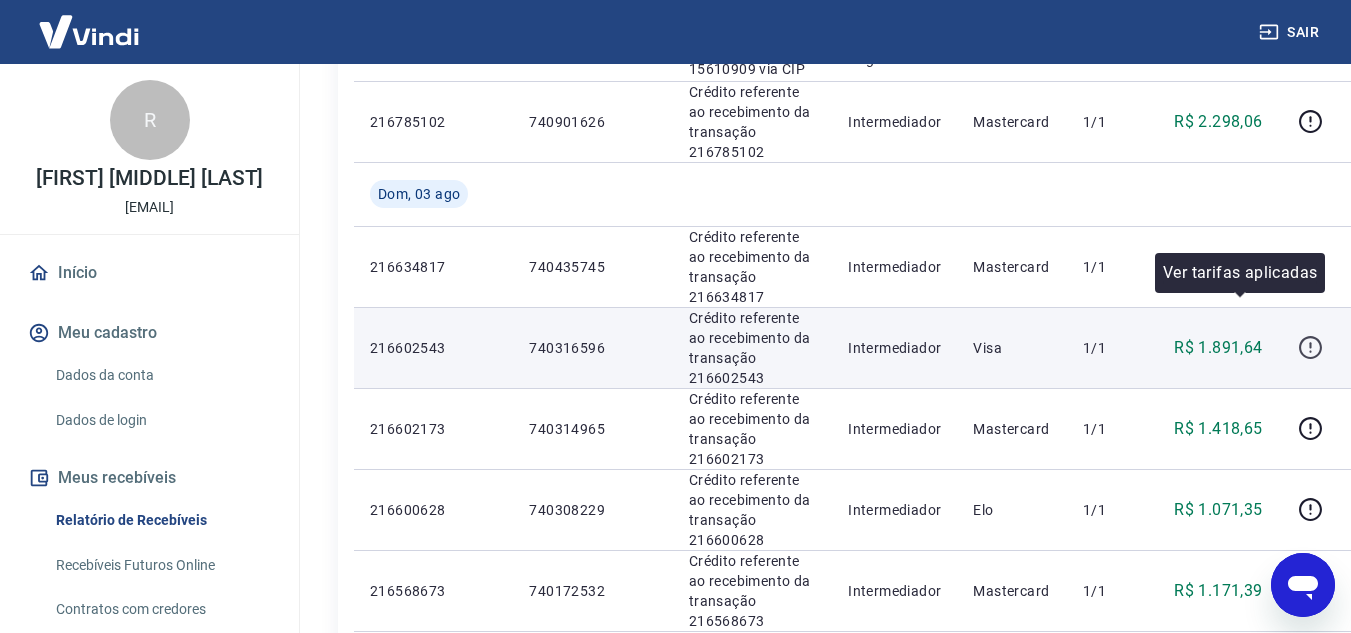 click 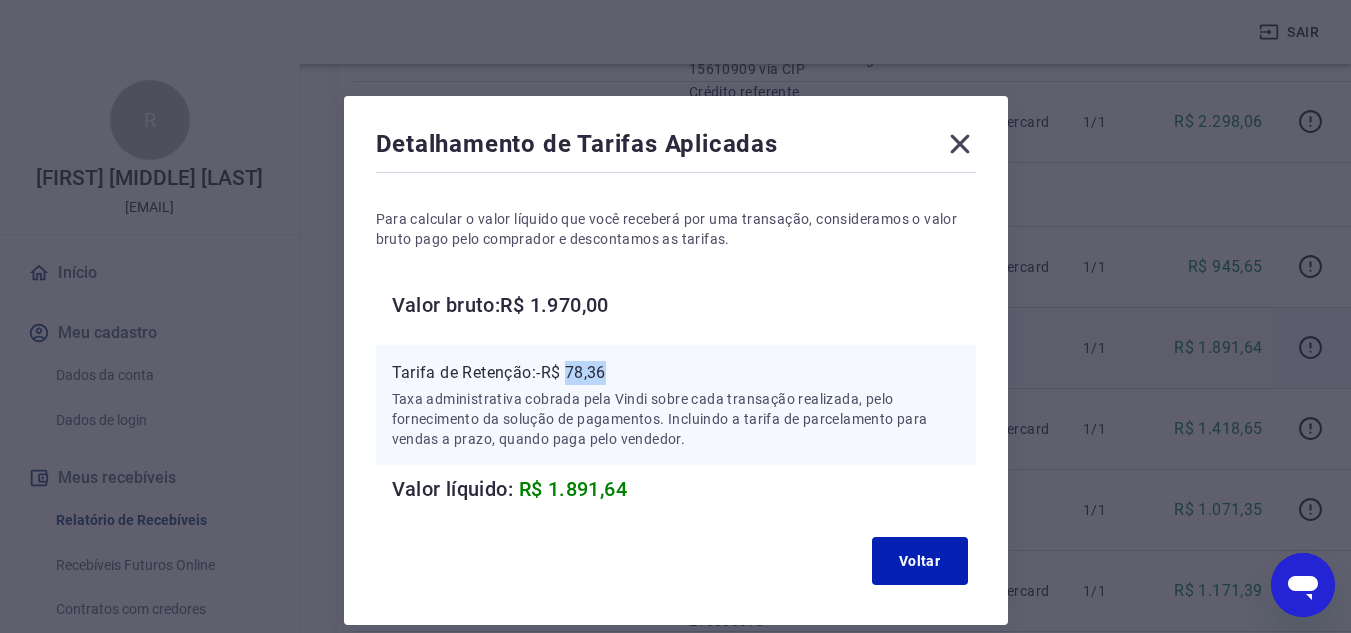 drag, startPoint x: 572, startPoint y: 373, endPoint x: 614, endPoint y: 373, distance: 42 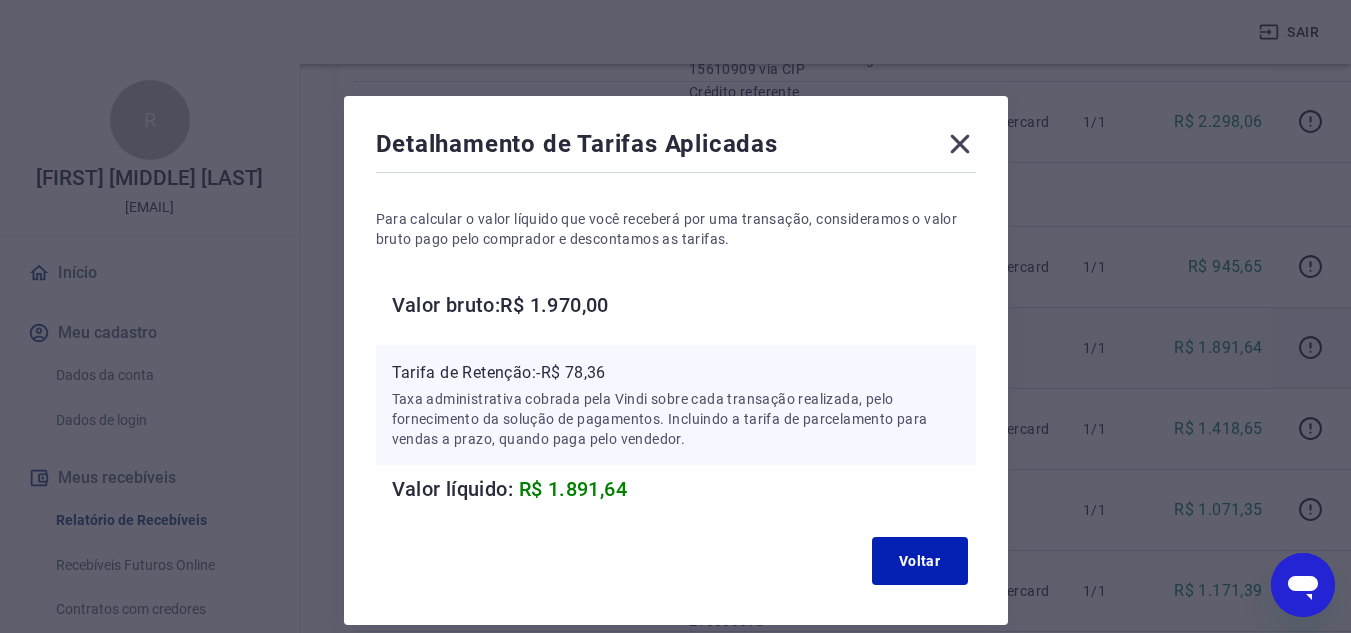 click 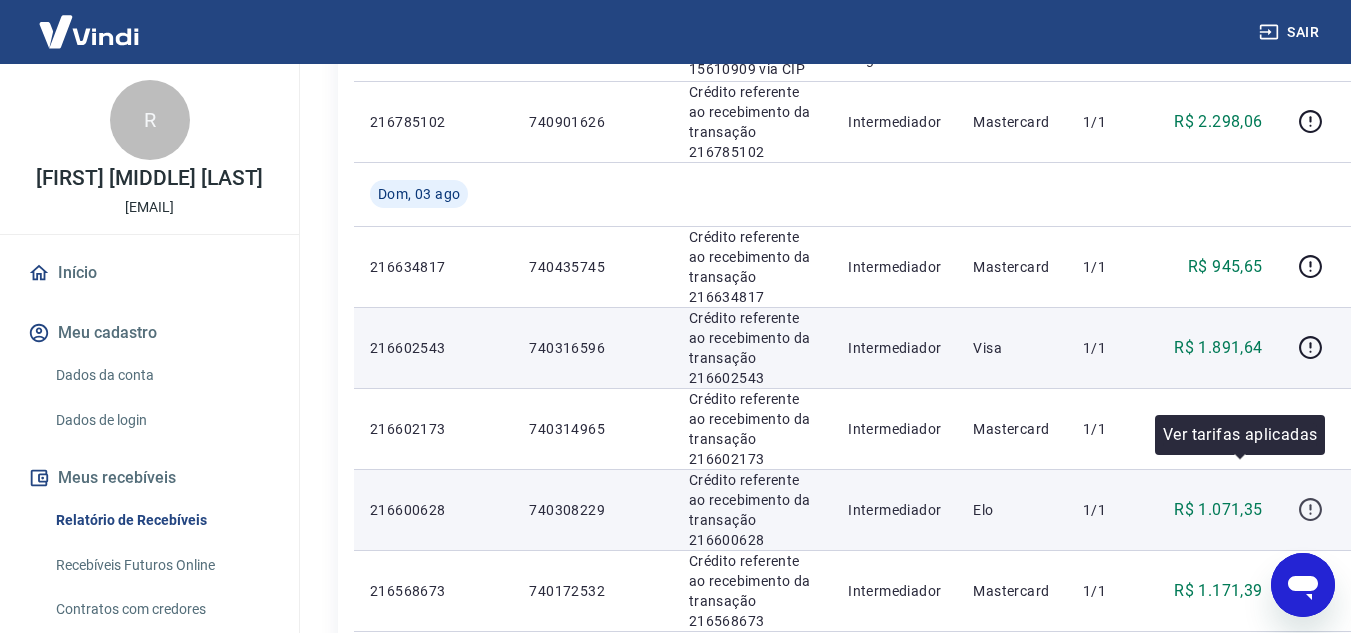 click 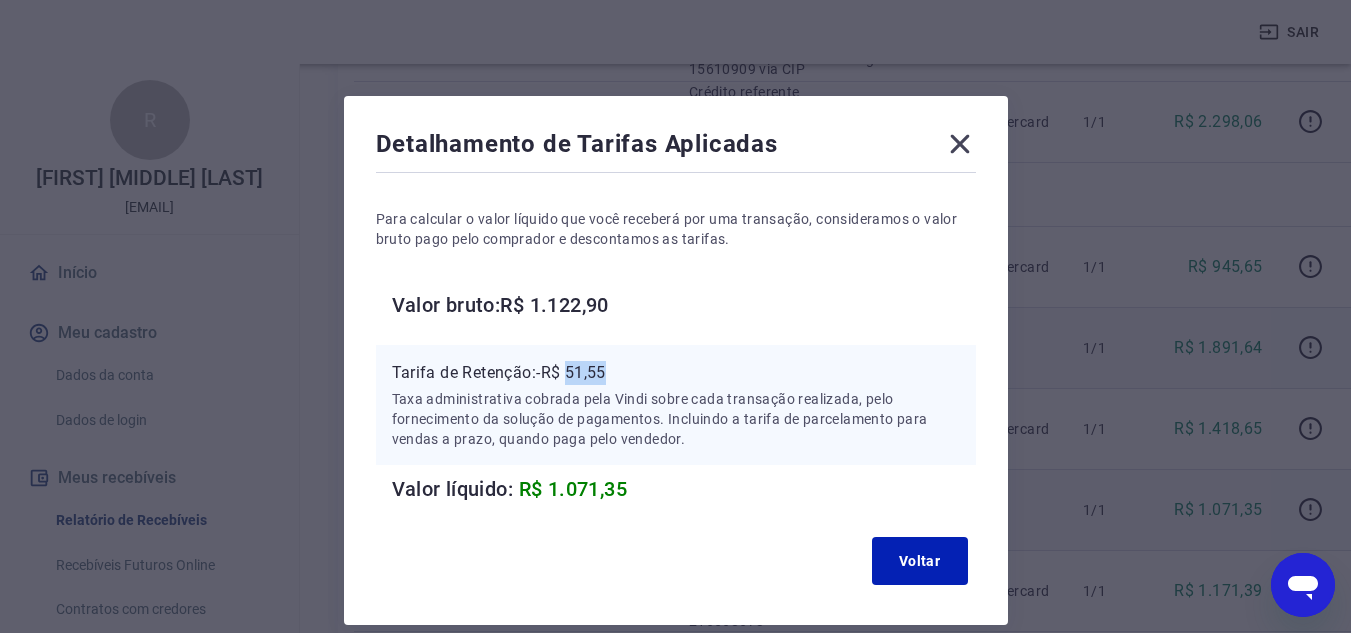 drag, startPoint x: 568, startPoint y: 377, endPoint x: 622, endPoint y: 377, distance: 54 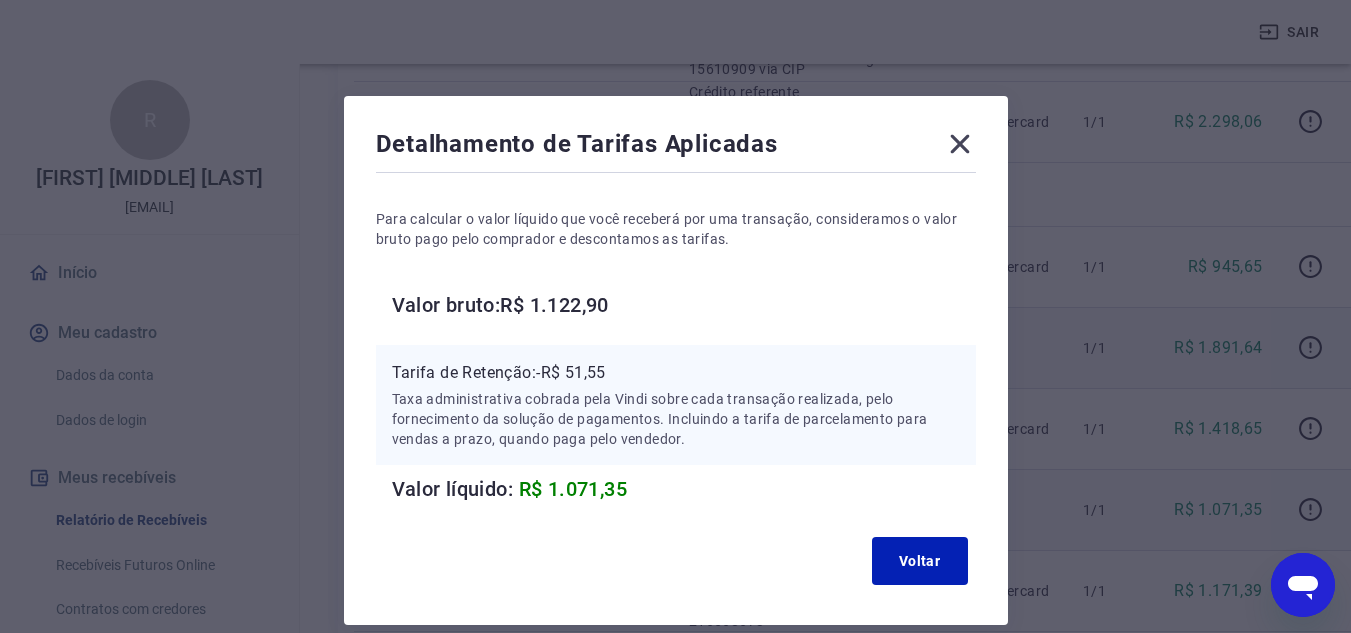 click 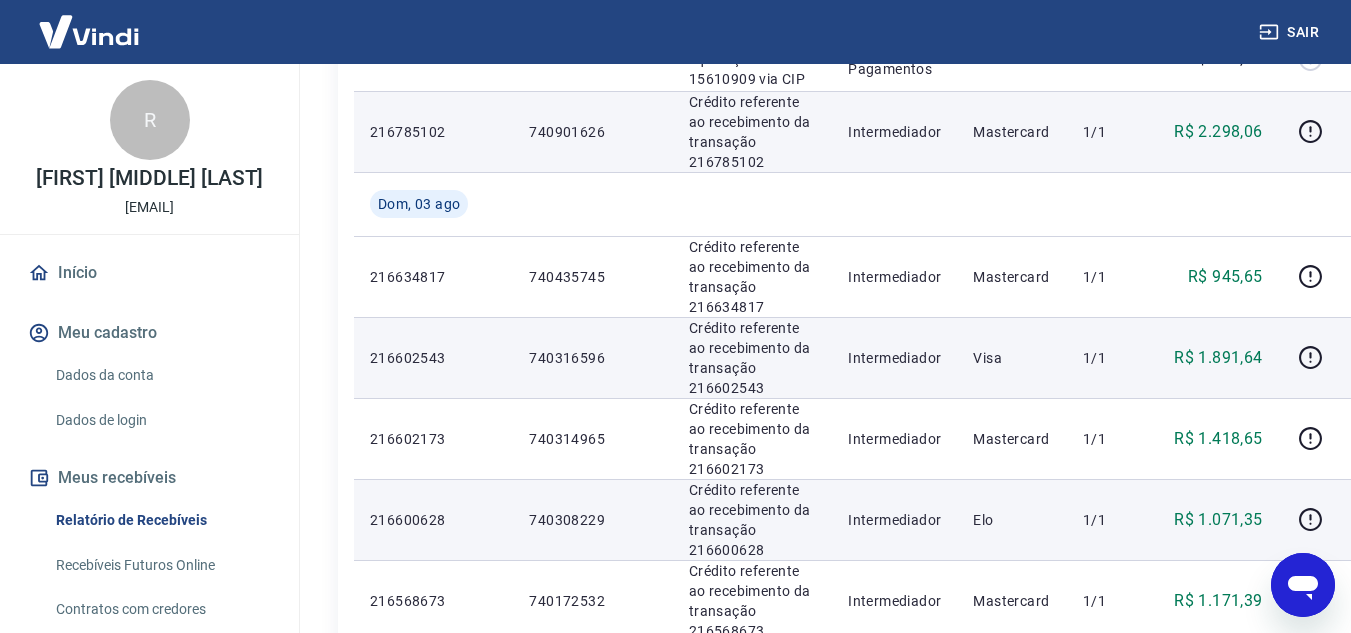 scroll, scrollTop: 1100, scrollLeft: 0, axis: vertical 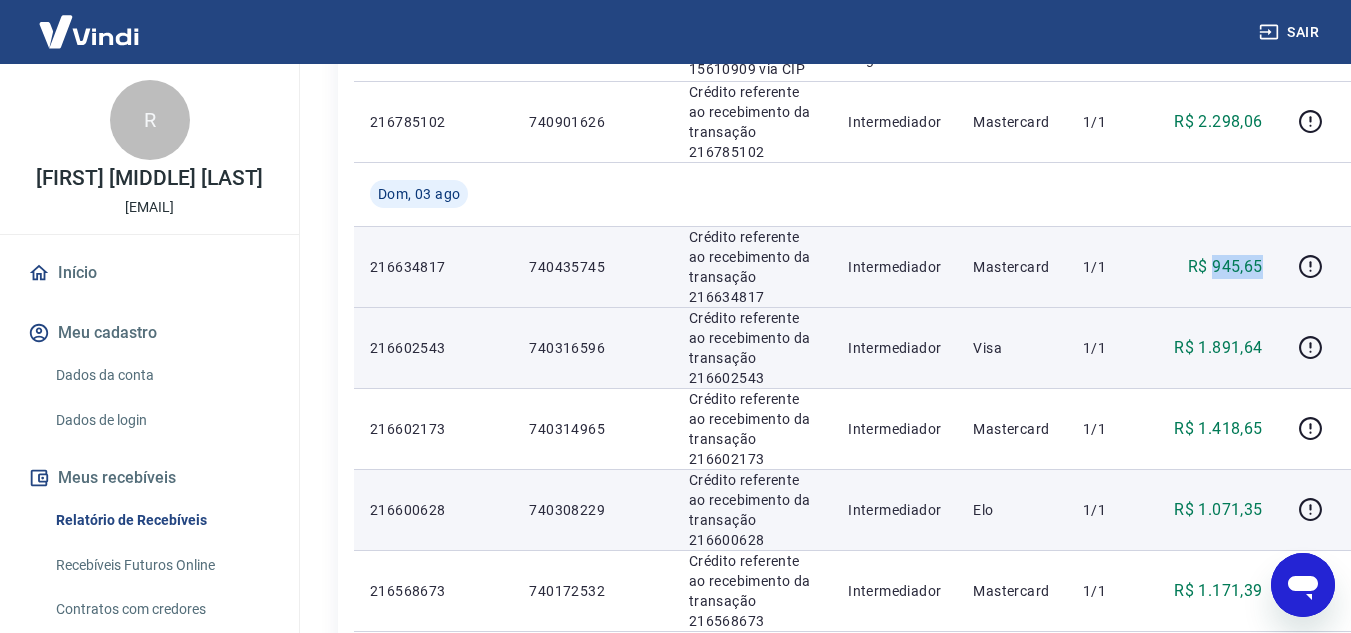 drag, startPoint x: 1158, startPoint y: 225, endPoint x: 1195, endPoint y: 225, distance: 37 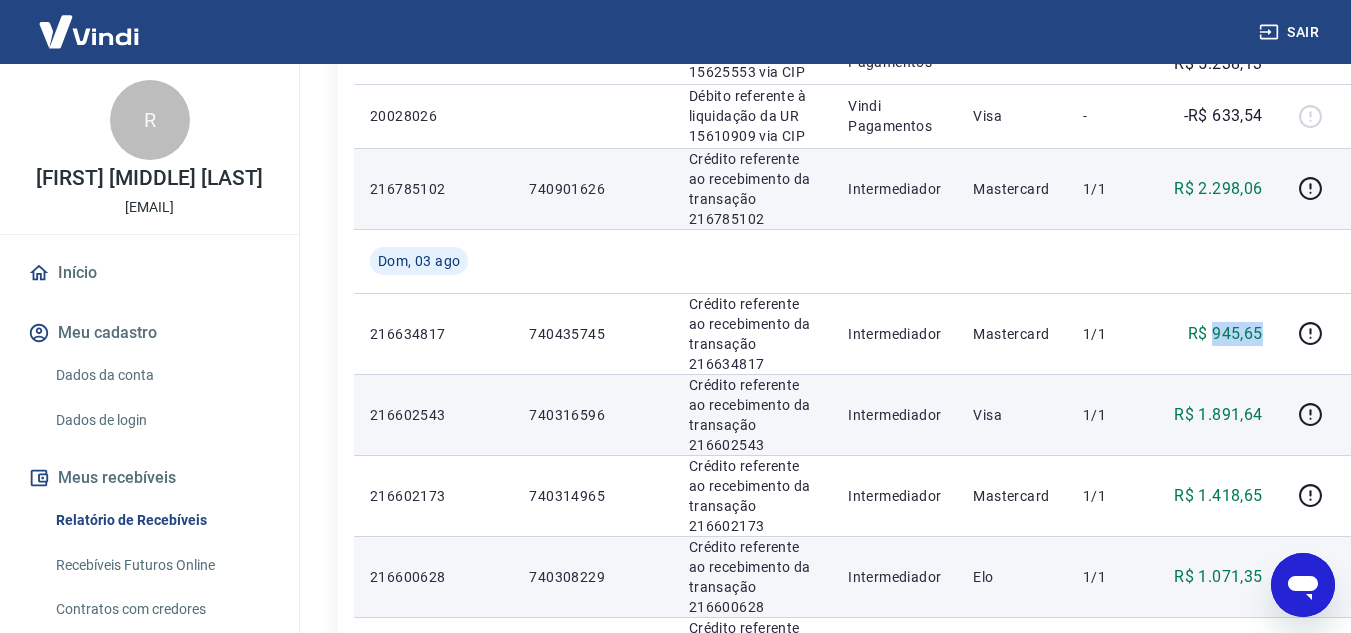 scroll, scrollTop: 1100, scrollLeft: 0, axis: vertical 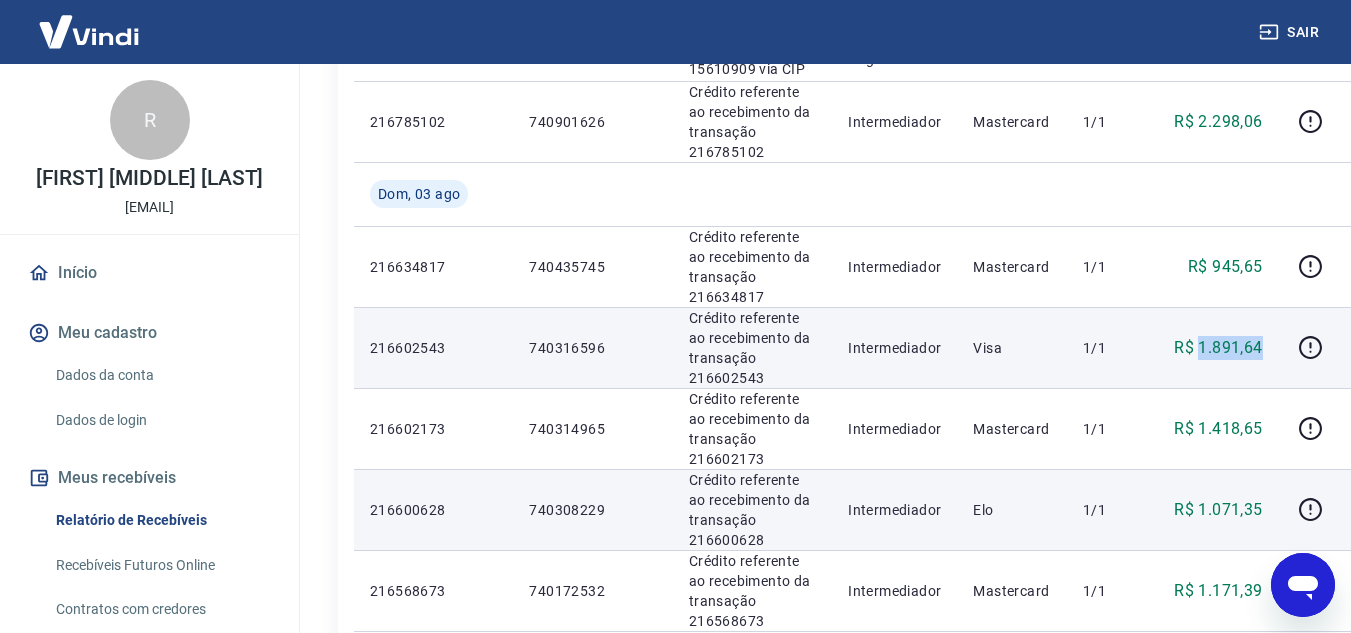 drag, startPoint x: 1131, startPoint y: 312, endPoint x: 1196, endPoint y: 312, distance: 65 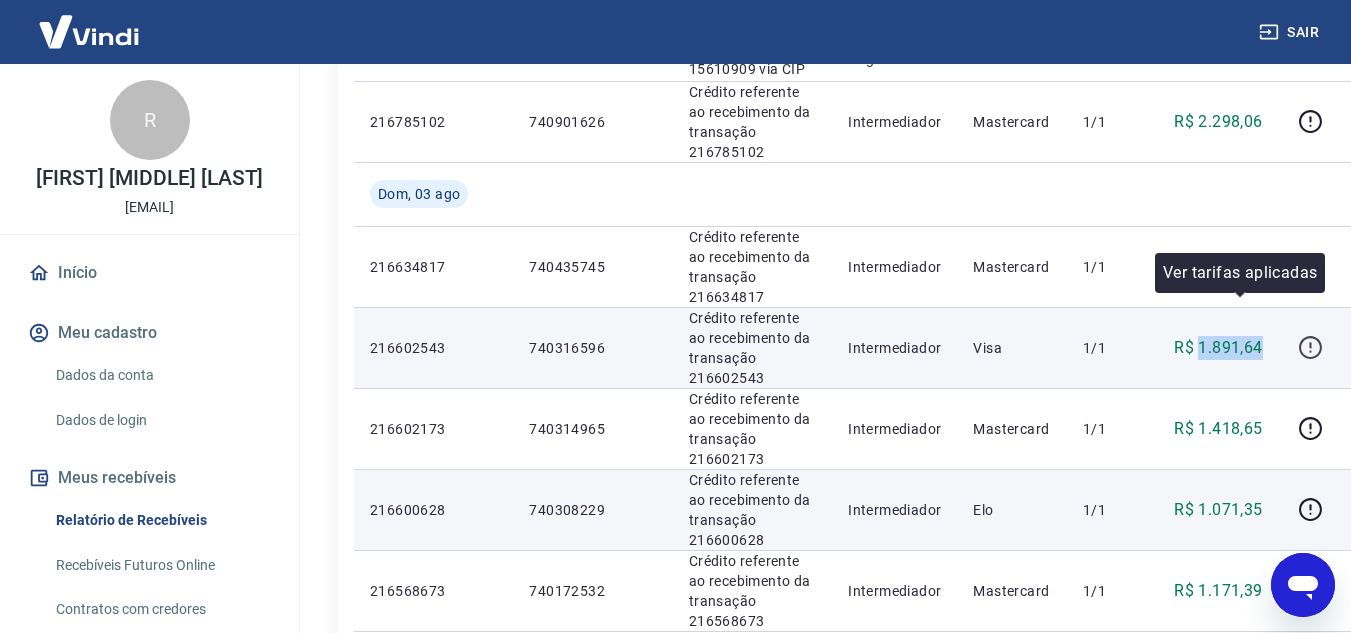 click 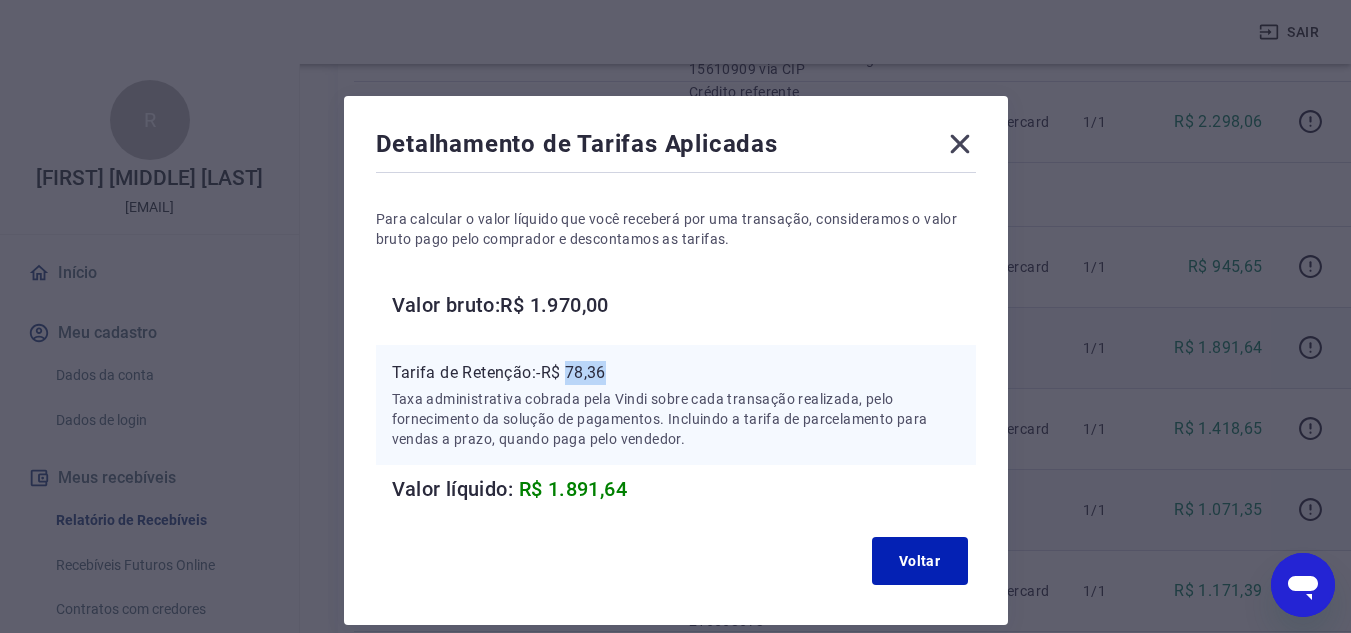 drag, startPoint x: 571, startPoint y: 368, endPoint x: 631, endPoint y: 364, distance: 60.133186 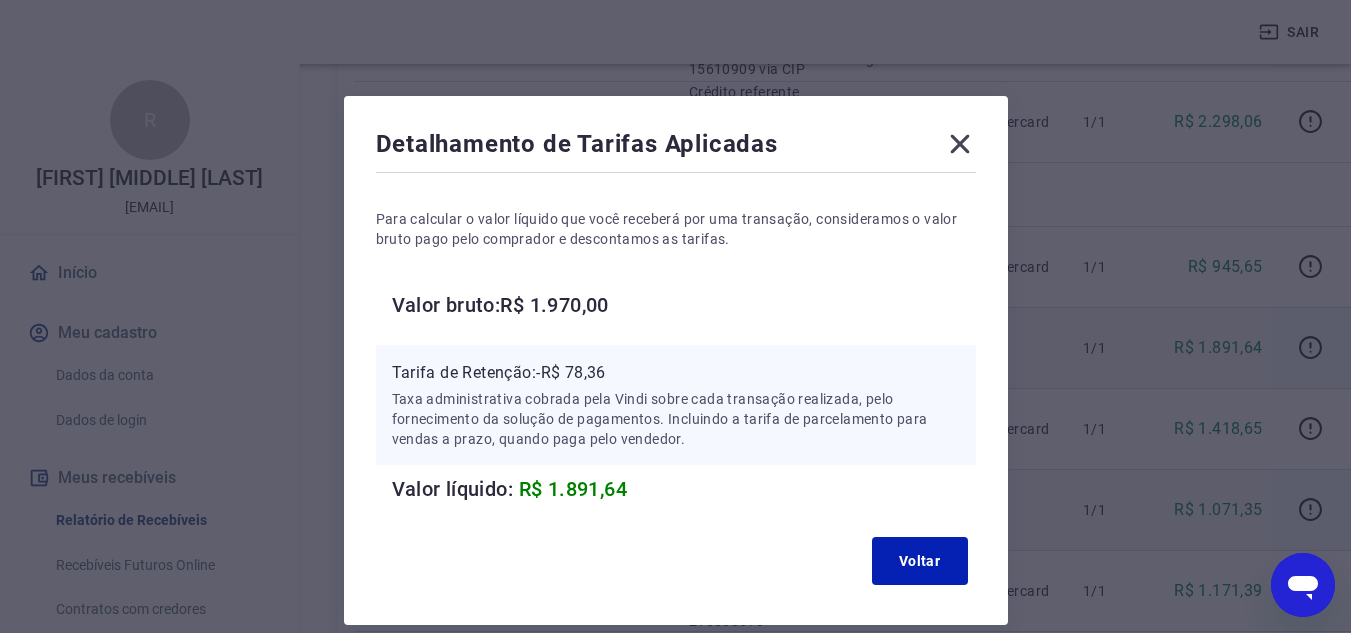 click 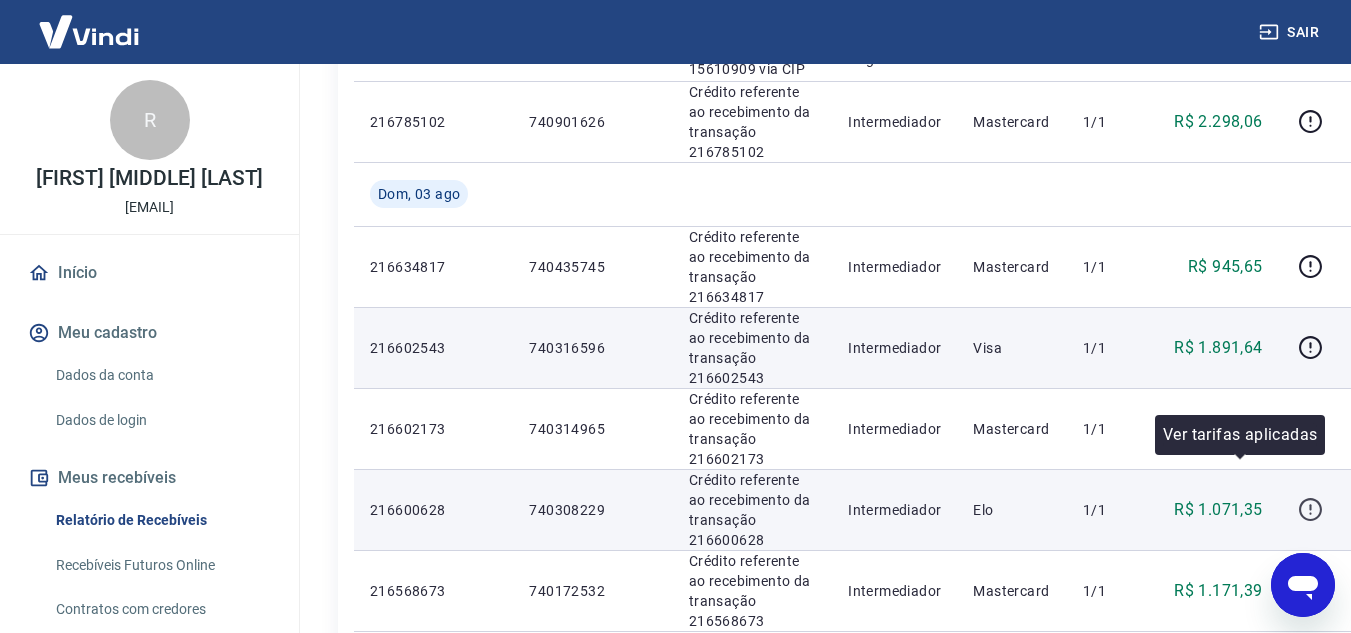 click at bounding box center [1311, 510] 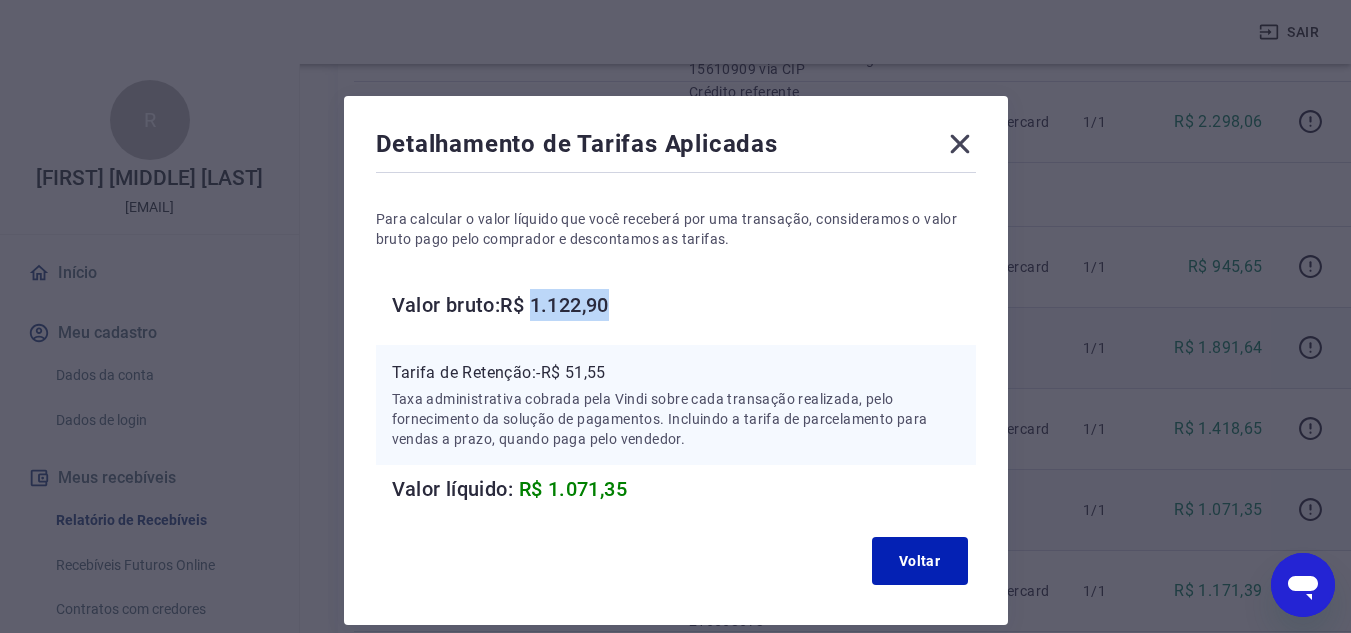 drag, startPoint x: 539, startPoint y: 299, endPoint x: 634, endPoint y: 310, distance: 95.63472 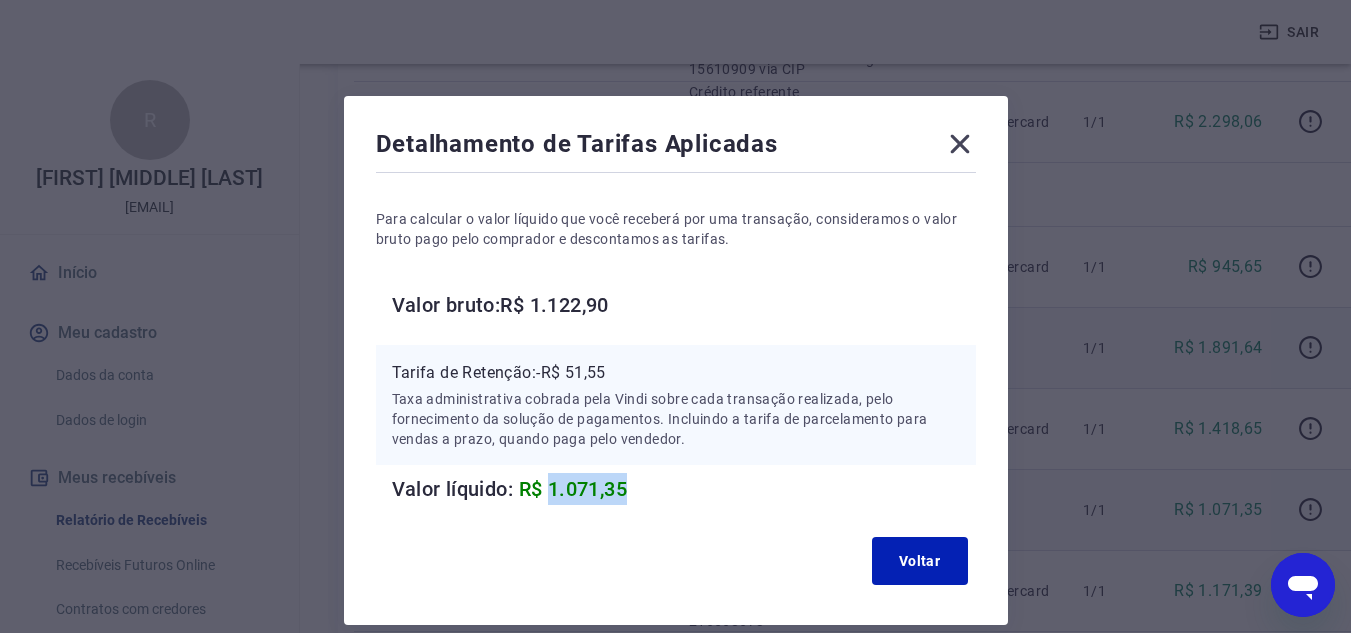 drag, startPoint x: 556, startPoint y: 490, endPoint x: 636, endPoint y: 489, distance: 80.00625 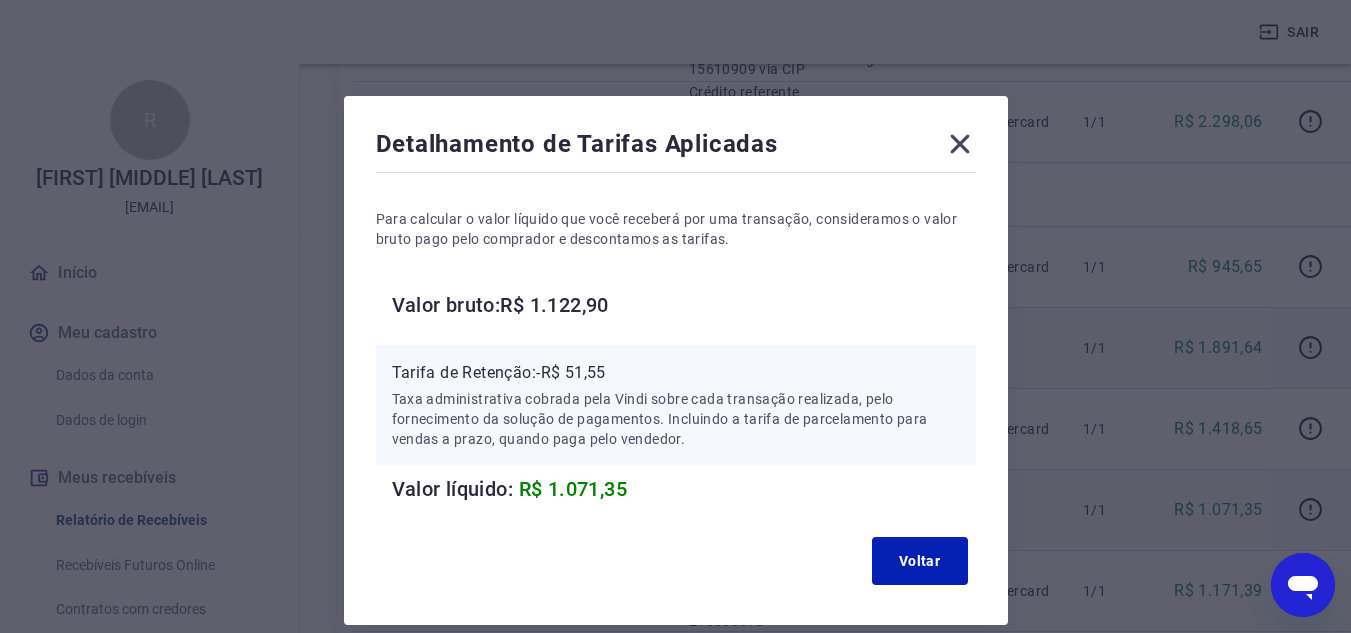 click on "R$ 1.071,35" at bounding box center [573, 489] 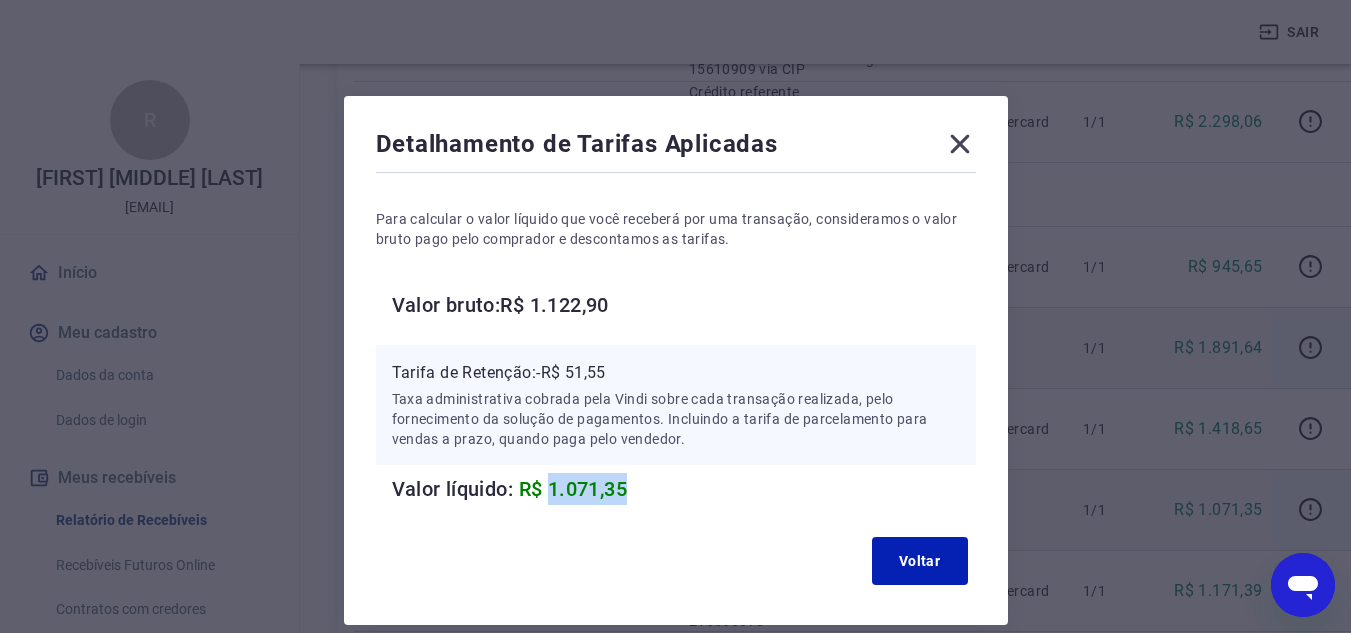 drag, startPoint x: 553, startPoint y: 485, endPoint x: 654, endPoint y: 486, distance: 101.00495 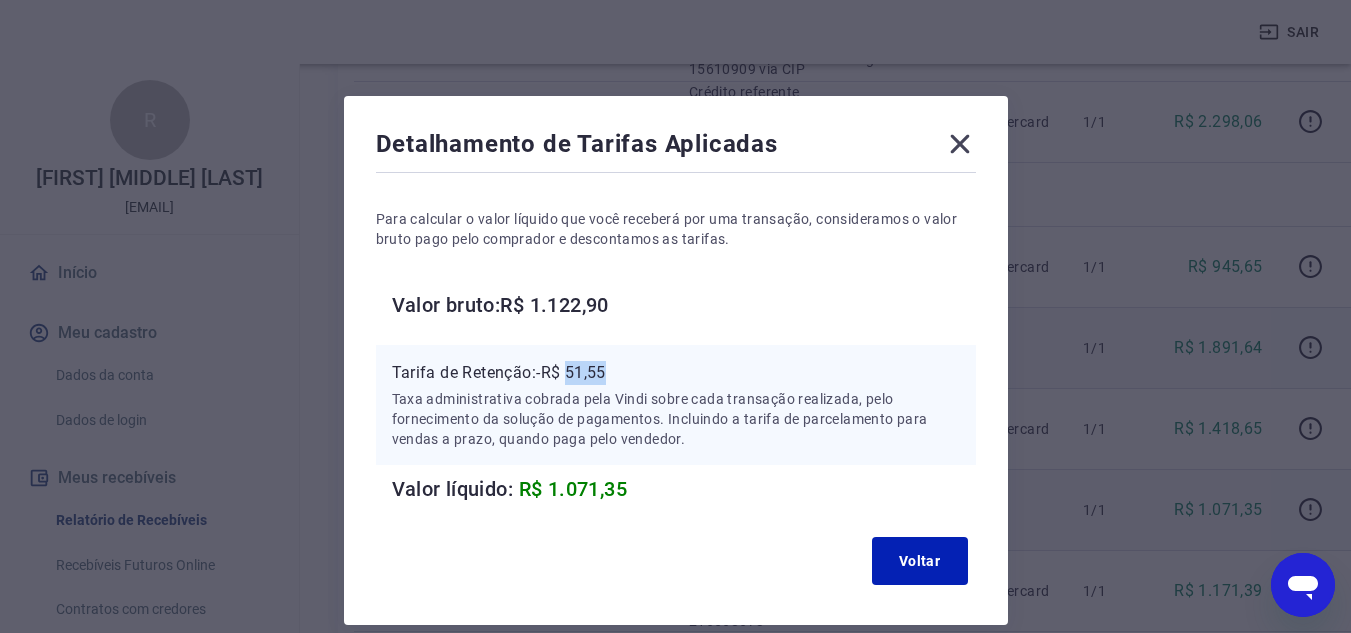 drag, startPoint x: 573, startPoint y: 373, endPoint x: 647, endPoint y: 373, distance: 74 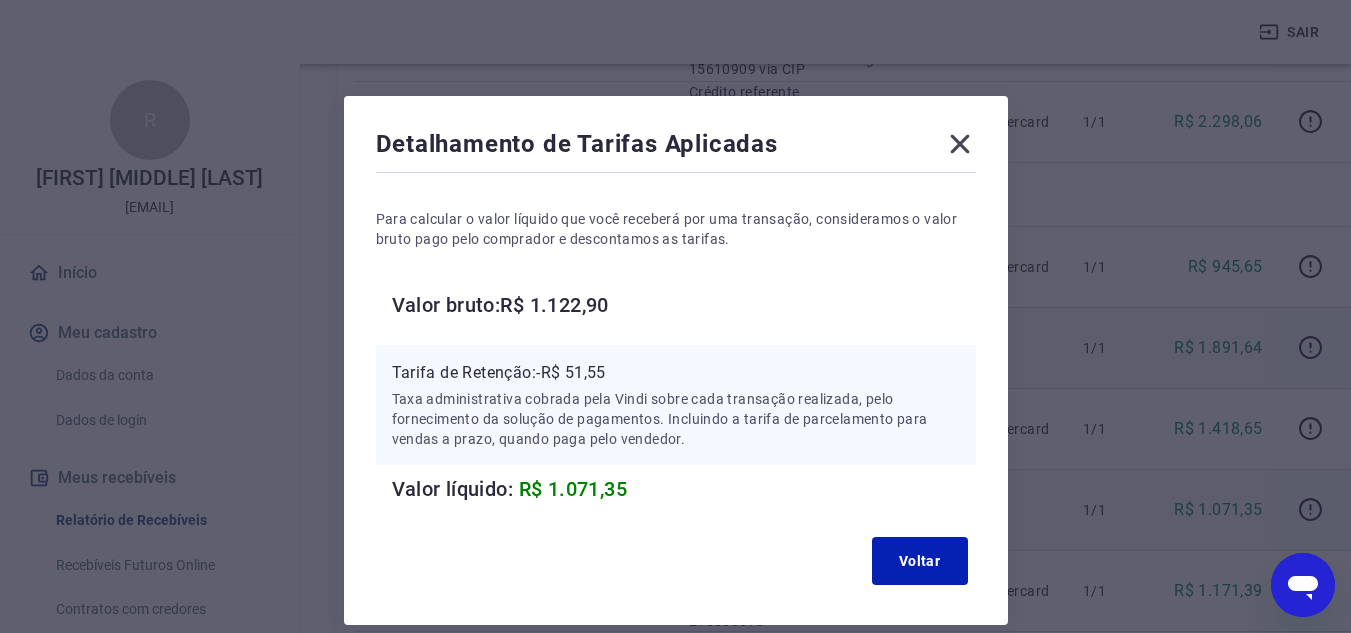 click 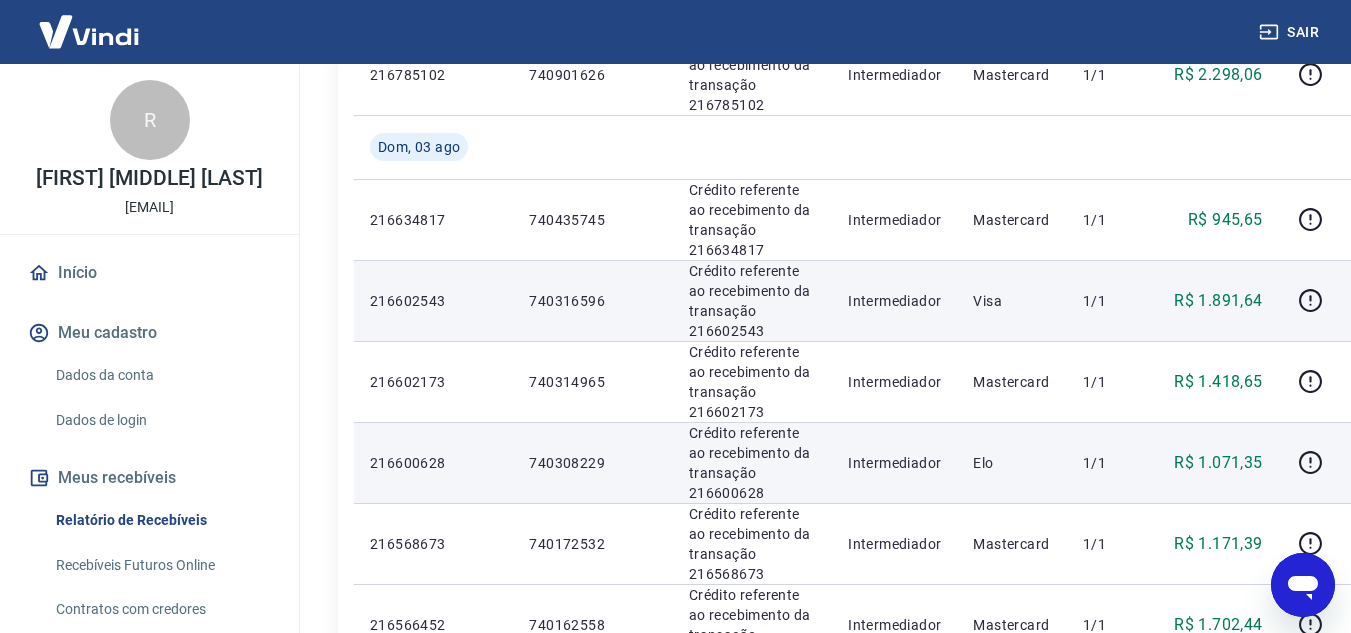 scroll, scrollTop: 1100, scrollLeft: 0, axis: vertical 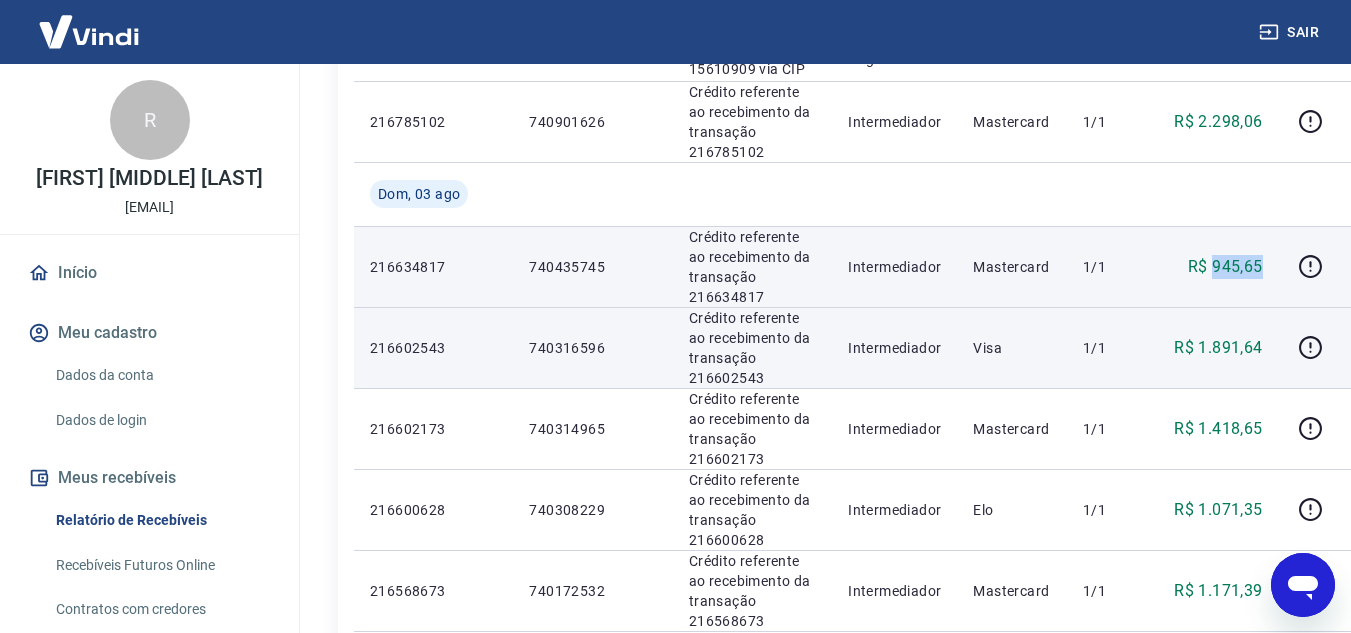 drag, startPoint x: 1144, startPoint y: 234, endPoint x: 1194, endPoint y: 240, distance: 50.358715 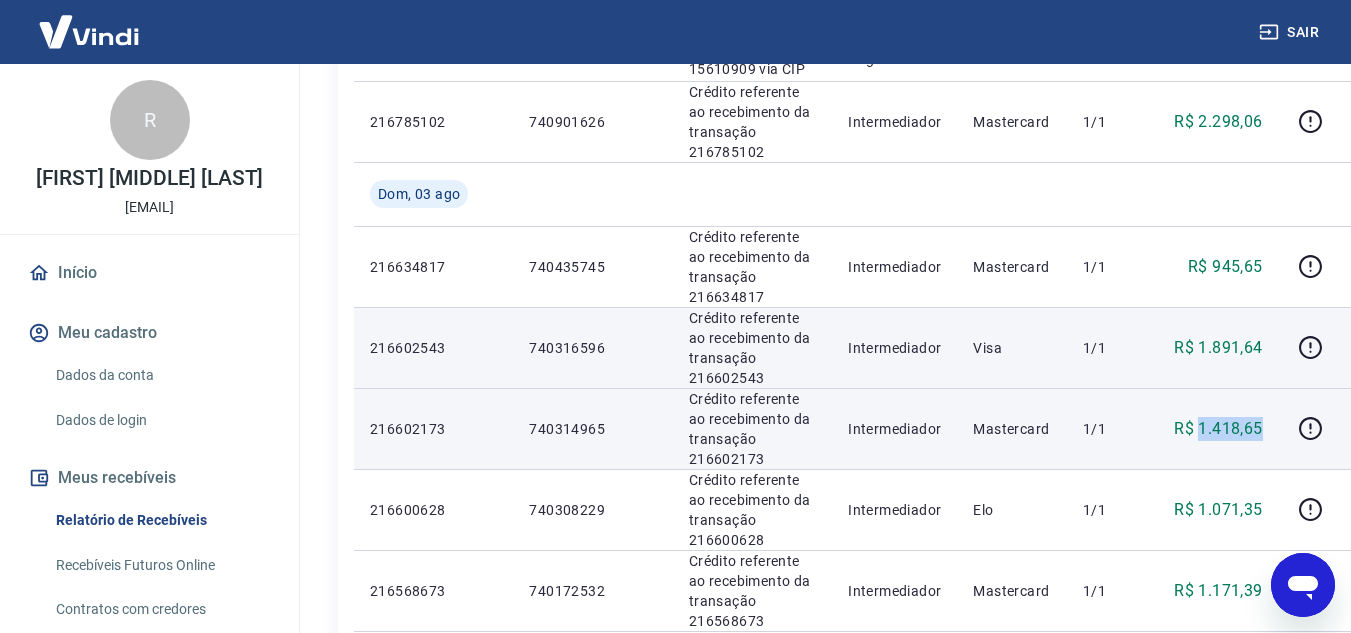 drag, startPoint x: 1130, startPoint y: 398, endPoint x: 1196, endPoint y: 402, distance: 66.1211 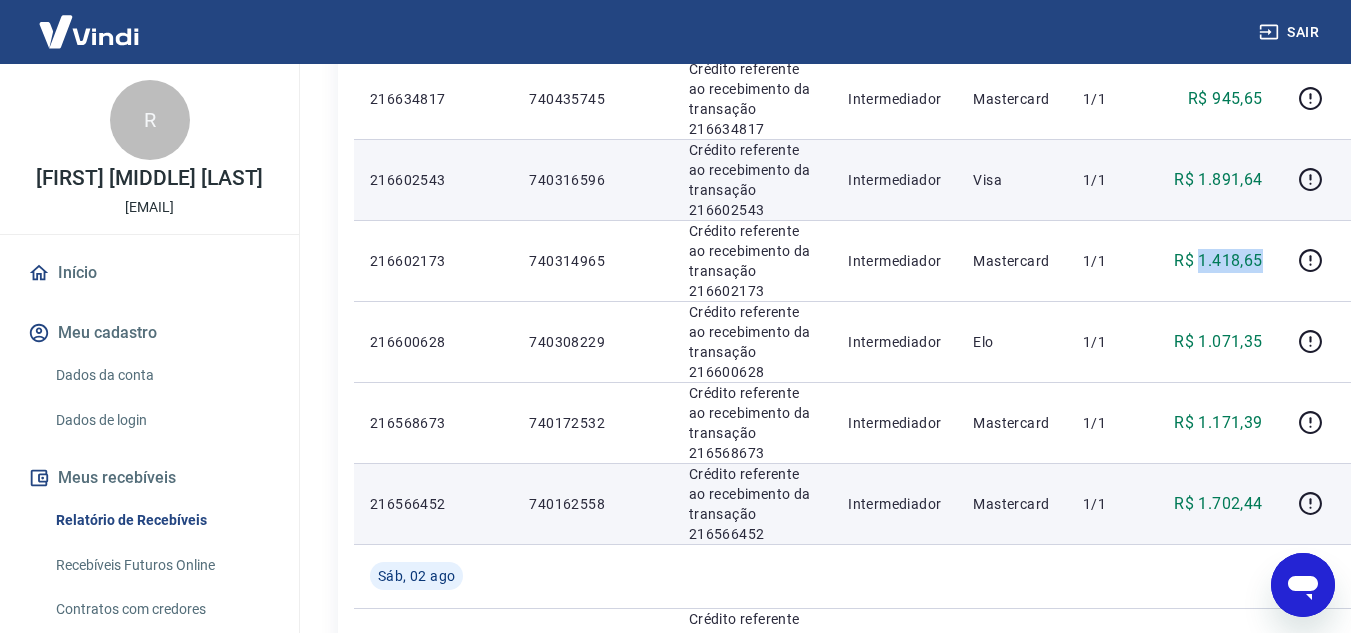 scroll, scrollTop: 1300, scrollLeft: 0, axis: vertical 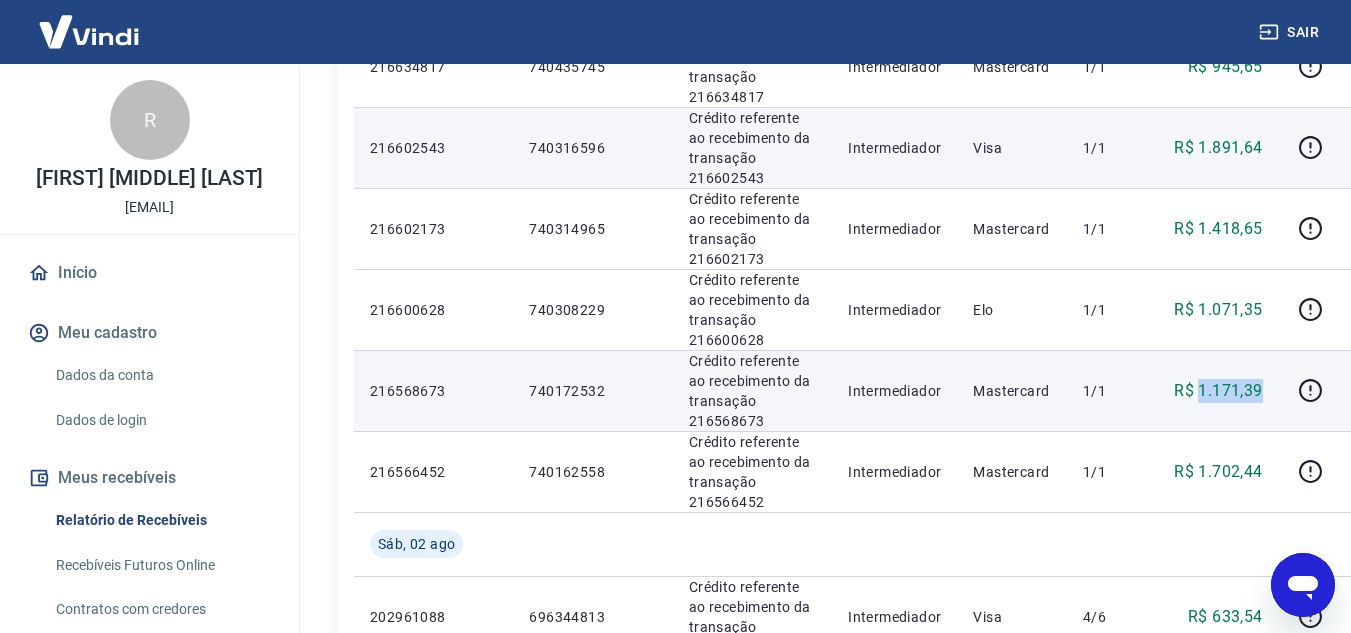 drag, startPoint x: 1130, startPoint y: 355, endPoint x: 1194, endPoint y: 376, distance: 67.357254 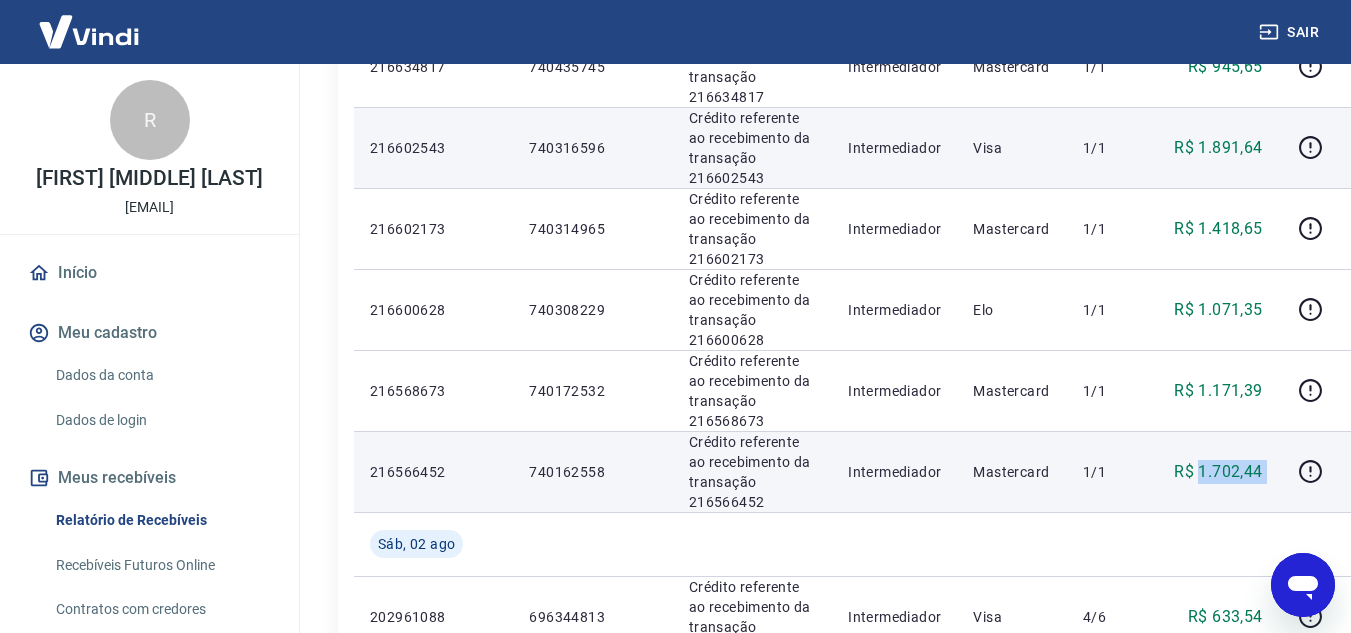 drag, startPoint x: 1131, startPoint y: 431, endPoint x: 1216, endPoint y: 437, distance: 85.2115 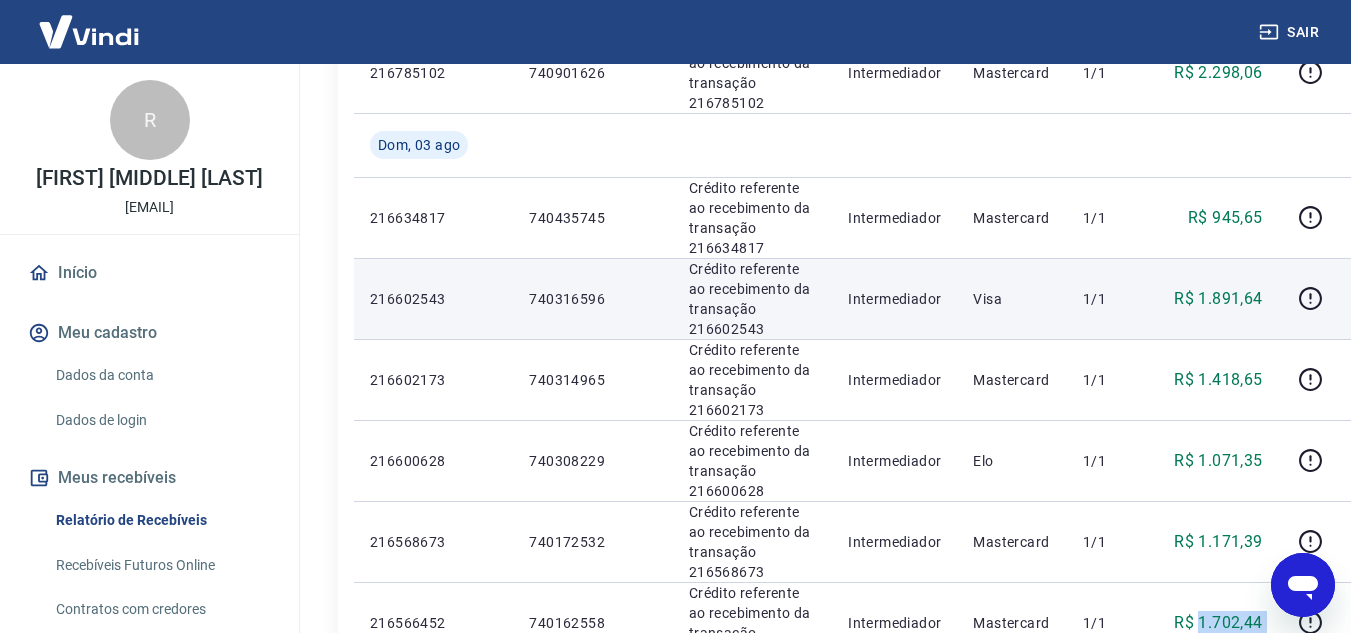 scroll, scrollTop: 1100, scrollLeft: 0, axis: vertical 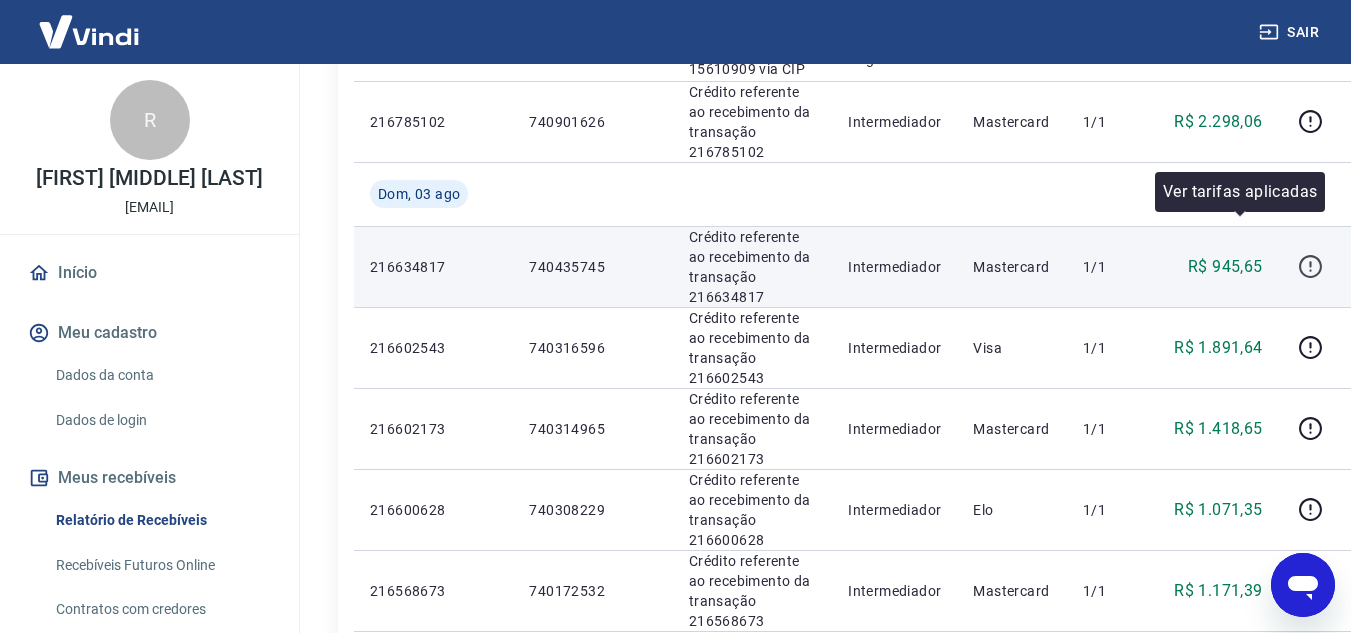 click 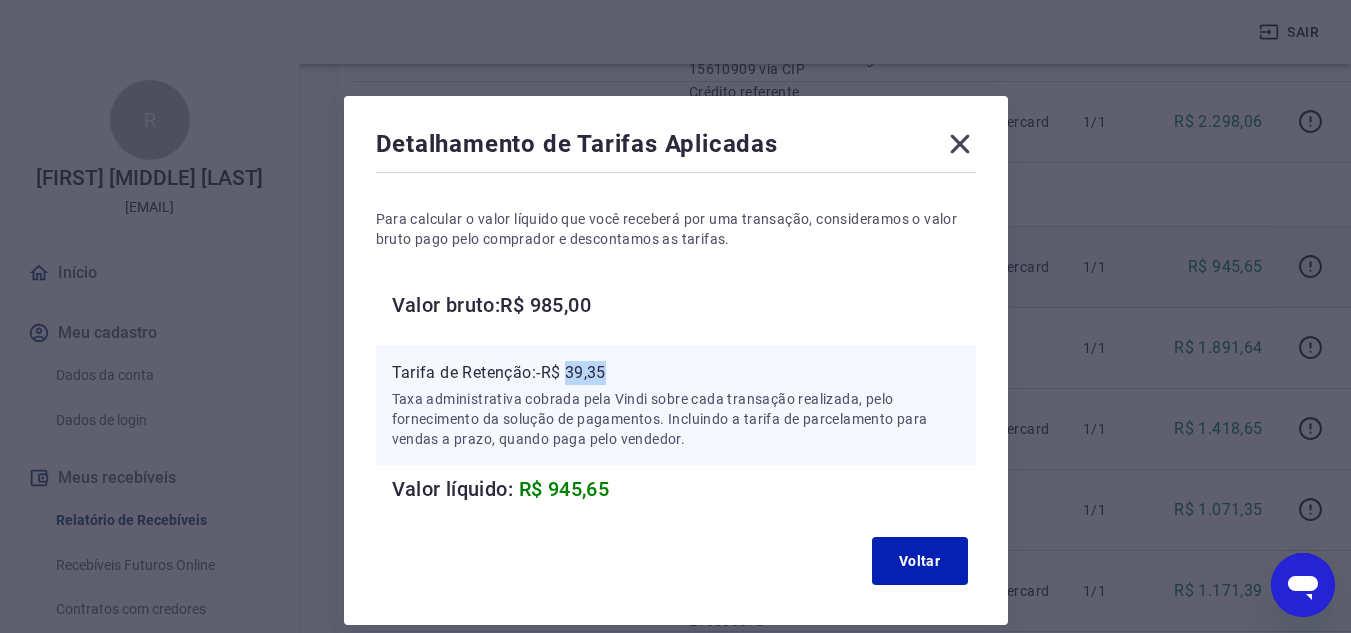 drag, startPoint x: 611, startPoint y: 375, endPoint x: 622, endPoint y: 384, distance: 14.21267 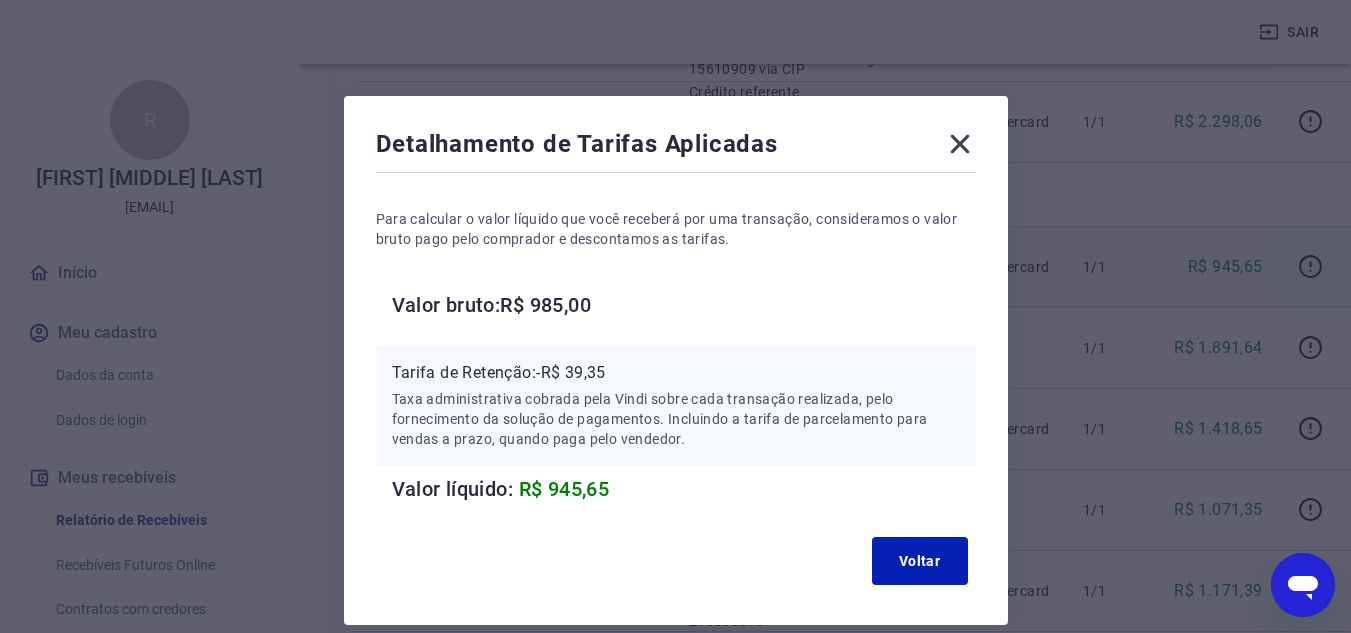 click 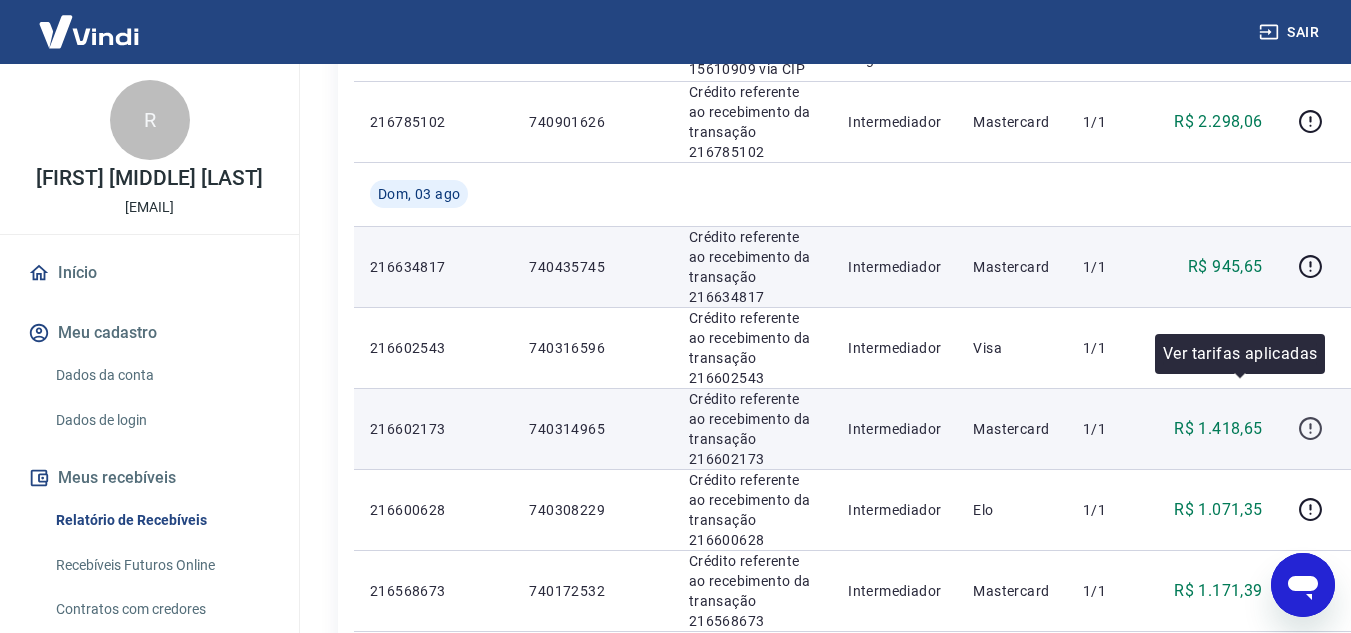 click 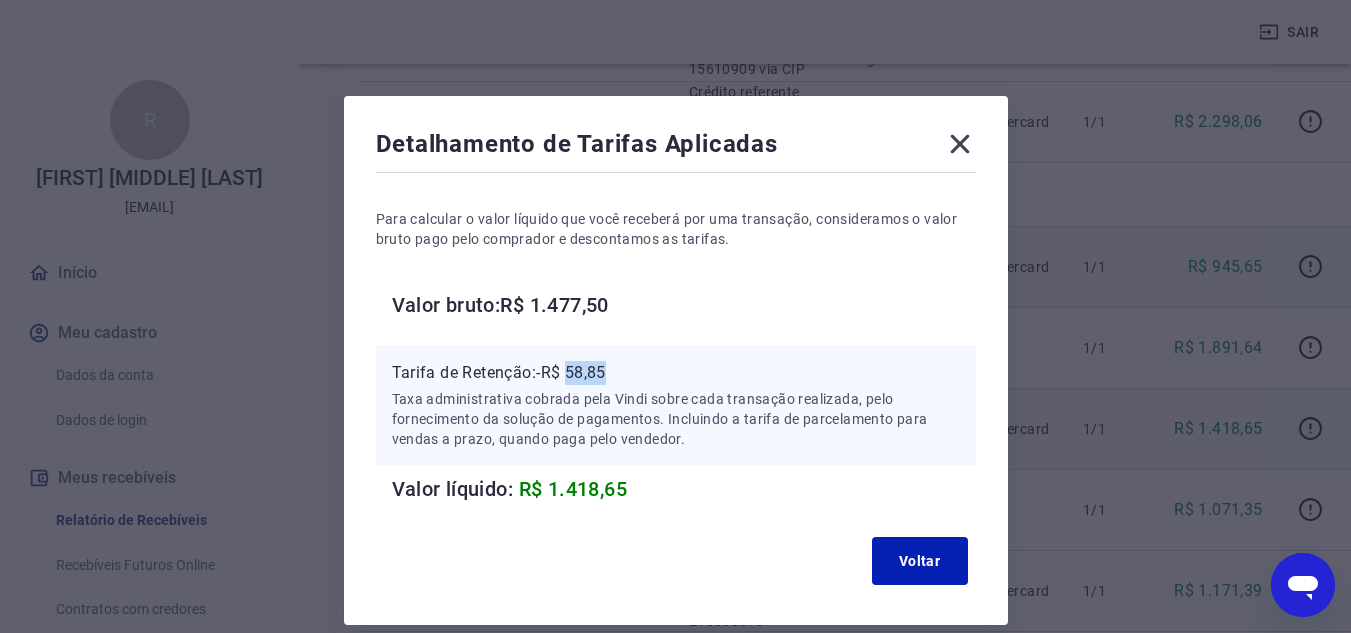 drag, startPoint x: 602, startPoint y: 372, endPoint x: 622, endPoint y: 372, distance: 20 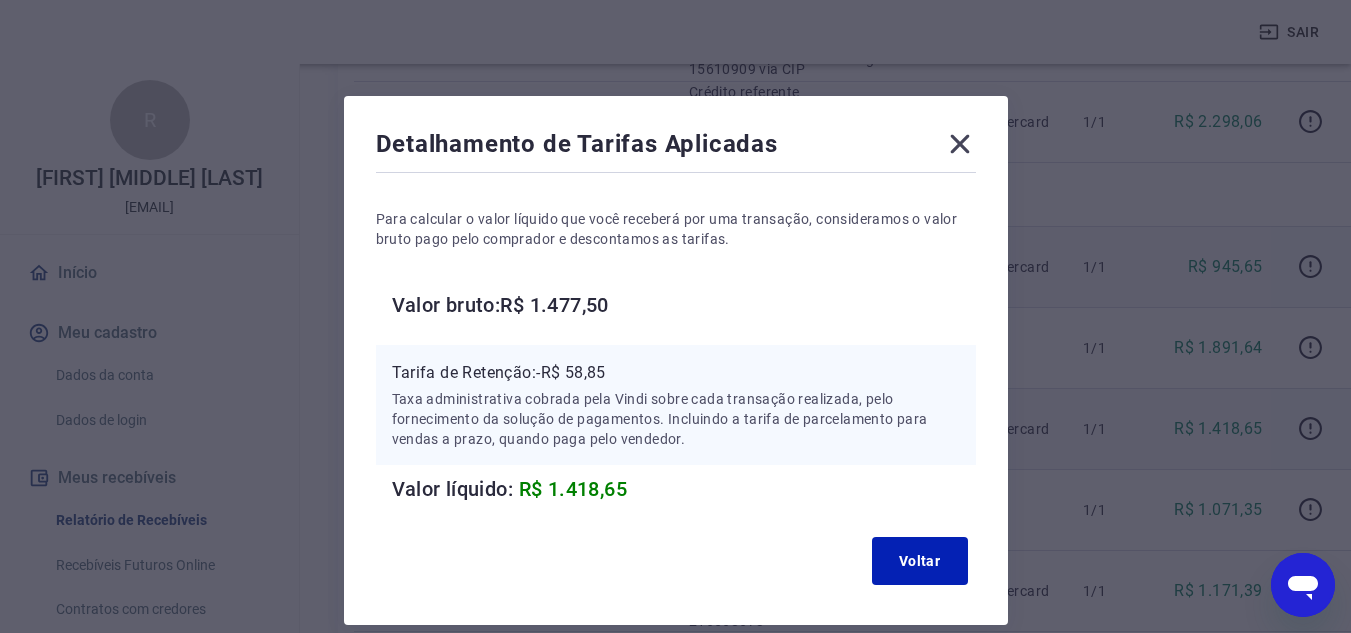 click 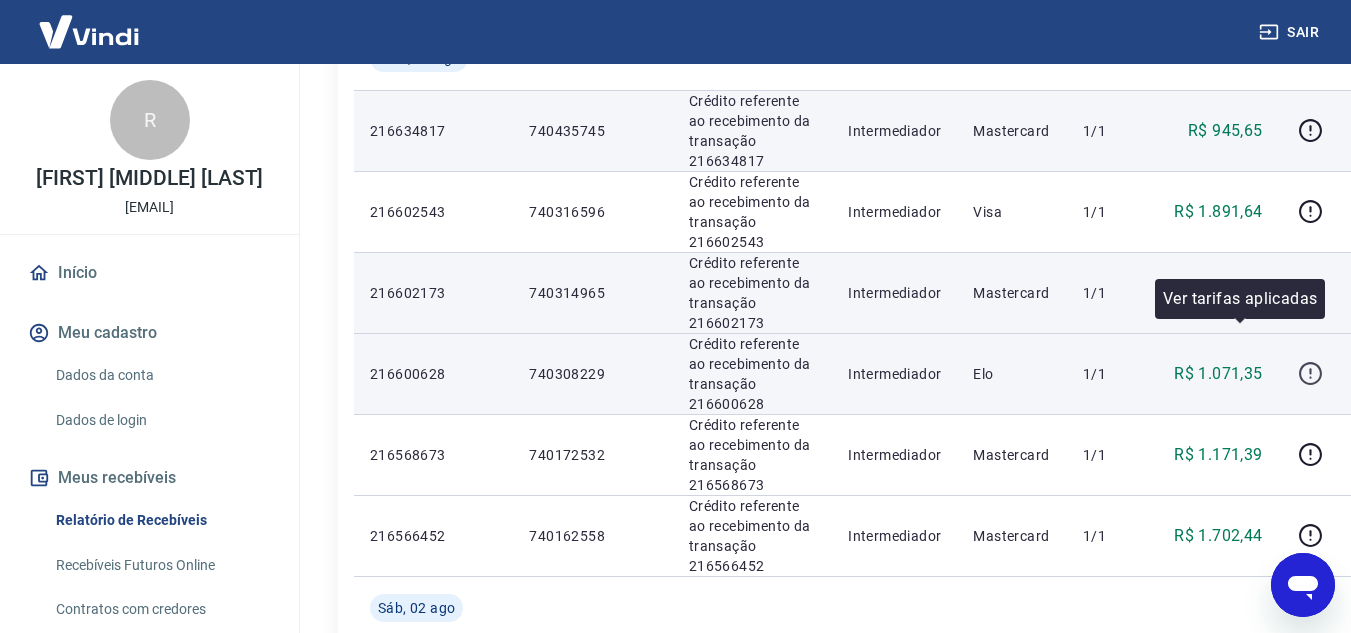 scroll, scrollTop: 1300, scrollLeft: 0, axis: vertical 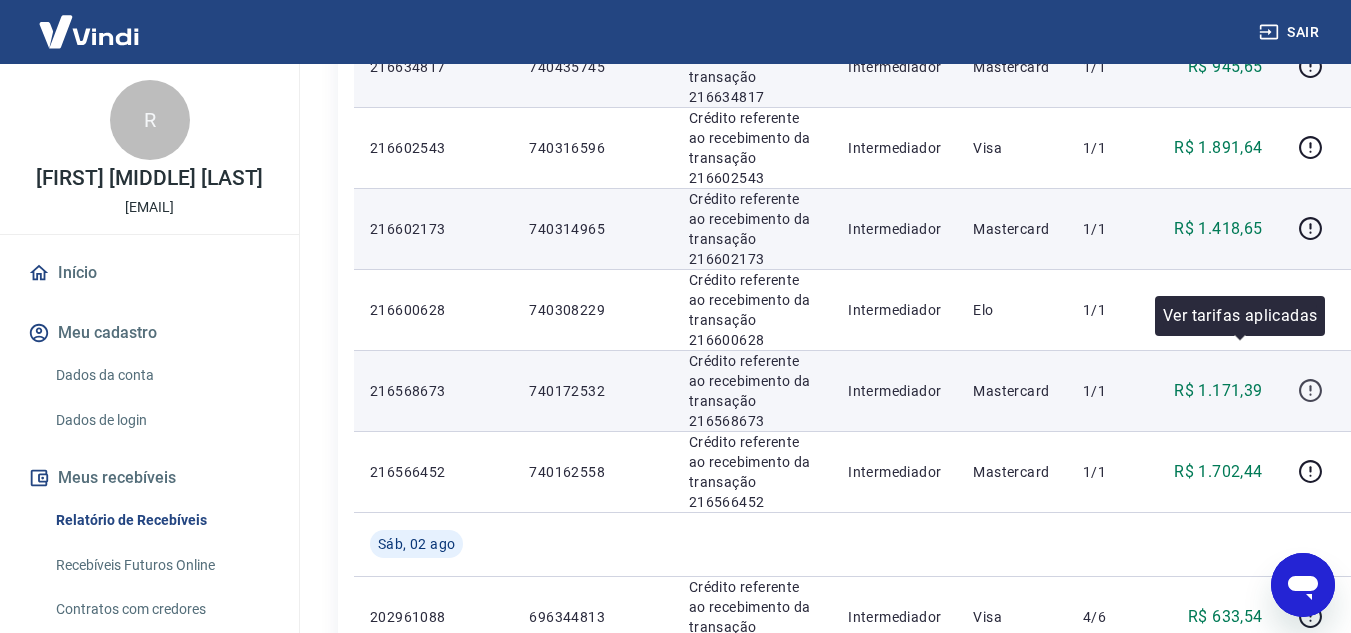 click 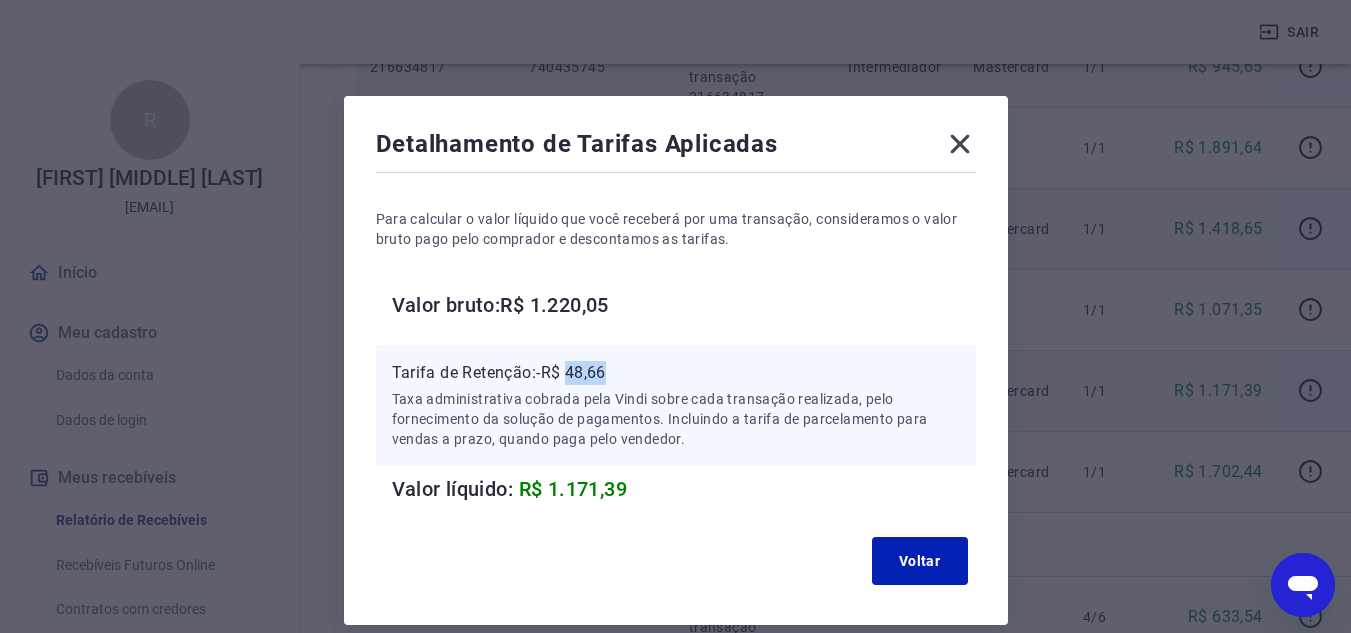 drag, startPoint x: 572, startPoint y: 369, endPoint x: 624, endPoint y: 369, distance: 52 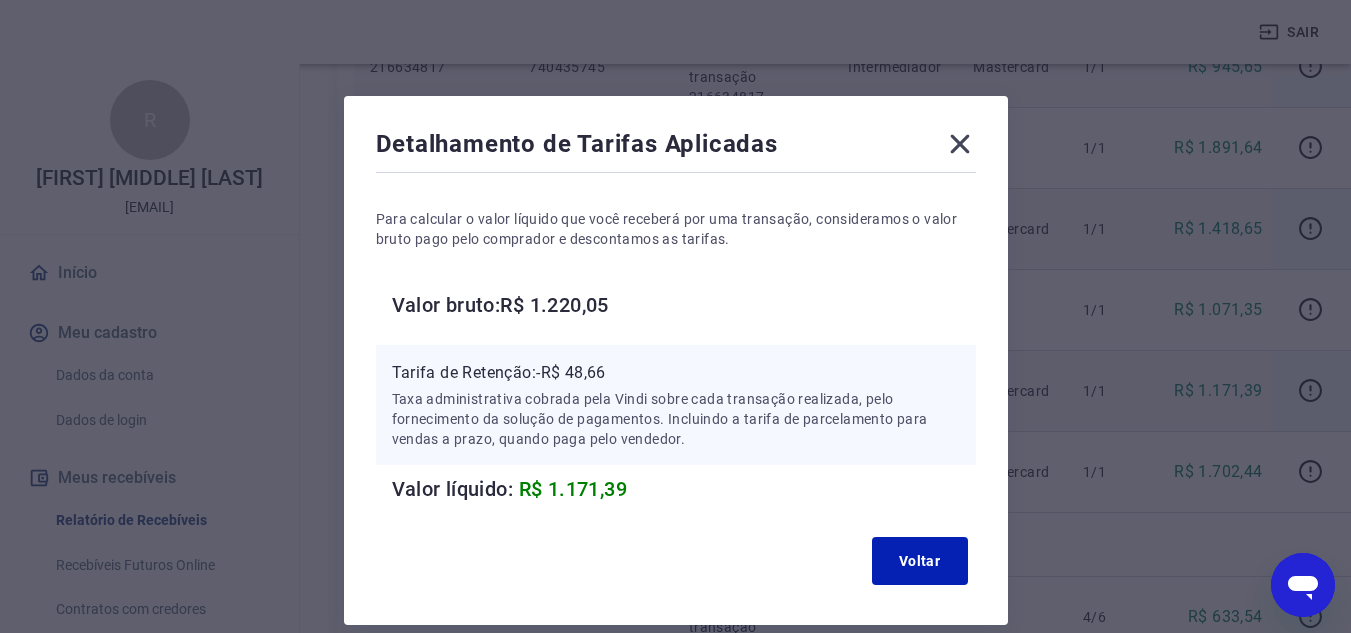 click 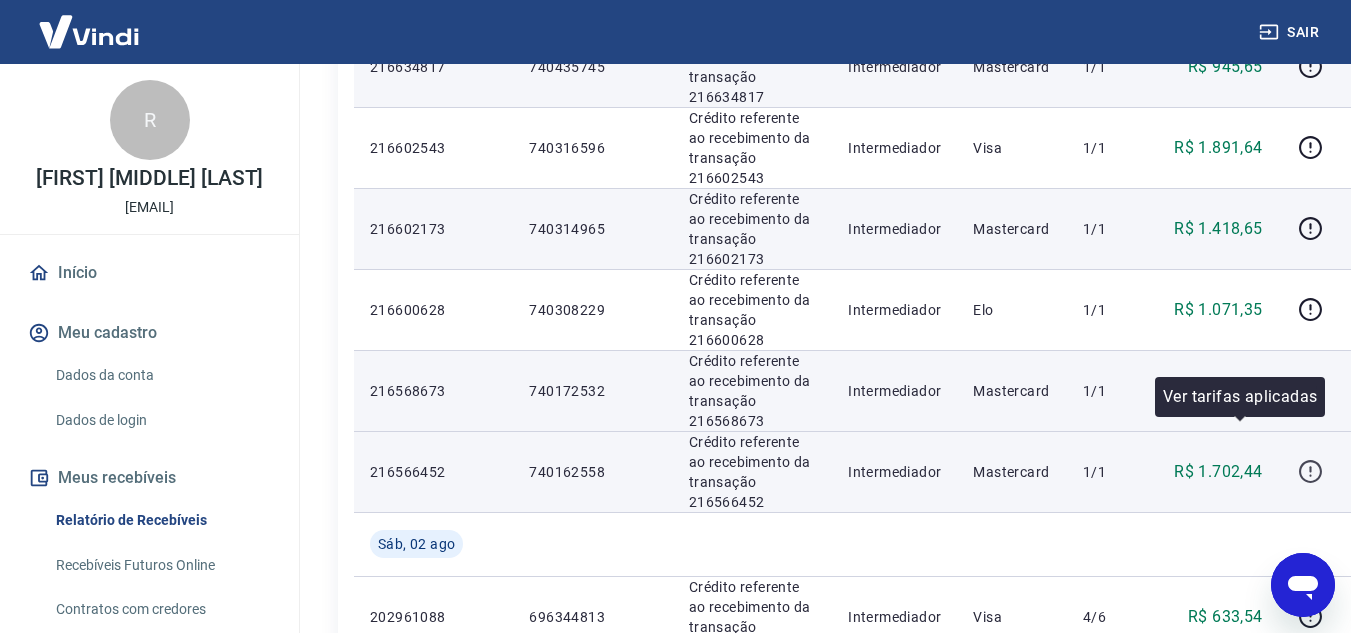 click at bounding box center [1311, 472] 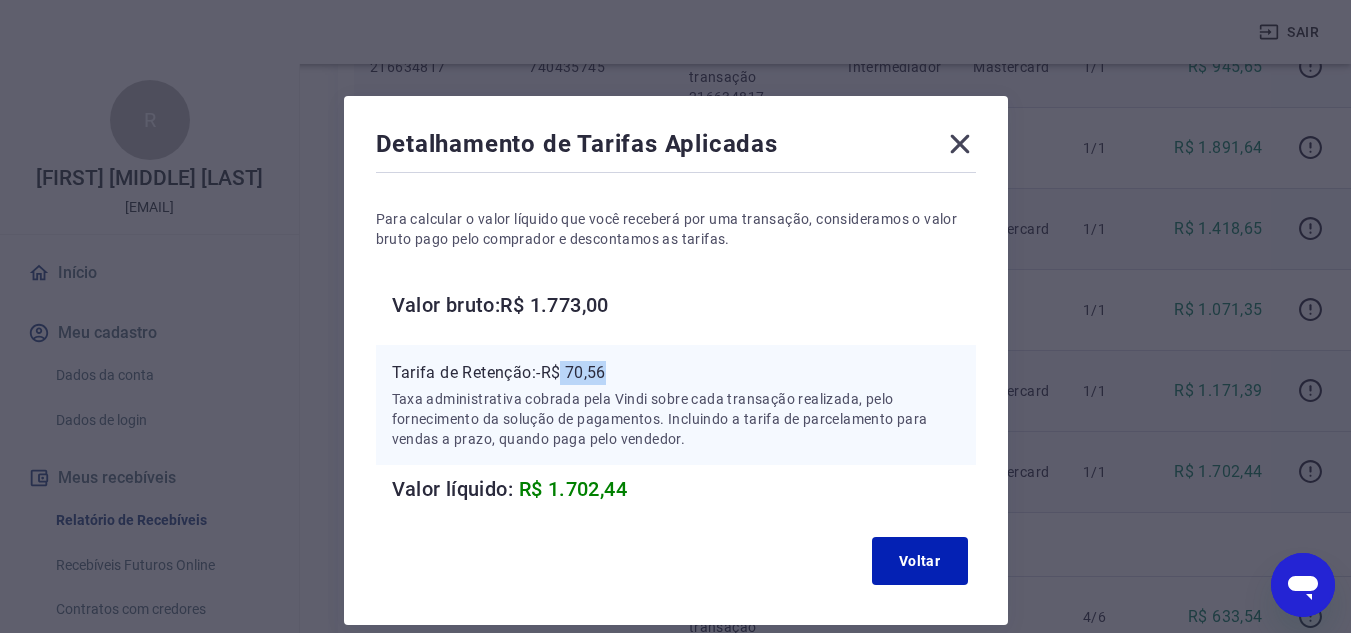 drag, startPoint x: 566, startPoint y: 370, endPoint x: 623, endPoint y: 370, distance: 57 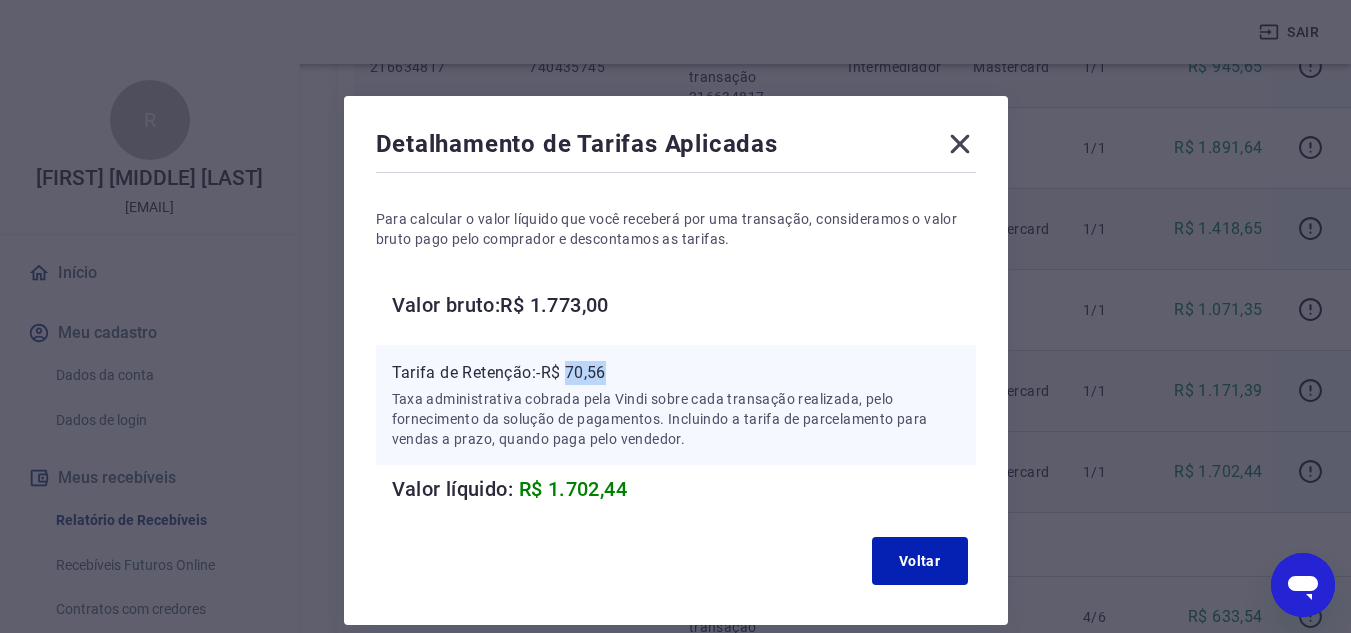 drag, startPoint x: 572, startPoint y: 373, endPoint x: 606, endPoint y: 373, distance: 34 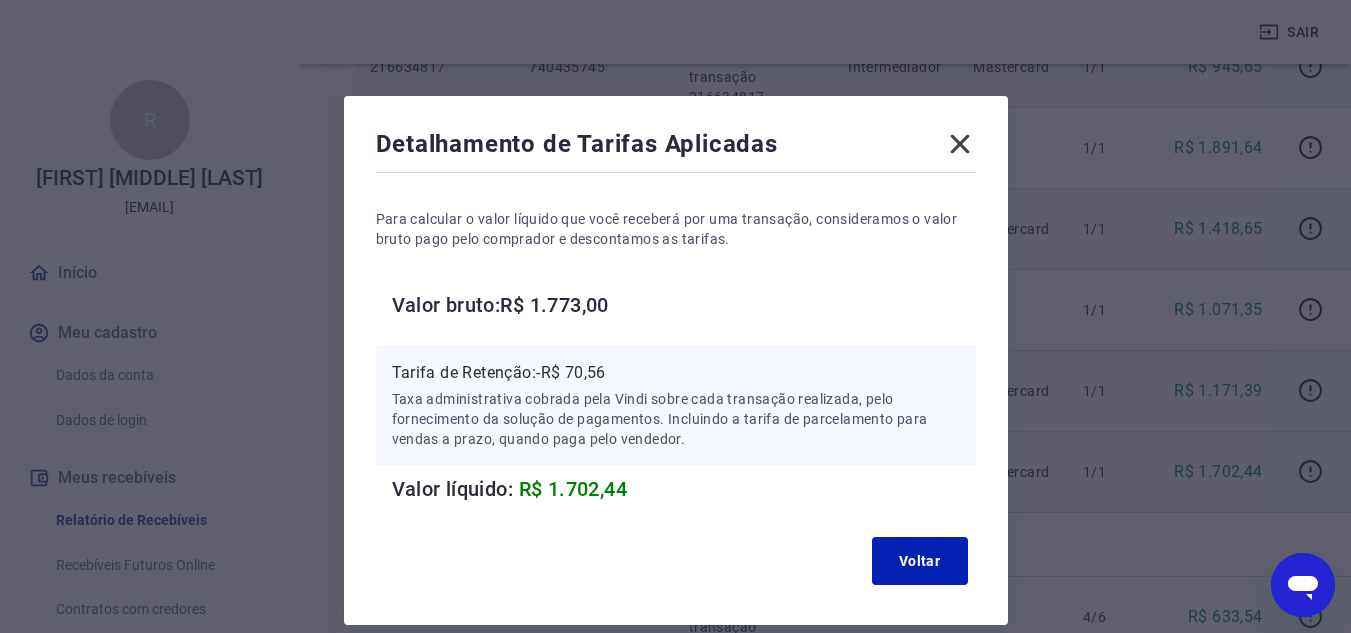 click 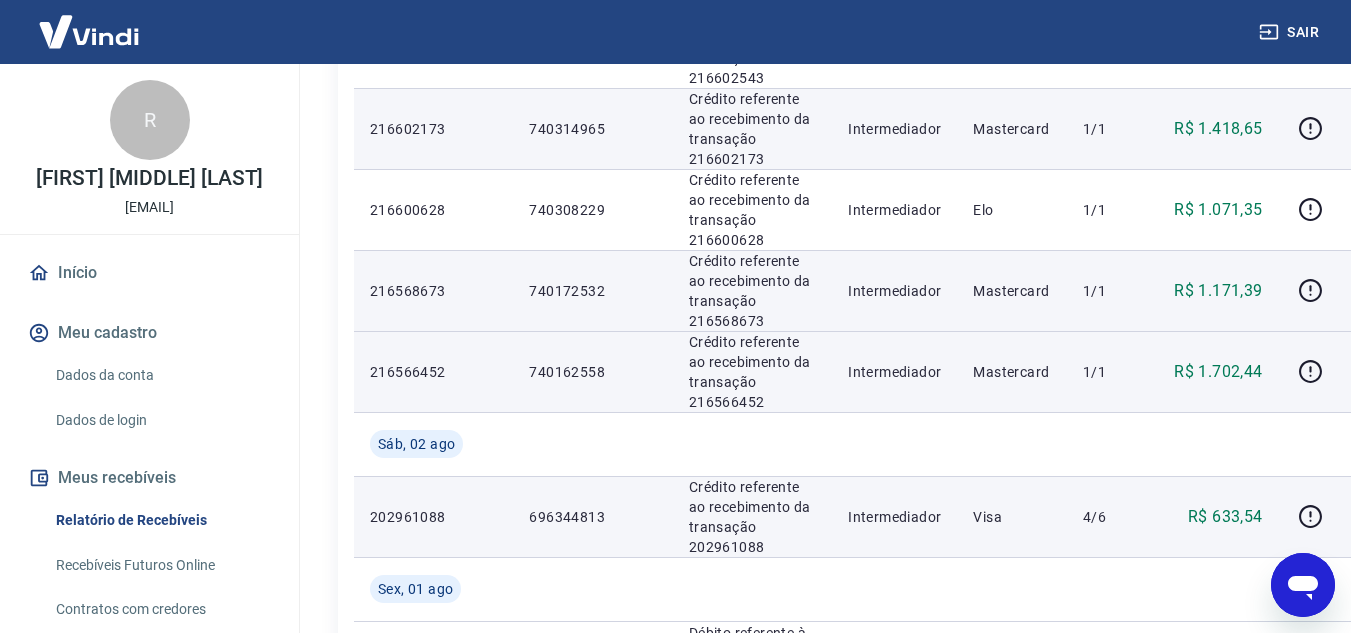 scroll, scrollTop: 1600, scrollLeft: 0, axis: vertical 